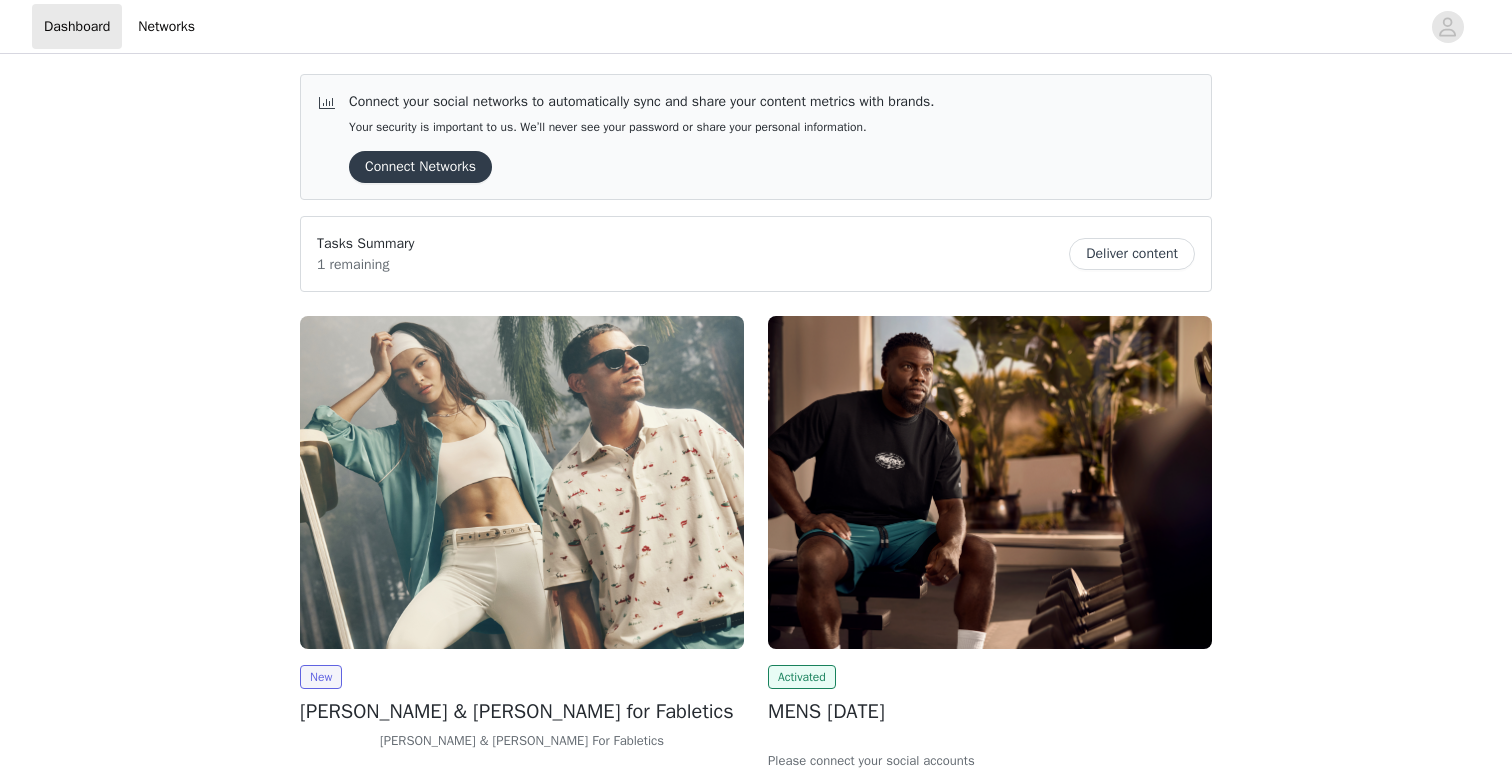 scroll, scrollTop: 0, scrollLeft: 0, axis: both 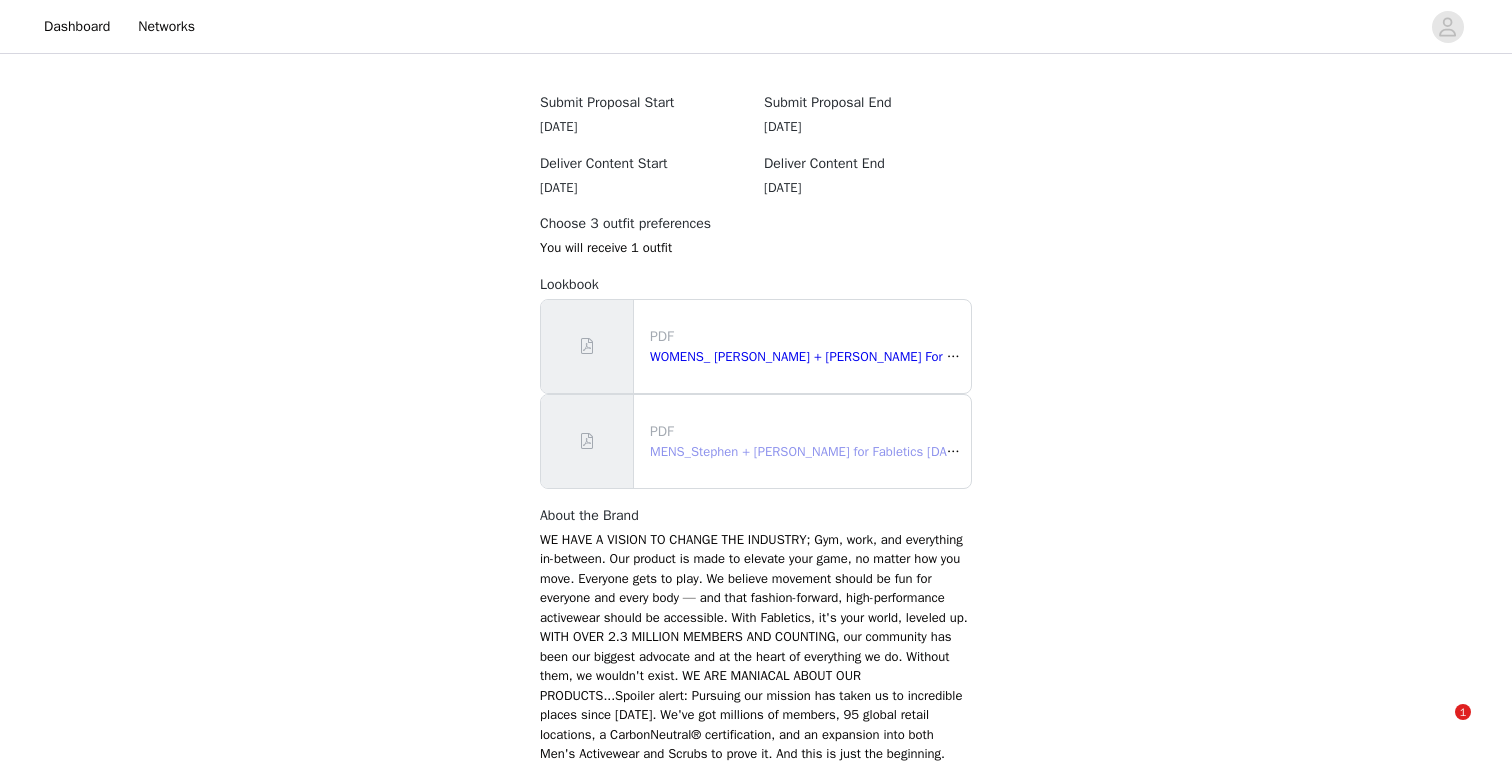 click on "MENS_Stephen + [PERSON_NAME] for Fabletics [DATE] Lookbook.pdf" at bounding box center [847, 451] 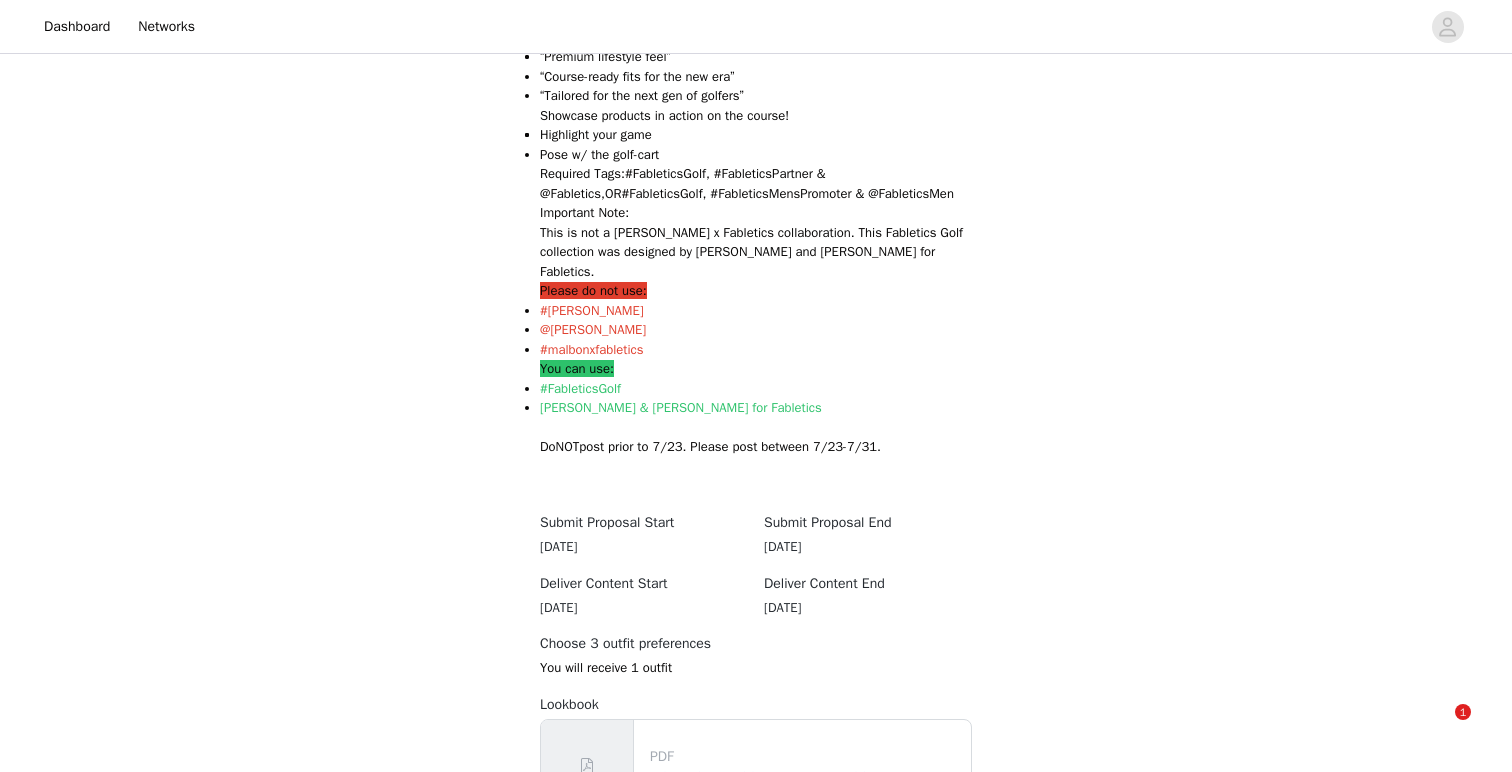 scroll, scrollTop: 1227, scrollLeft: 0, axis: vertical 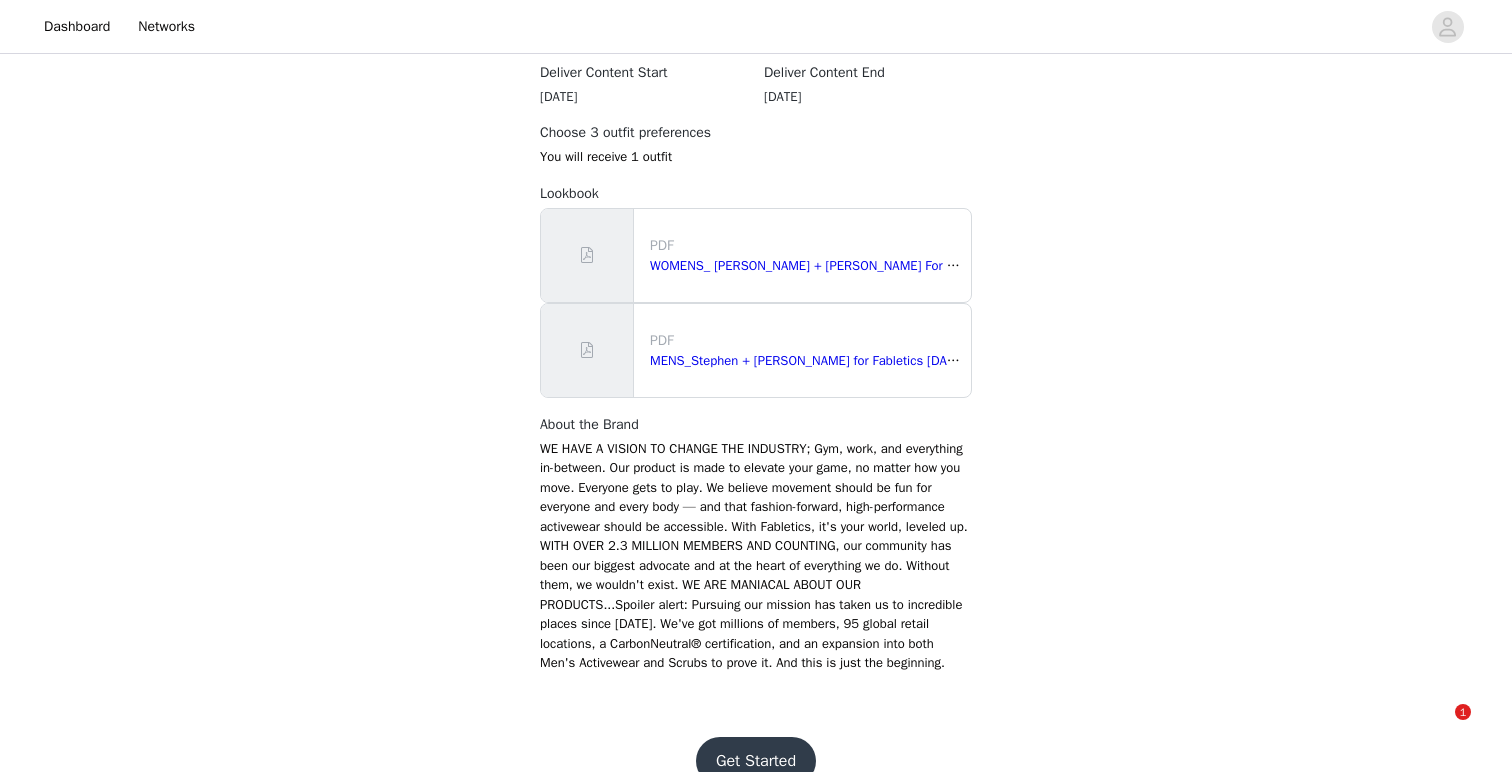 click on "Get Started" at bounding box center (756, 761) 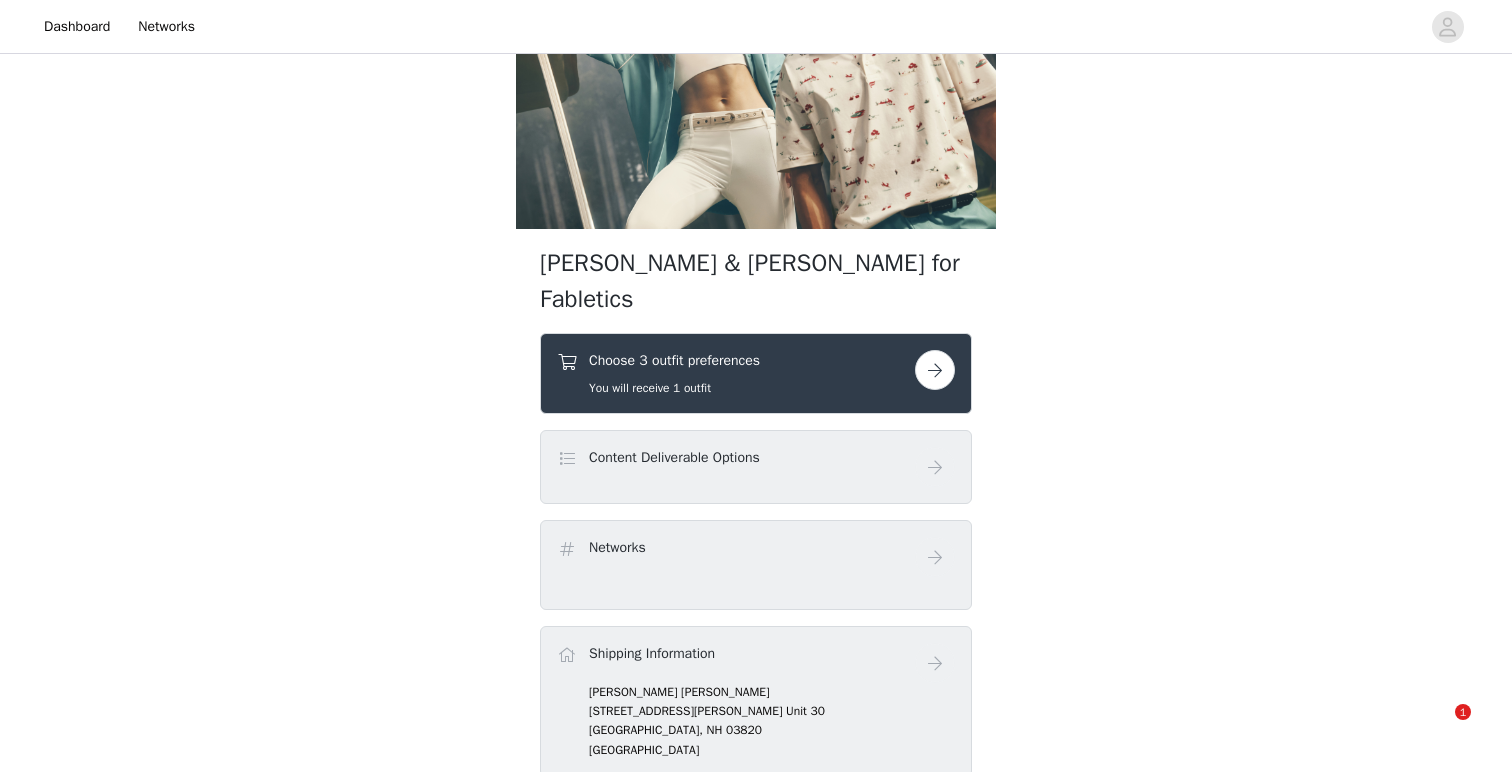scroll, scrollTop: 174, scrollLeft: 0, axis: vertical 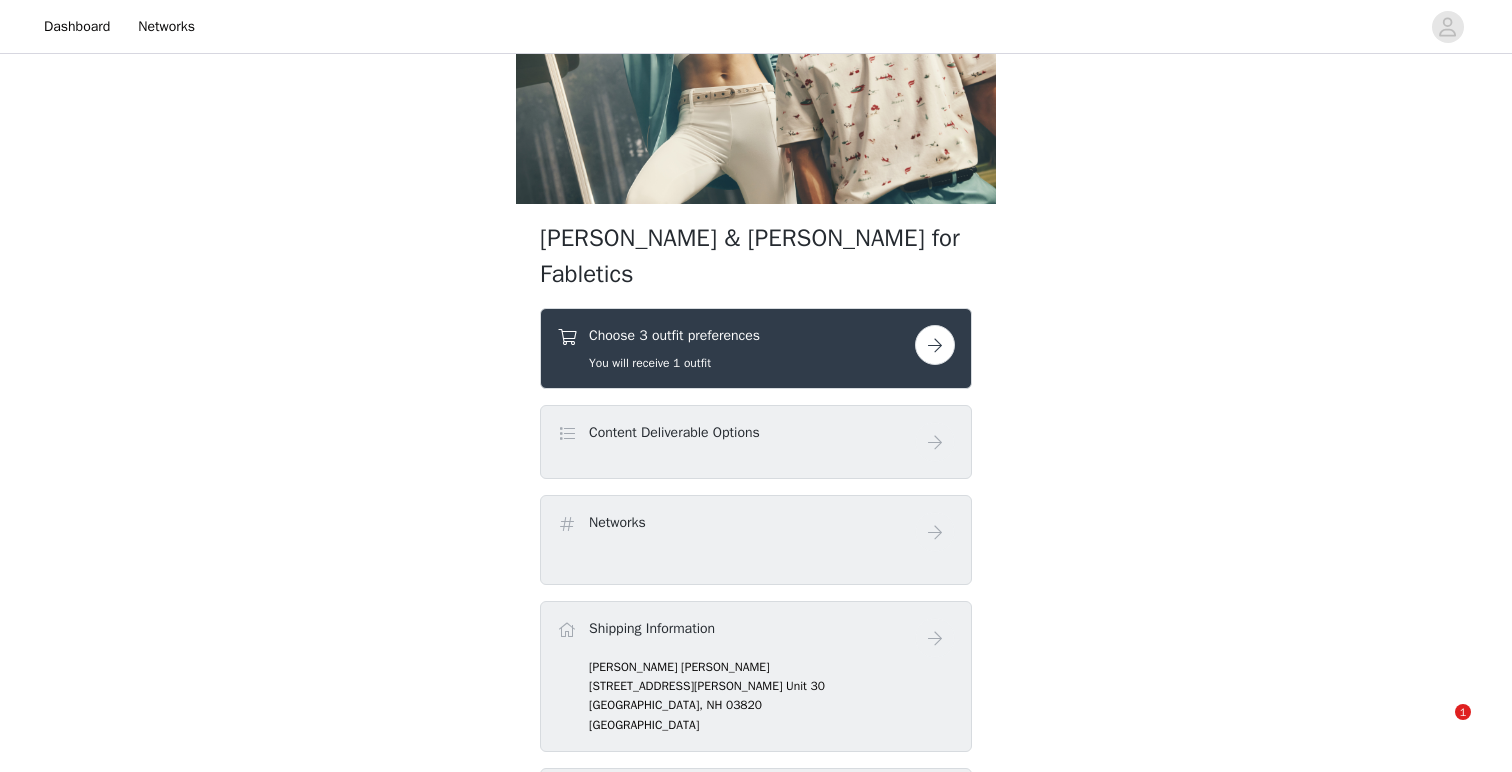 click at bounding box center [935, 345] 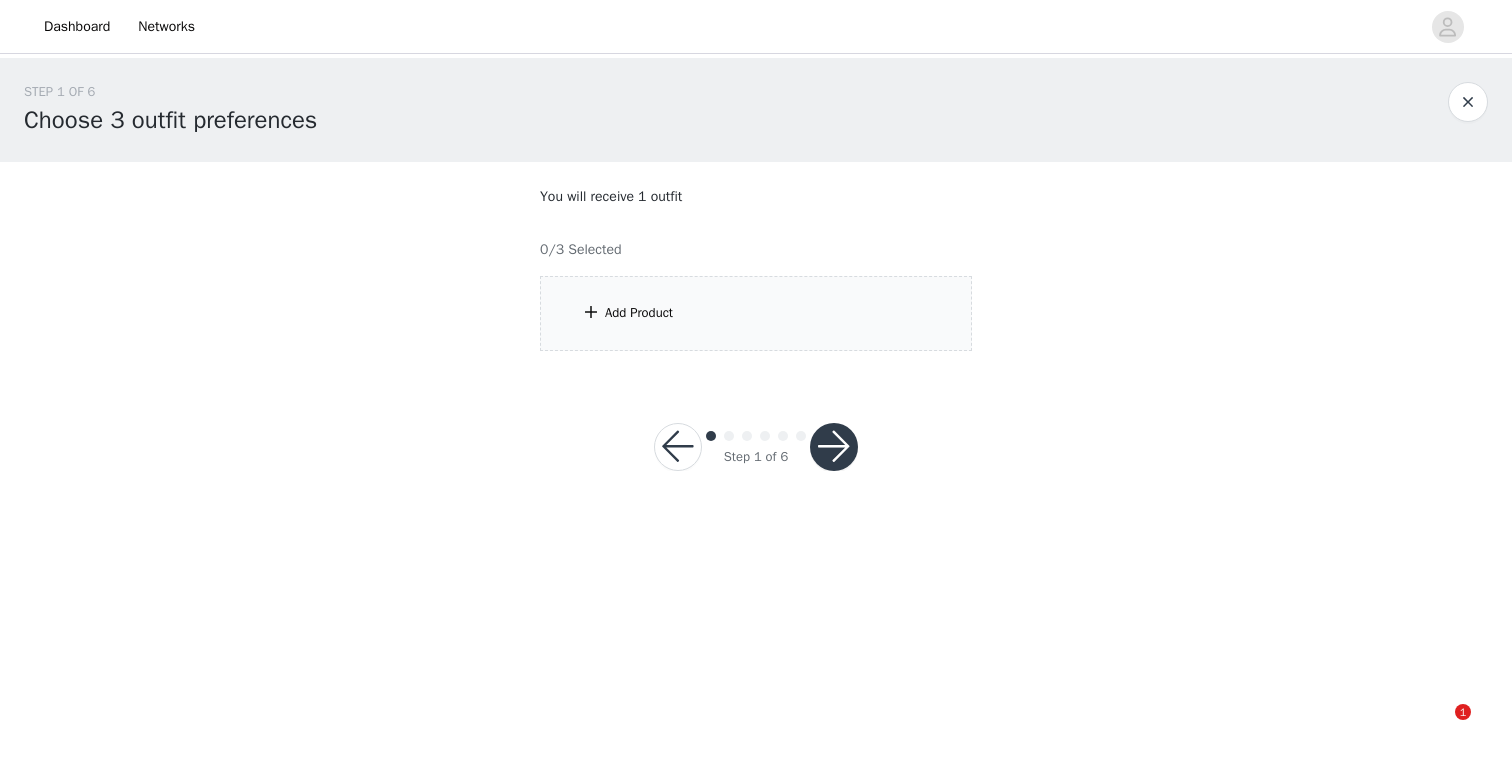 click on "Add Product" at bounding box center (756, 313) 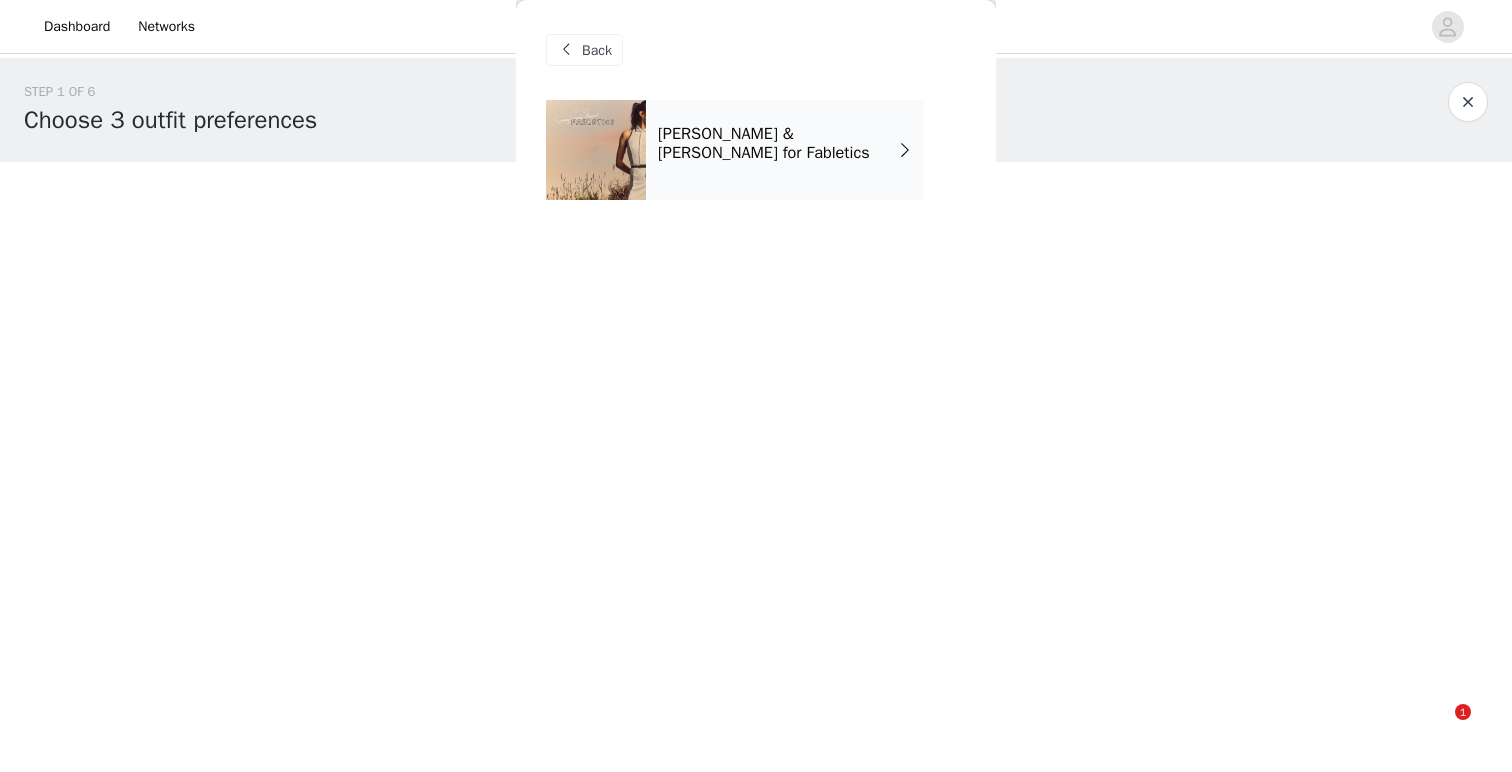 click on "[PERSON_NAME] & [PERSON_NAME] for Fabletics" at bounding box center [785, 150] 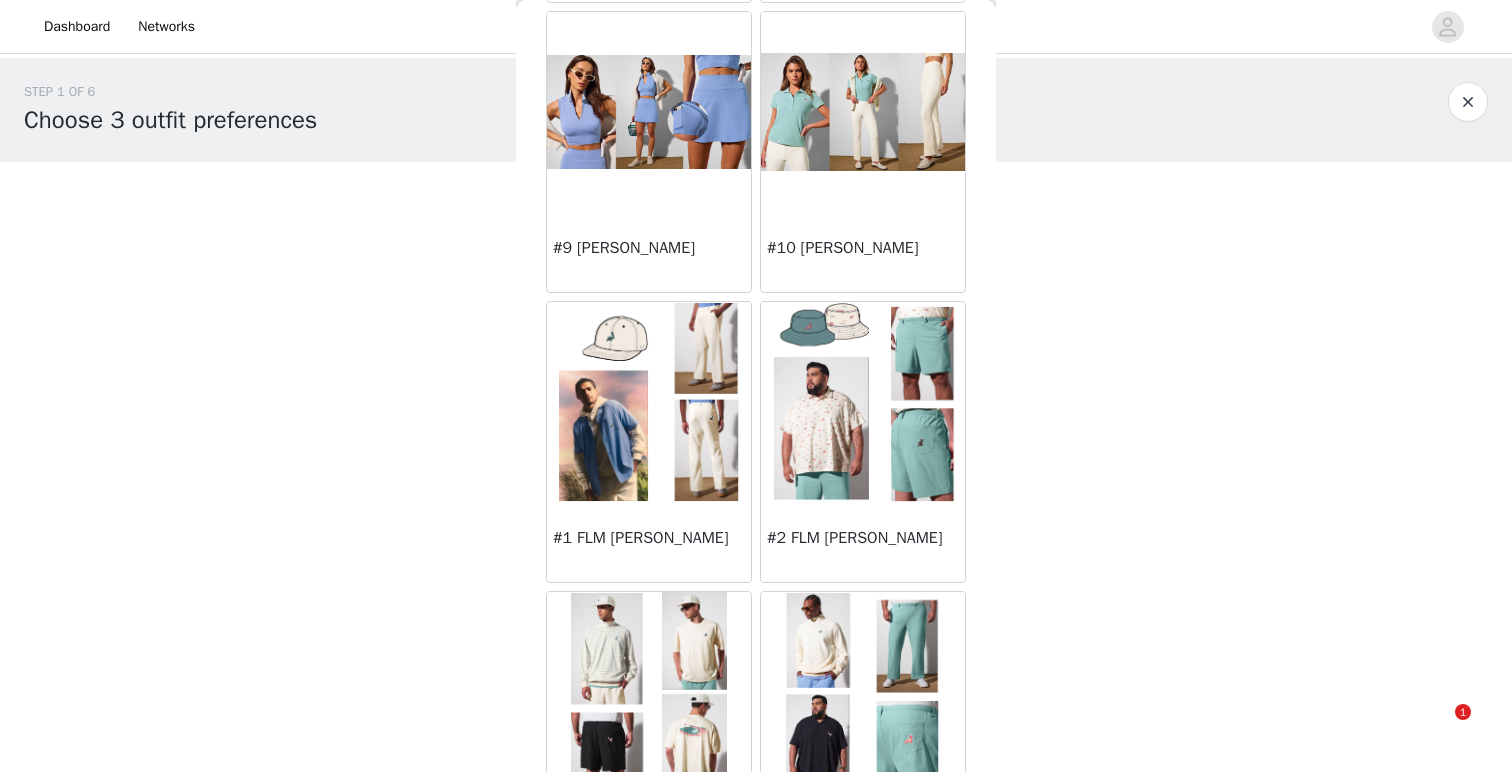 scroll, scrollTop: 1291, scrollLeft: 0, axis: vertical 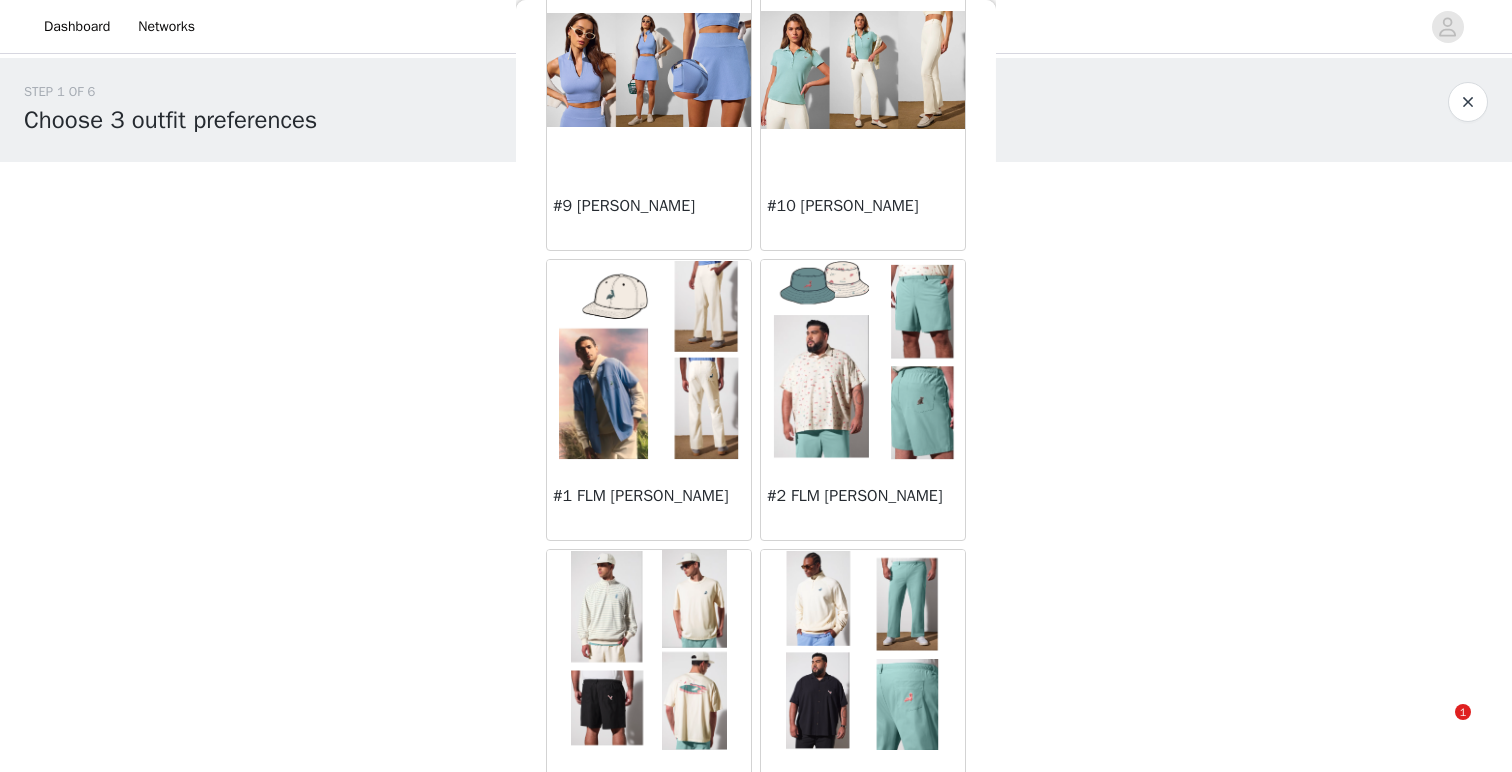 click at bounding box center [649, 360] 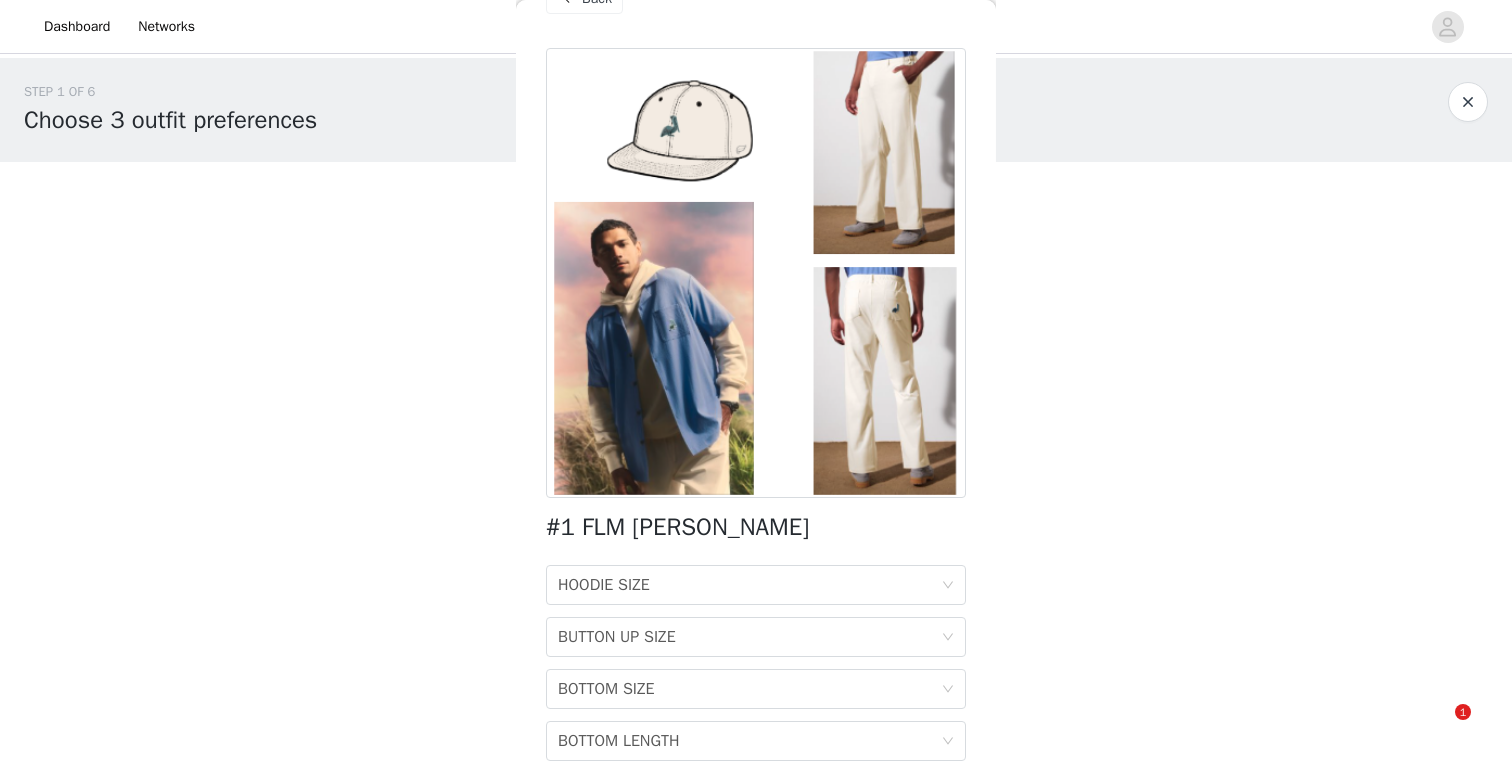 scroll, scrollTop: 129, scrollLeft: 0, axis: vertical 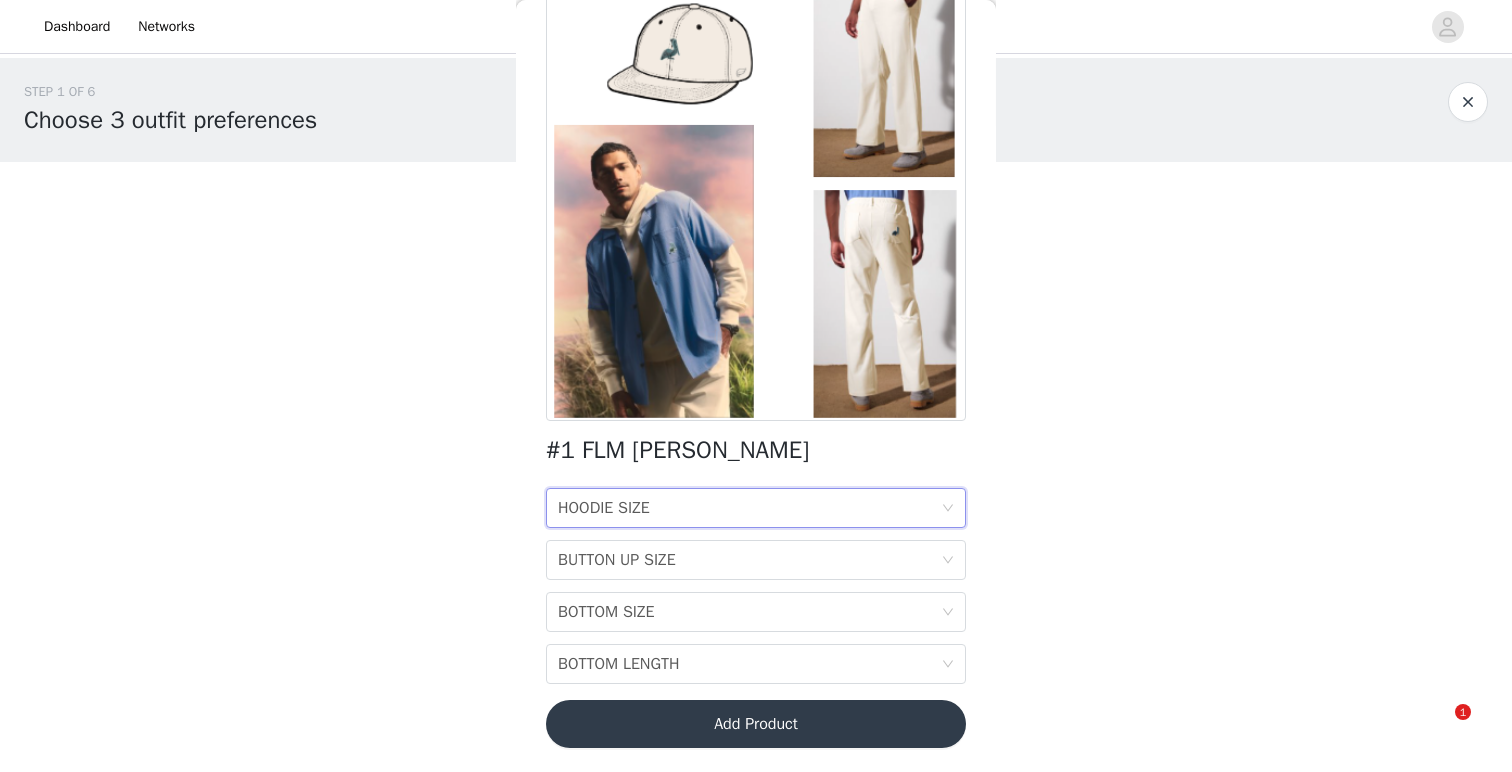 click on "HOODIE SIZE HOODIE SIZE" at bounding box center (749, 508) 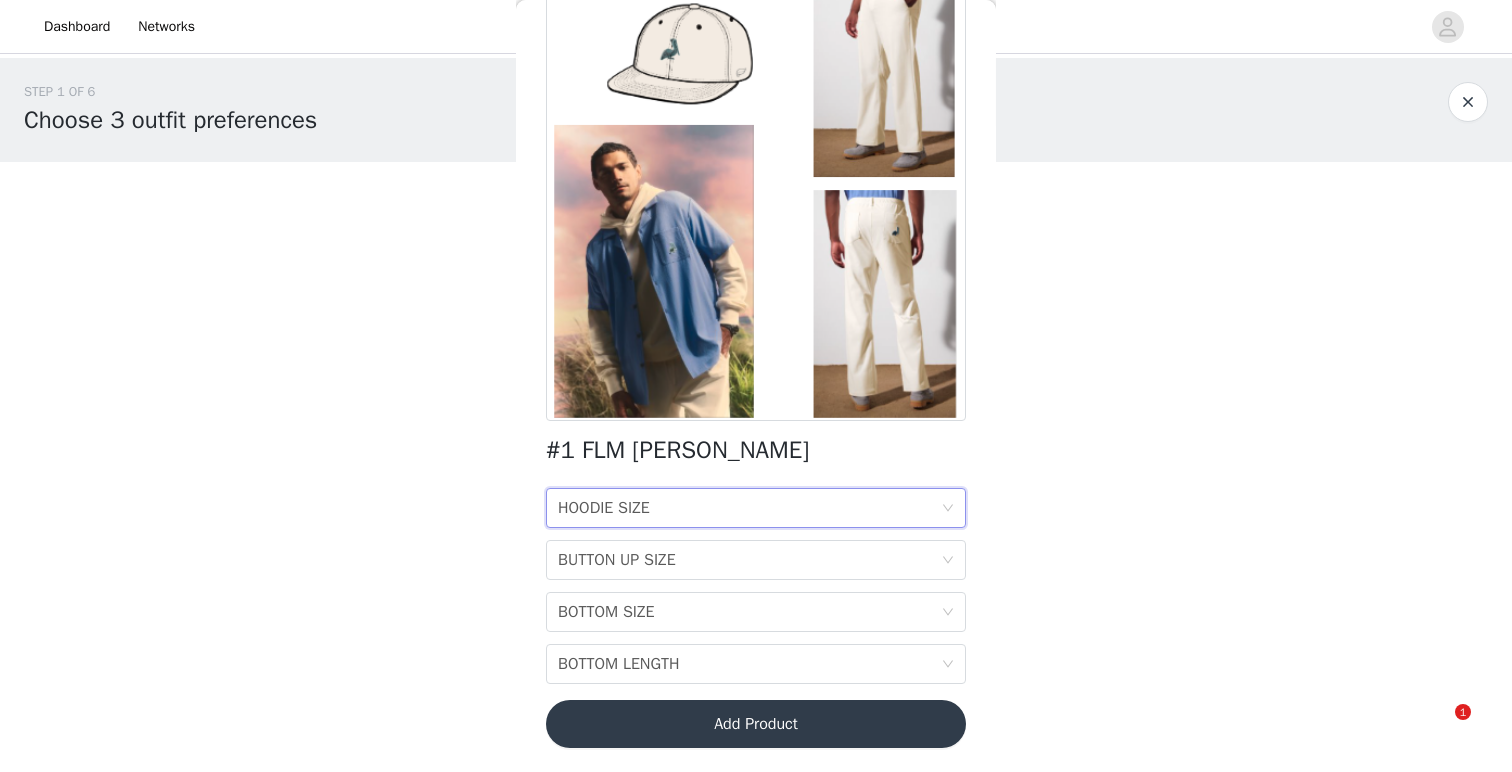 click on "STEP 1 OF 6
Choose 3 outfit preferences
You will receive 1 outfit       0/3 Selected           Add Product       Back     #1 FLM MALBON               HOODIE SIZE HOODIE SIZE BUTTON UP SIZE BUTTON UP SIZE BOTTOM SIZE BOTTOM SIZE BOTTOM LENGTH BOTTOM LENGTH     Add Product
Step 1 of 6" at bounding box center [756, 288] 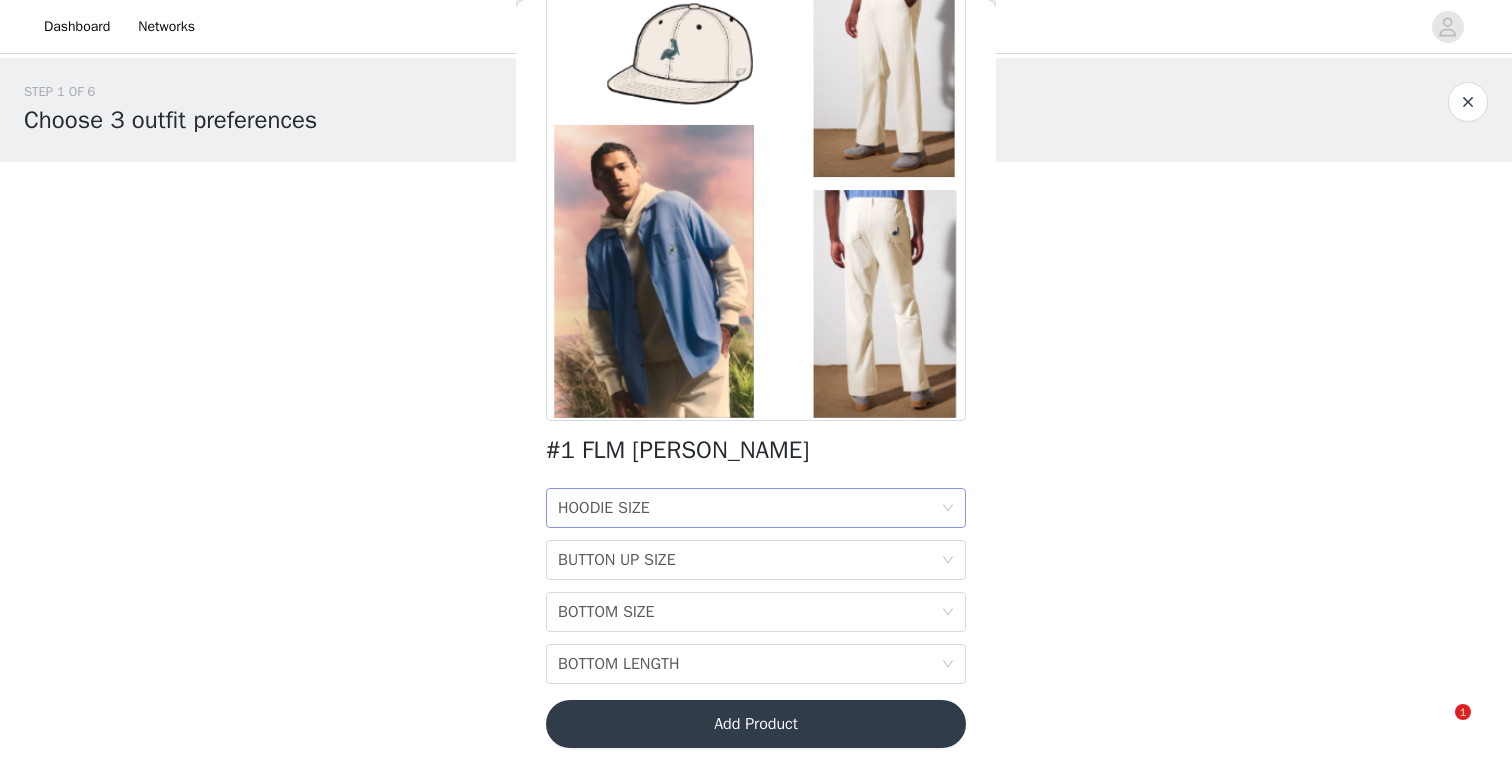 click on "HOODIE SIZE HOODIE SIZE" at bounding box center [749, 508] 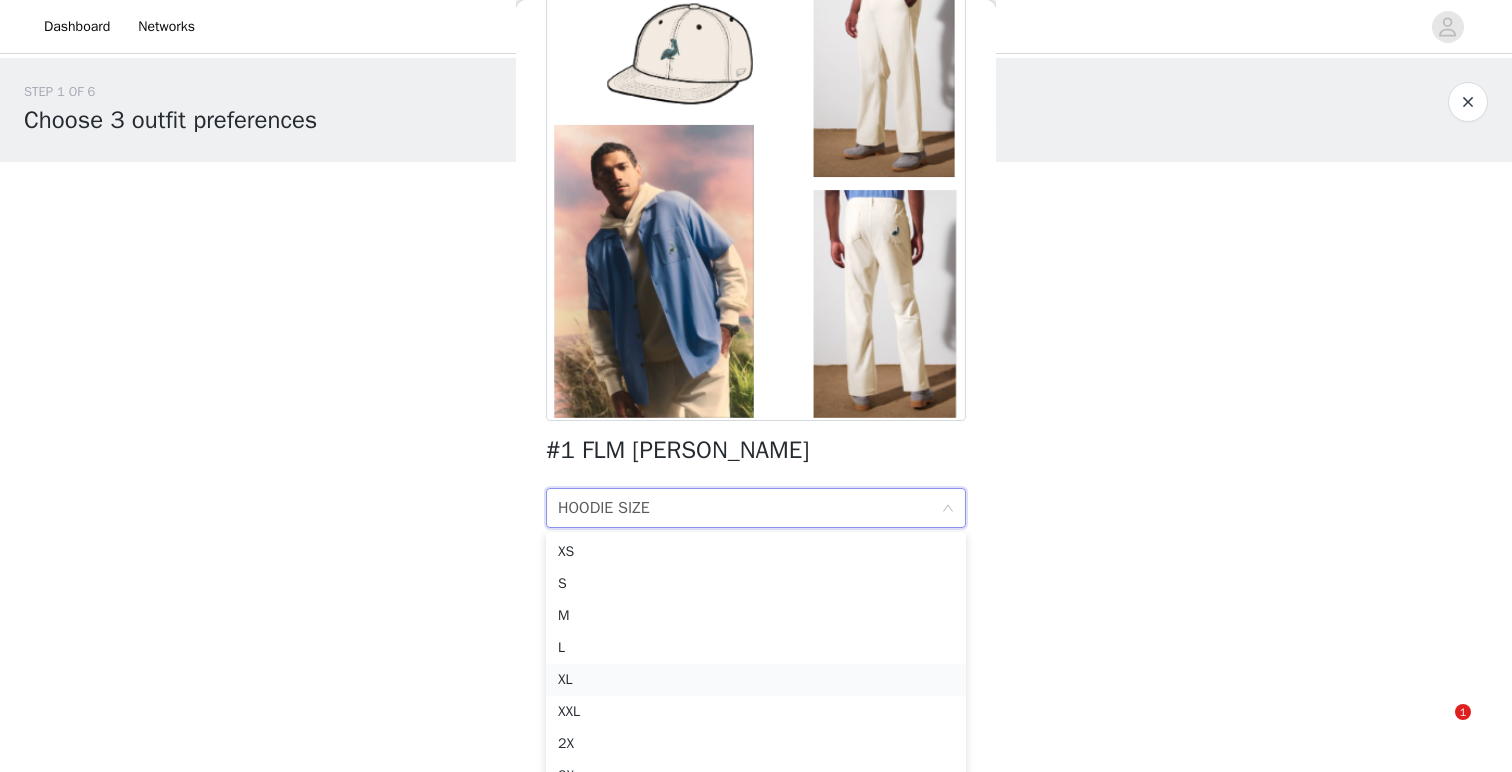 click on "XL" at bounding box center [756, 680] 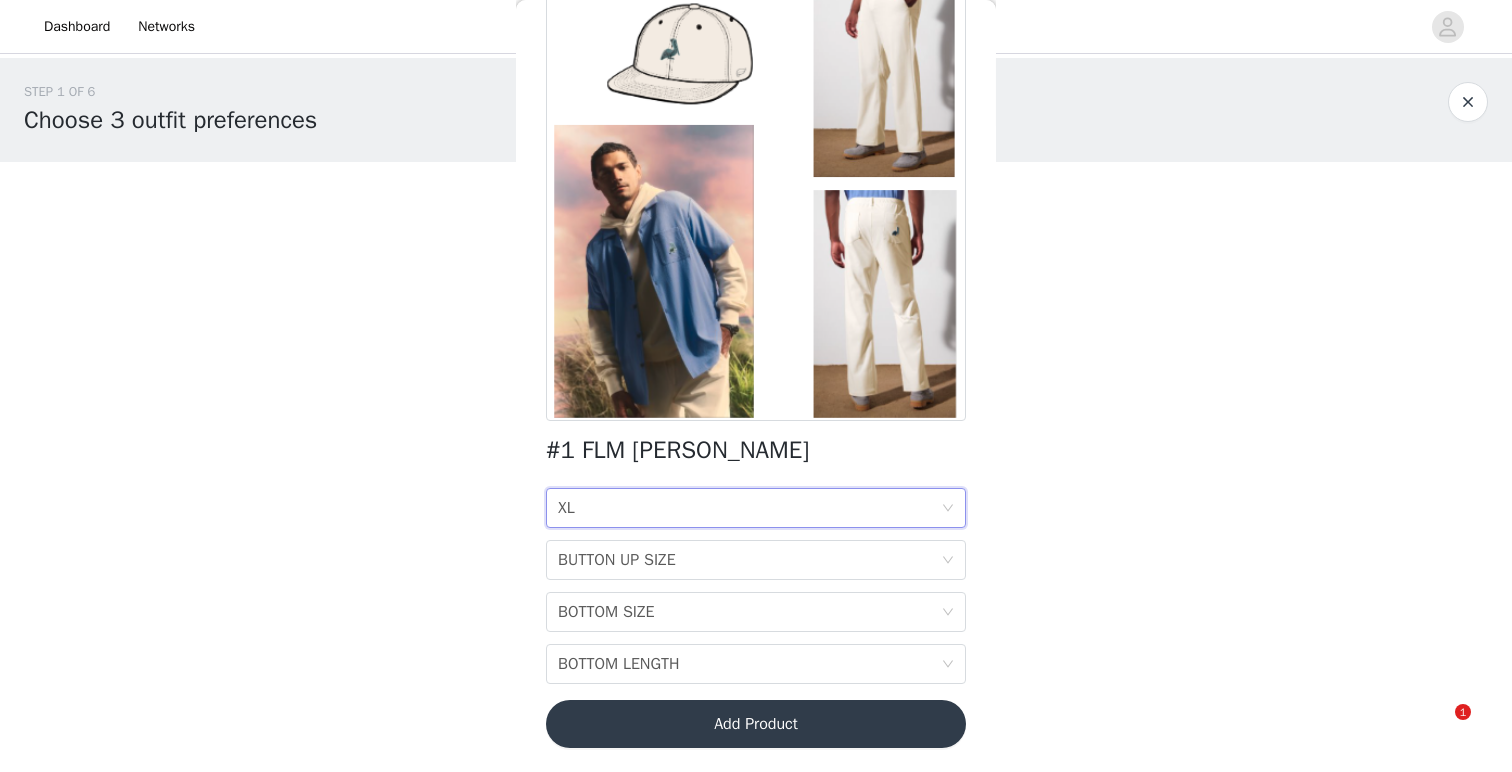 click on "HOODIE SIZE XL" at bounding box center (749, 508) 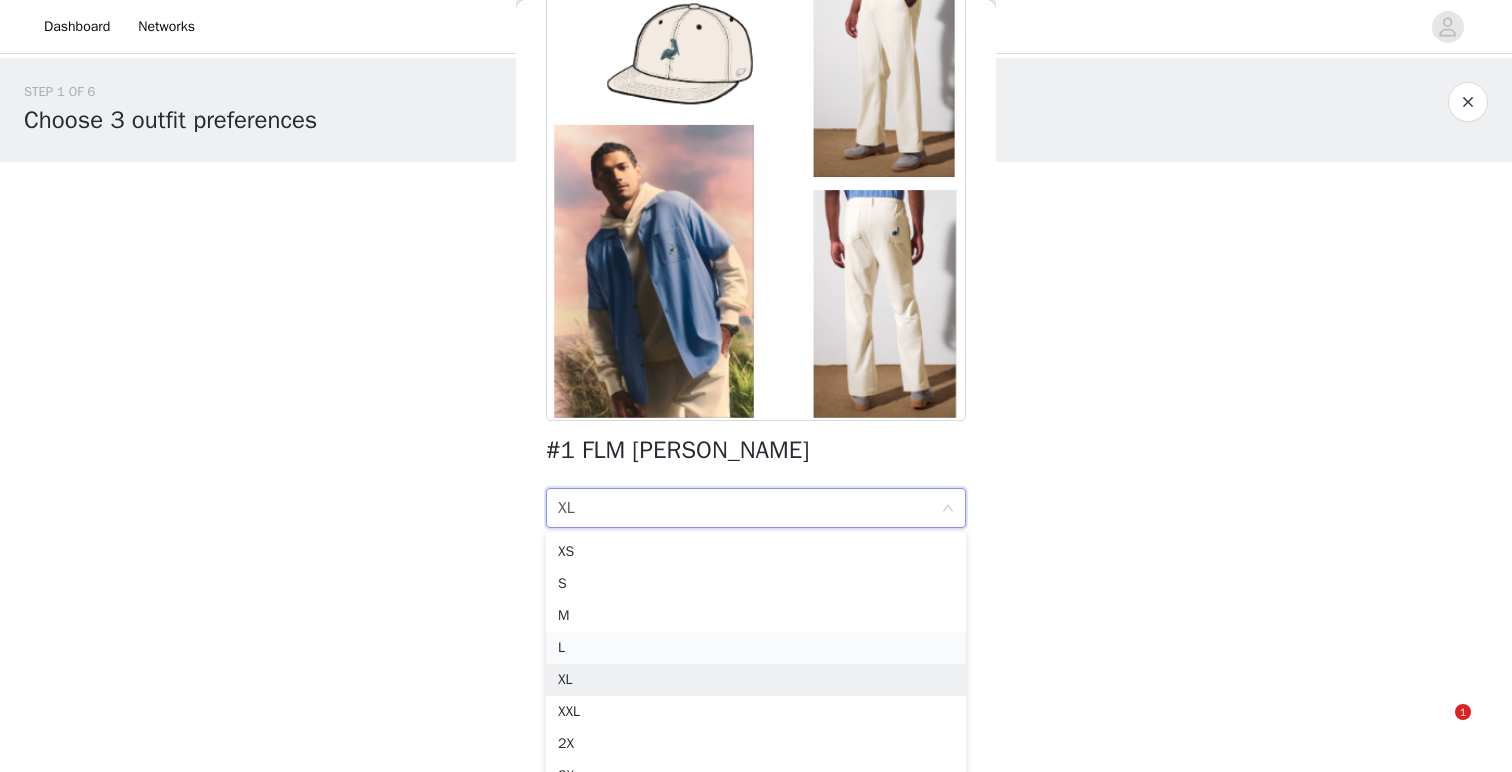 click on "L" at bounding box center (756, 648) 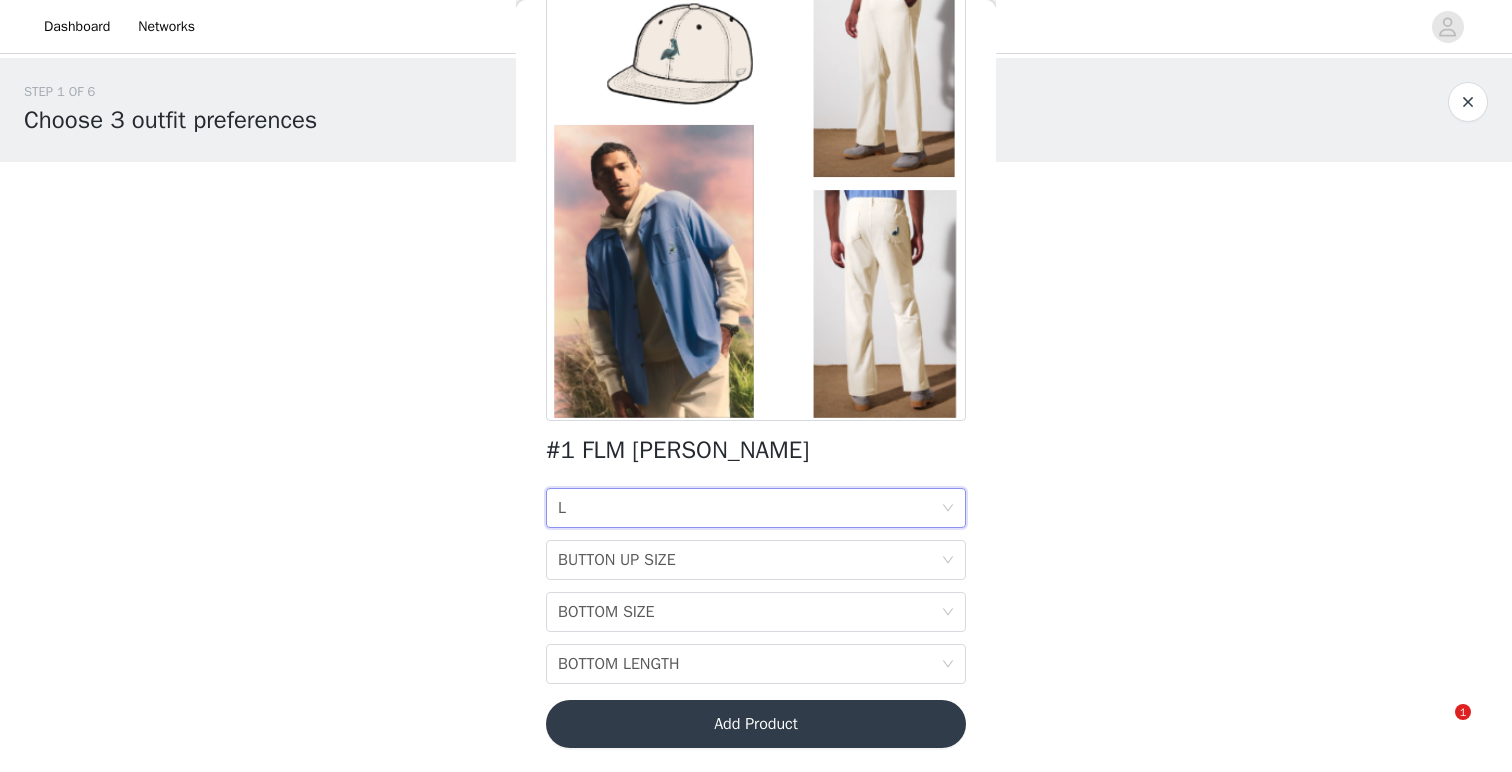 click on "STEP 1 OF 6
Choose 3 outfit preferences
You will receive 1 outfit       0/3 Selected           Add Product       Back     #1 FLM MALBON               HOODIE SIZE L BUTTON UP SIZE BUTTON UP SIZE BOTTOM SIZE BOTTOM SIZE BOTTOM LENGTH BOTTOM LENGTH     Add Product
Step 1 of 6" at bounding box center [756, 288] 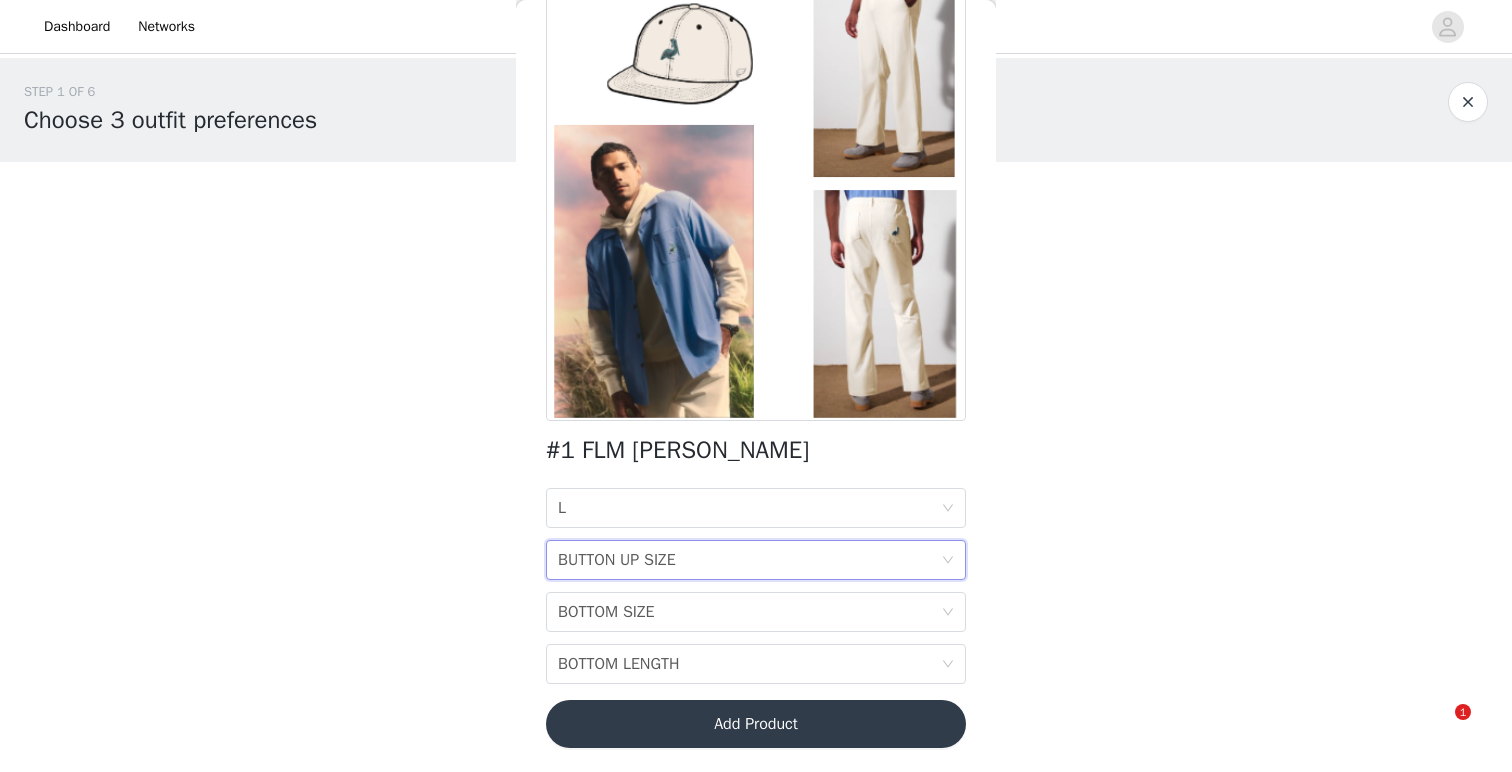 click on "BUTTON UP SIZE BUTTON UP SIZE" at bounding box center [749, 560] 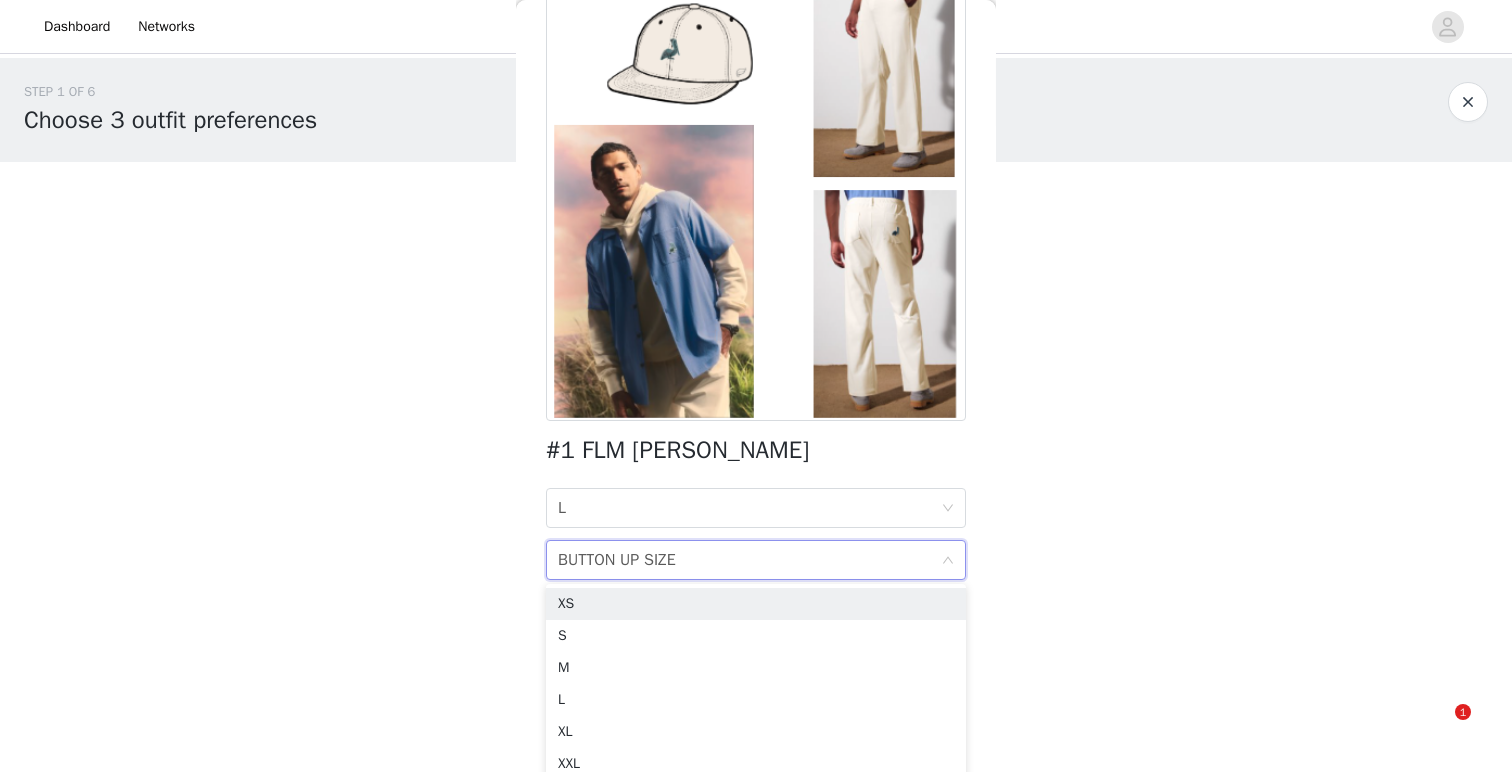 click on "STEP 1 OF 6
Choose 3 outfit preferences
You will receive 1 outfit       0/3 Selected           Add Product       Back     #1 FLM MALBON               HOODIE SIZE L BUTTON UP SIZE BUTTON UP SIZE BOTTOM SIZE BOTTOM SIZE BOTTOM LENGTH BOTTOM LENGTH     Add Product
Step 1 of 6" at bounding box center [756, 288] 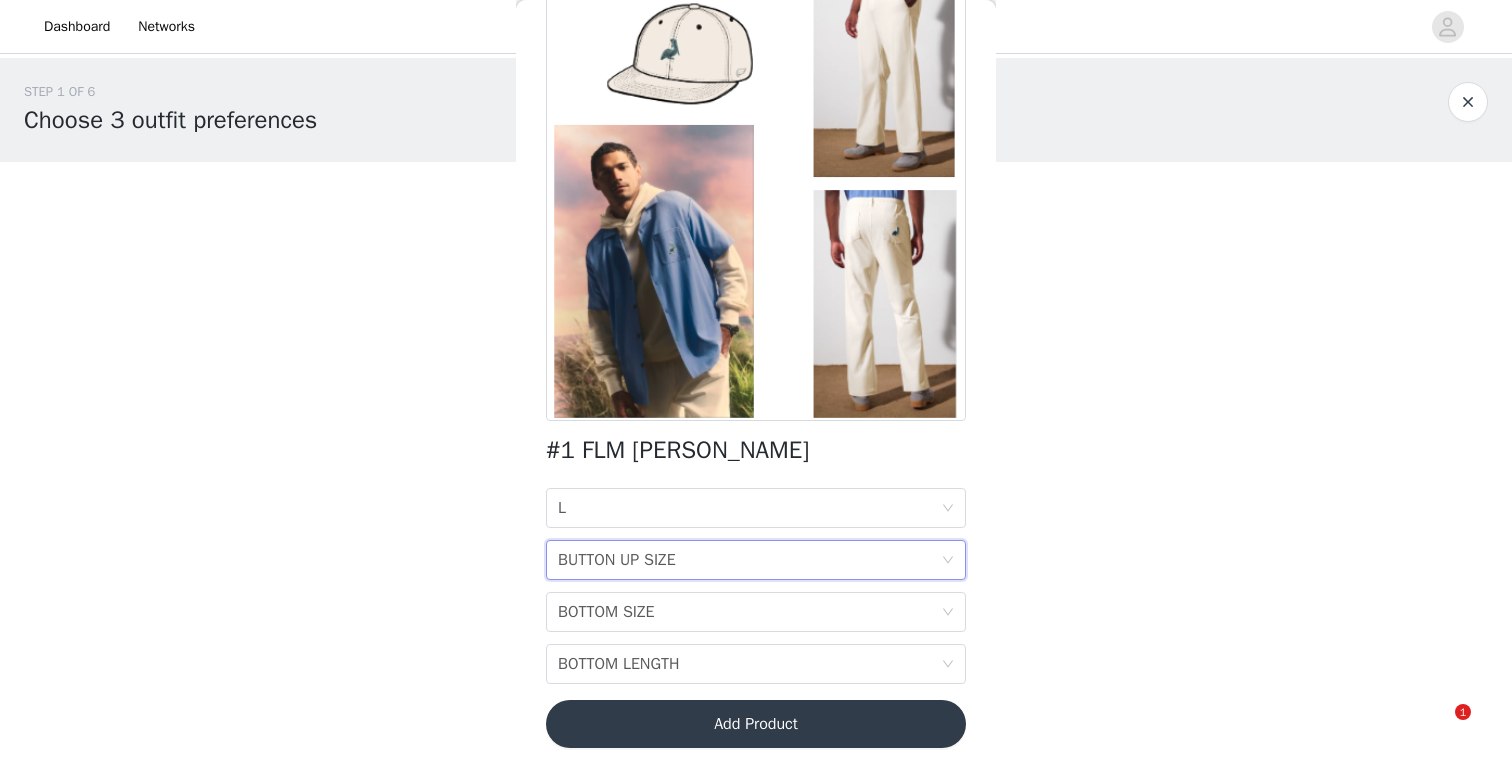 click 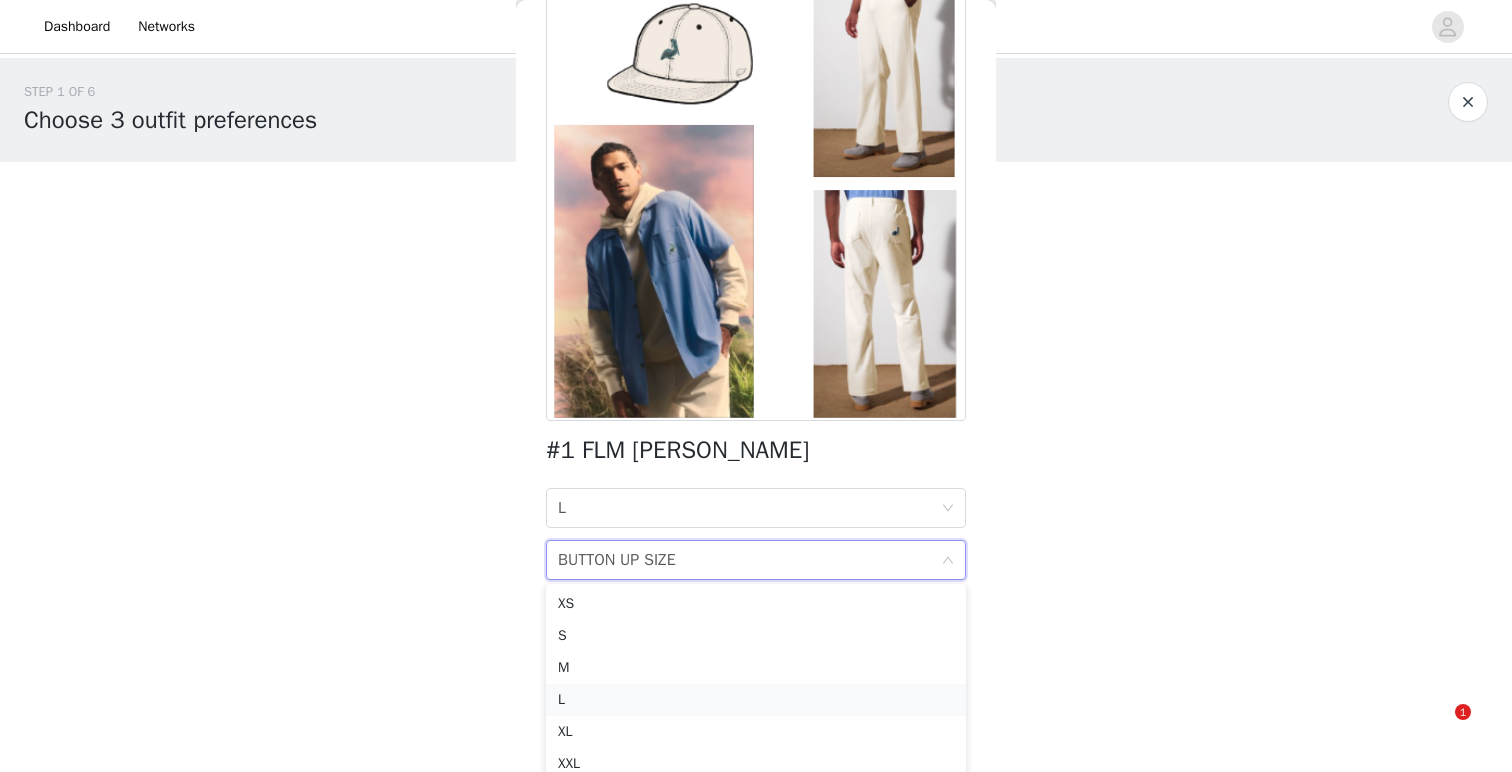 click on "L" at bounding box center (756, 700) 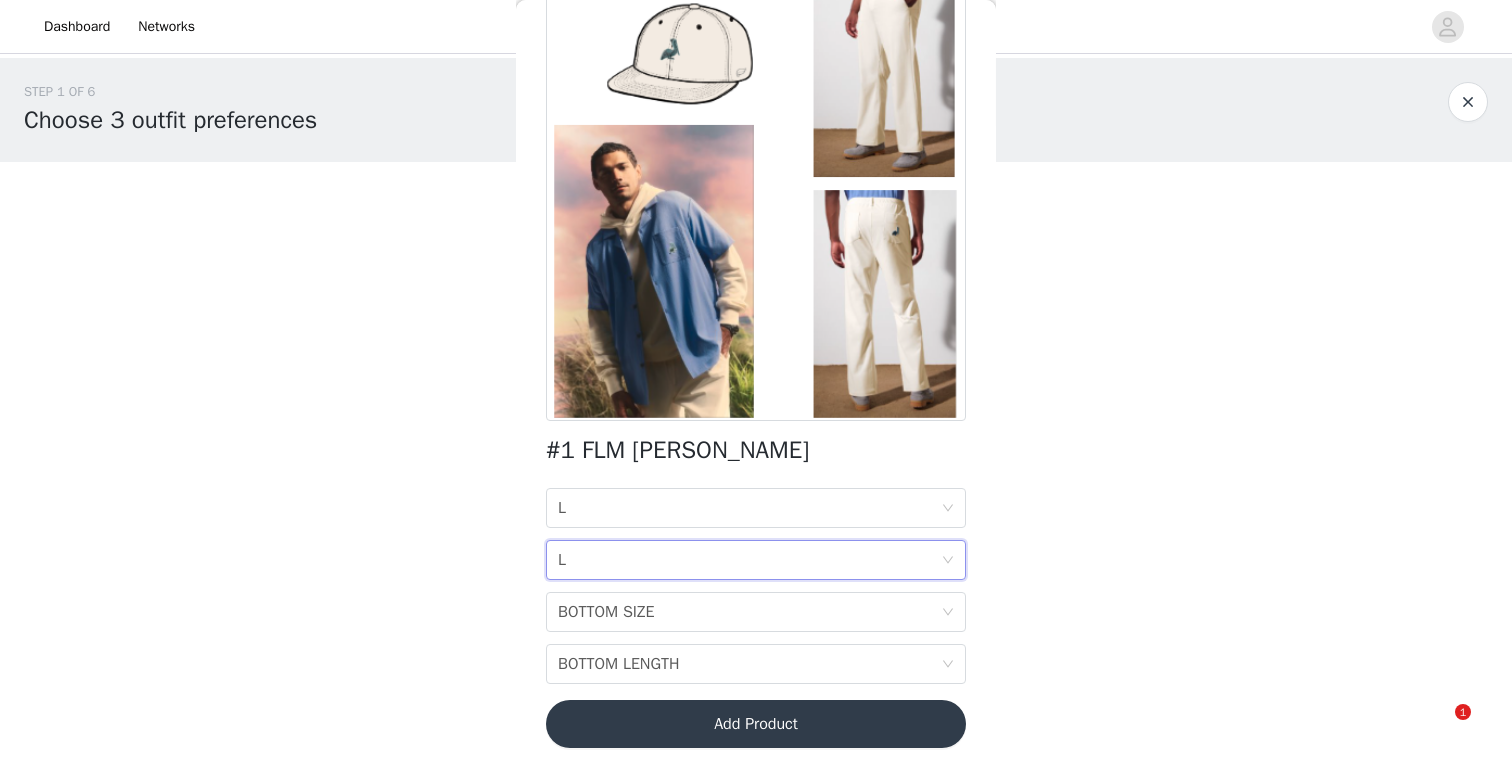 click on "BUTTON UP SIZE L" at bounding box center [756, 560] 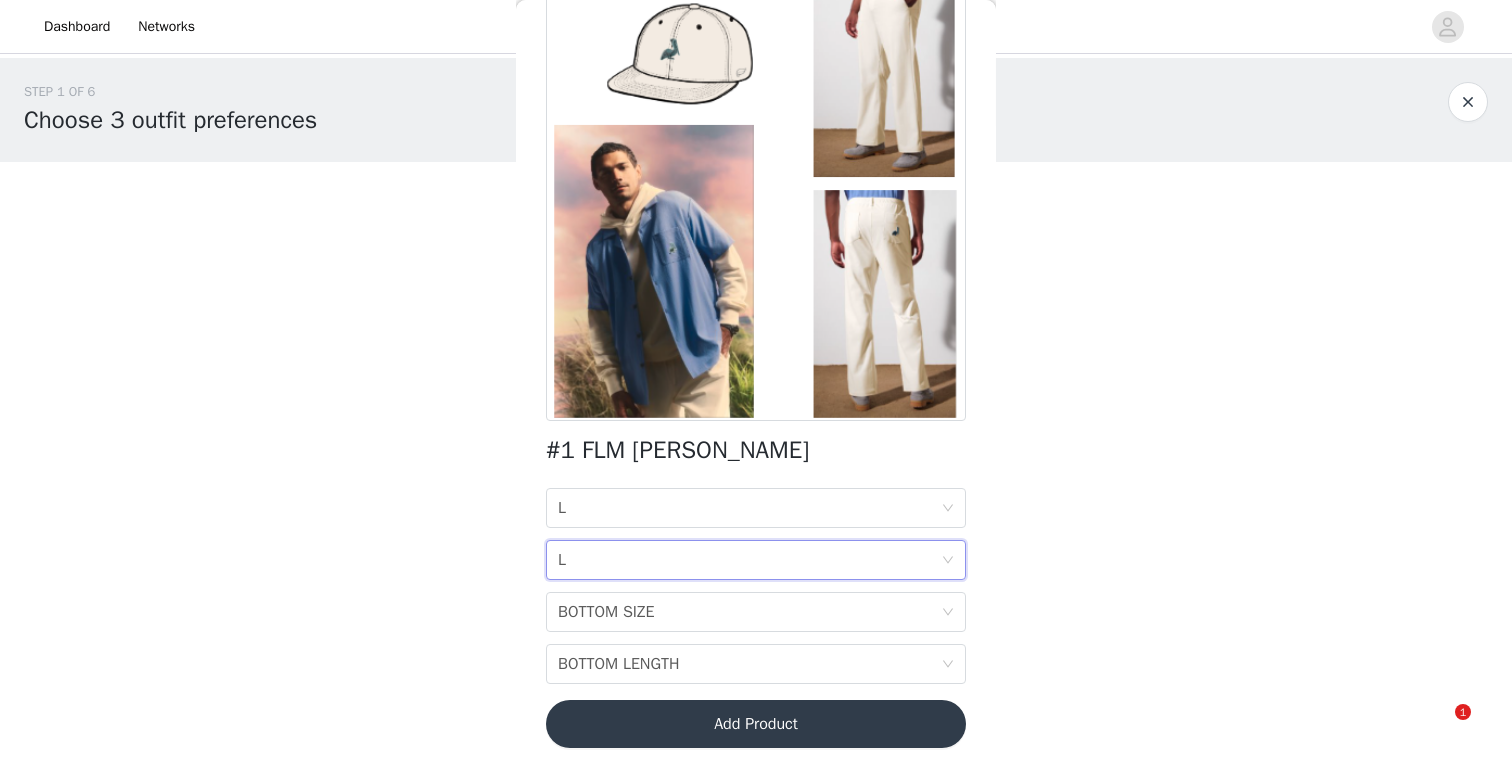 click on "STEP 1 OF 6
Choose 3 outfit preferences
You will receive 1 outfit       0/3 Selected           Add Product       Back     #1 FLM MALBON               HOODIE SIZE L BUTTON UP SIZE L BOTTOM SIZE BOTTOM SIZE BOTTOM LENGTH BOTTOM LENGTH     Add Product
Step 1 of 6" at bounding box center (756, 288) 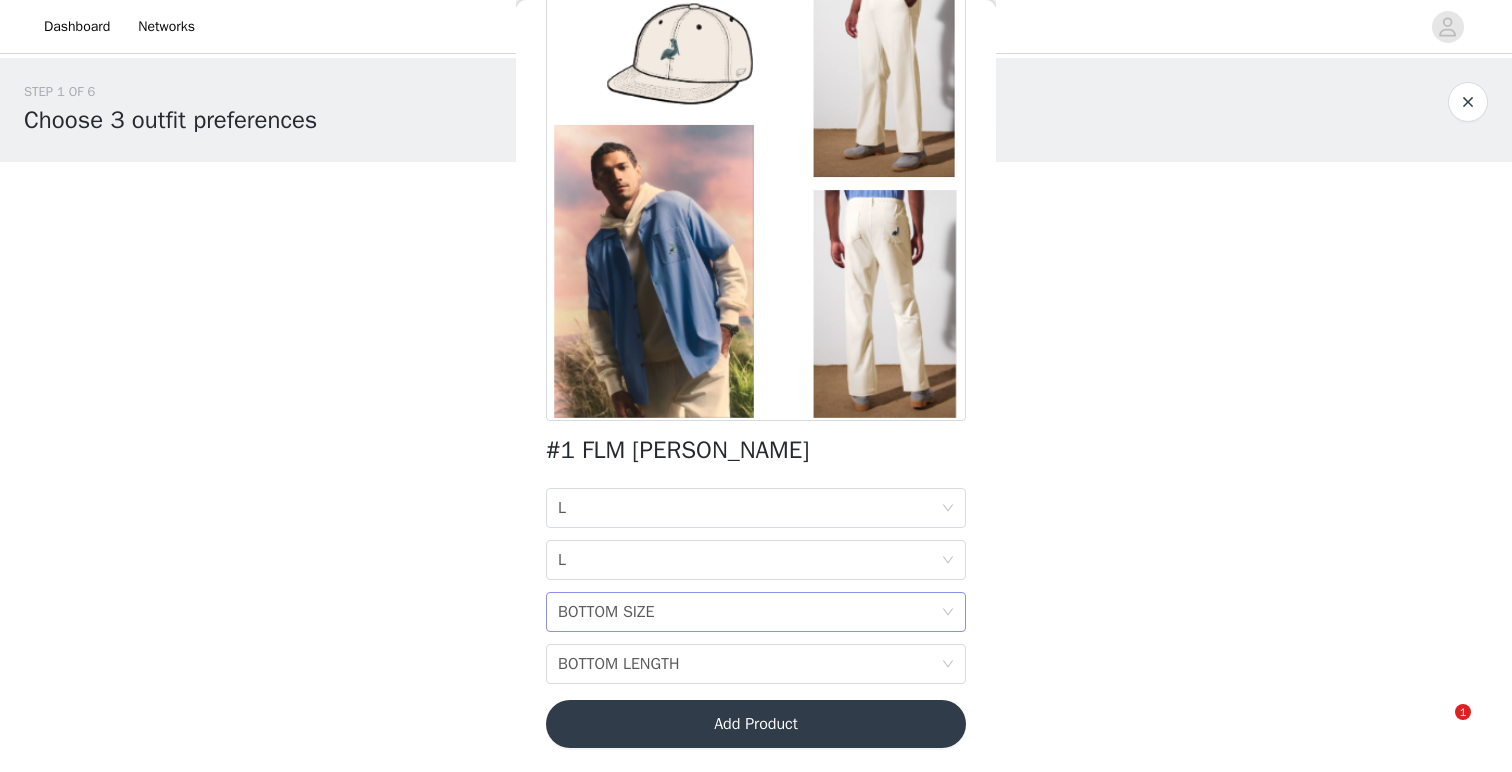 click on "BOTTOM SIZE BOTTOM SIZE" at bounding box center (749, 612) 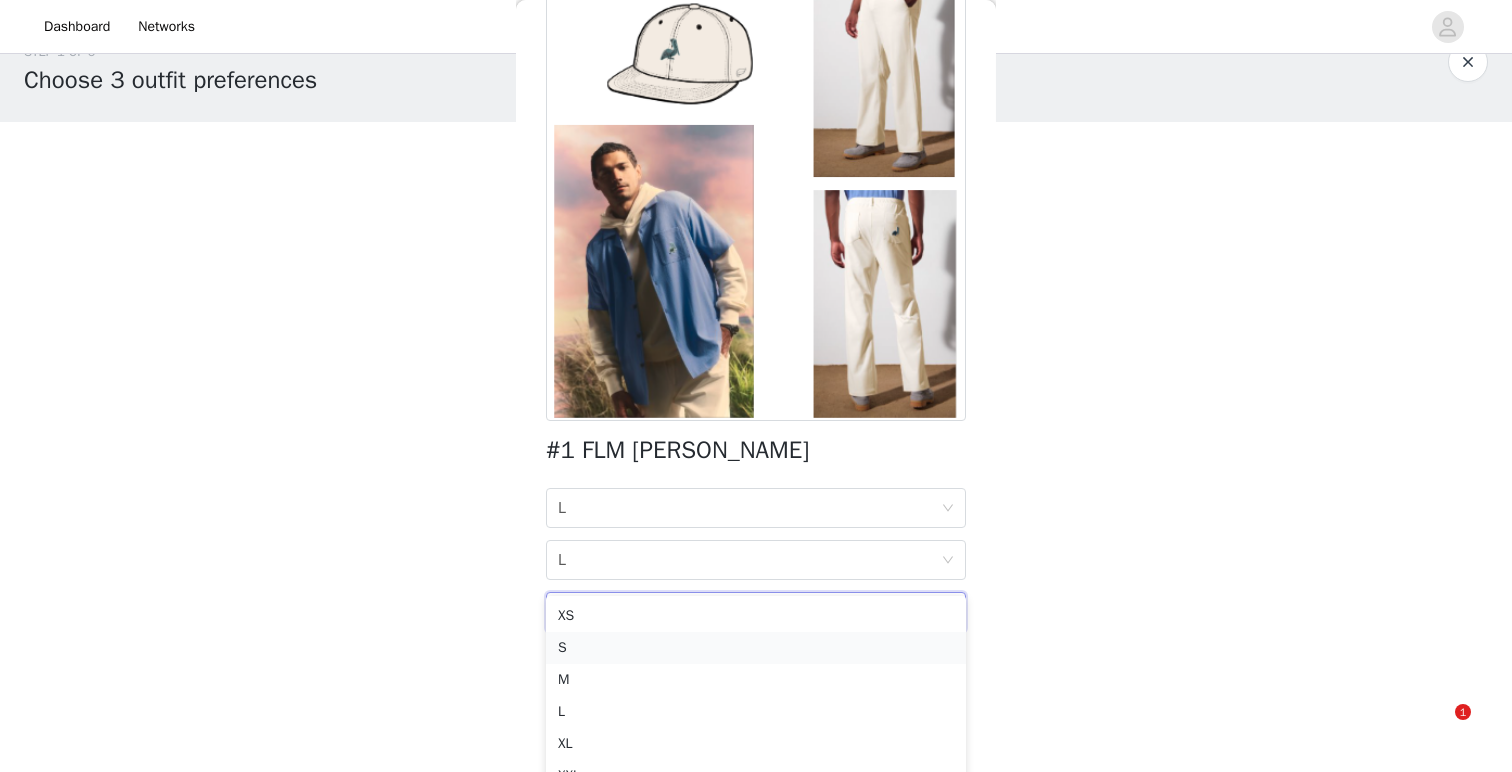 scroll, scrollTop: 46, scrollLeft: 0, axis: vertical 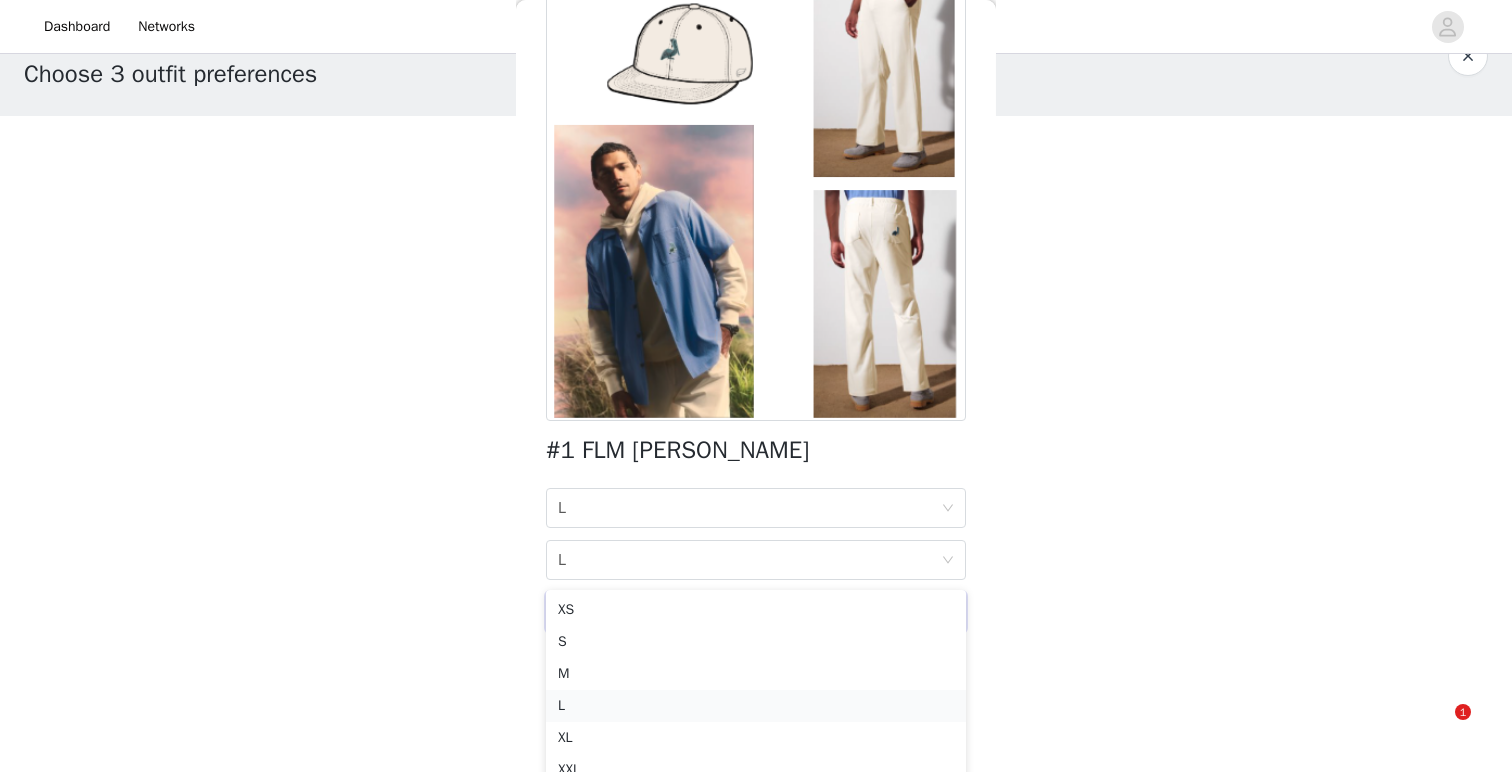 click on "L" at bounding box center [756, 706] 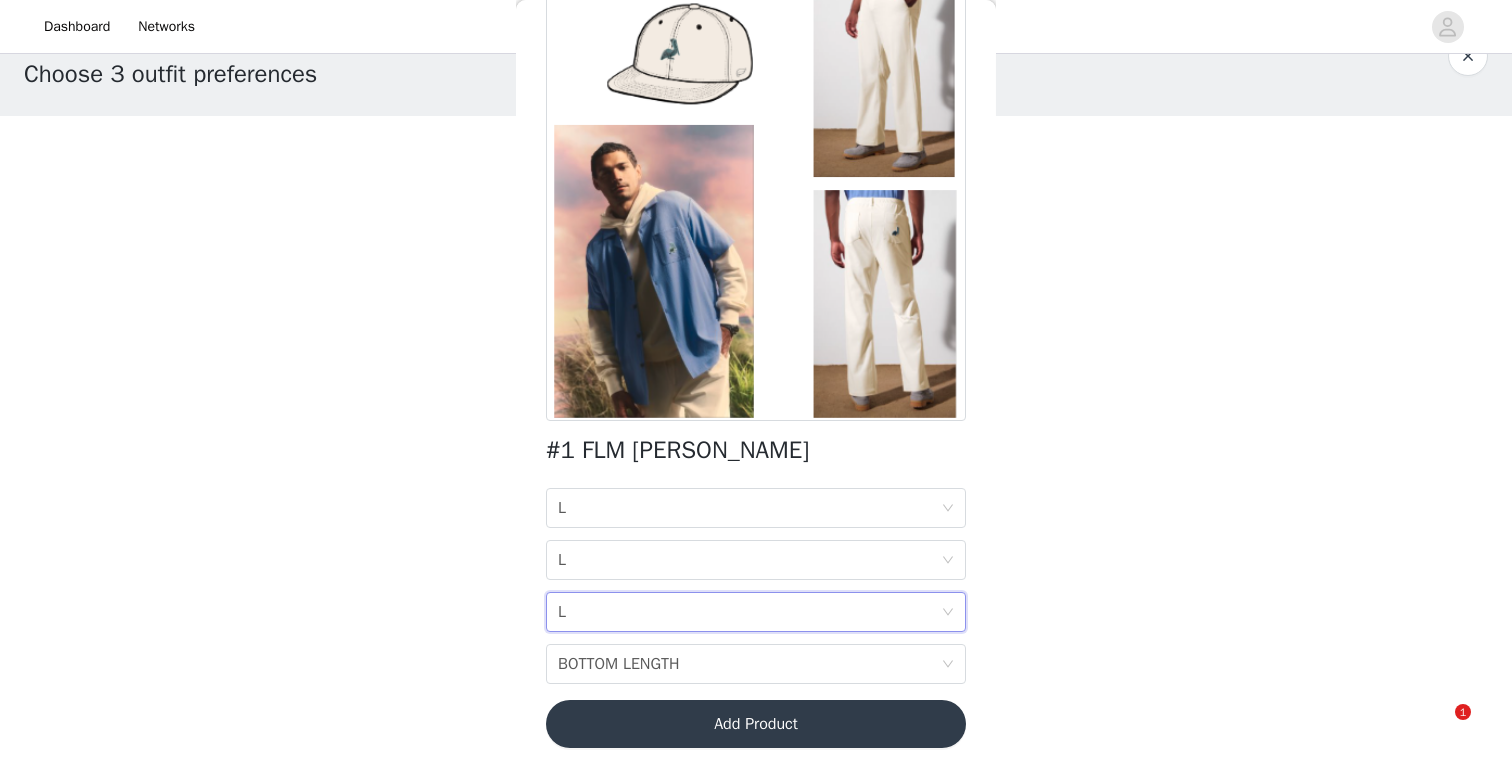 scroll, scrollTop: 0, scrollLeft: 0, axis: both 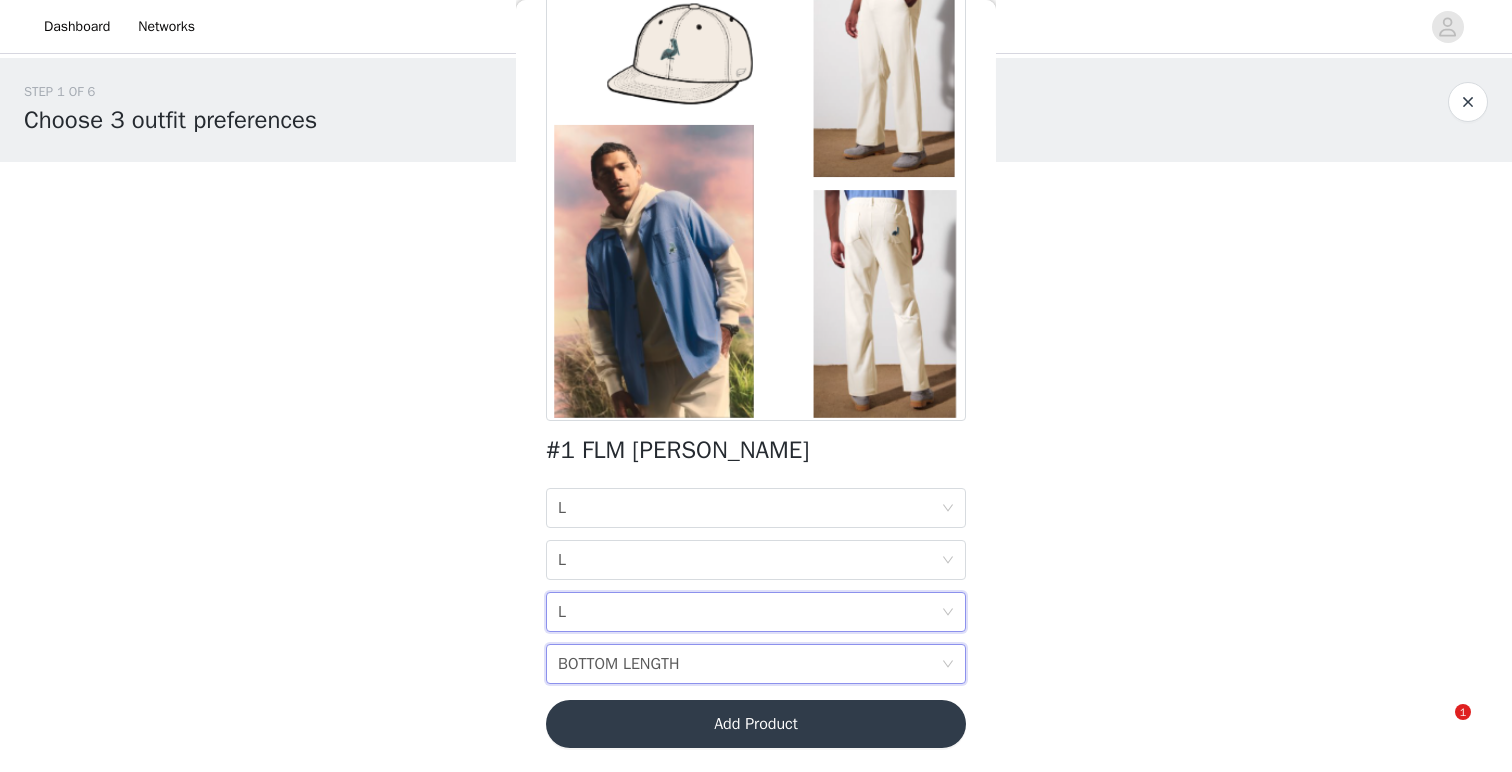 click 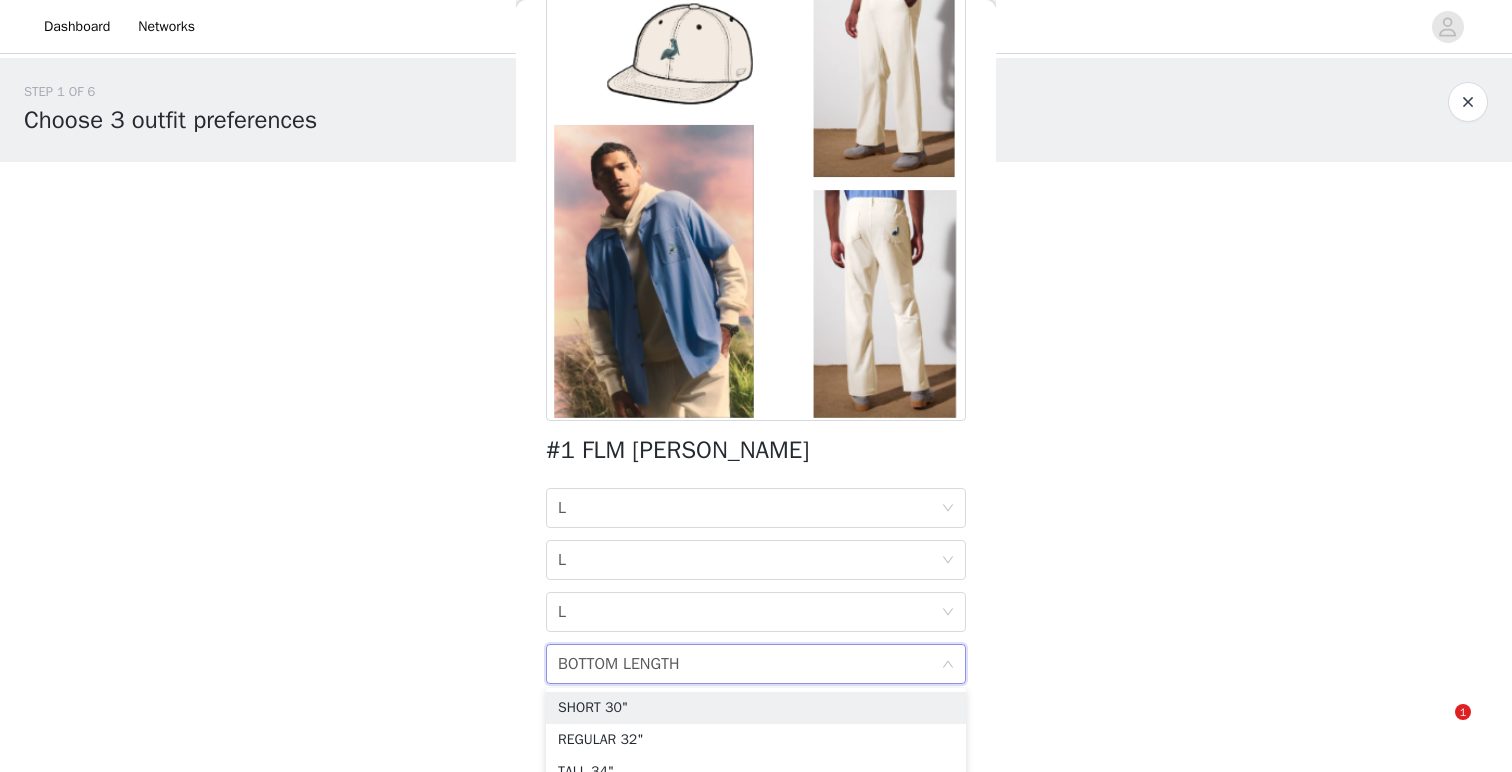 scroll, scrollTop: 20, scrollLeft: 0, axis: vertical 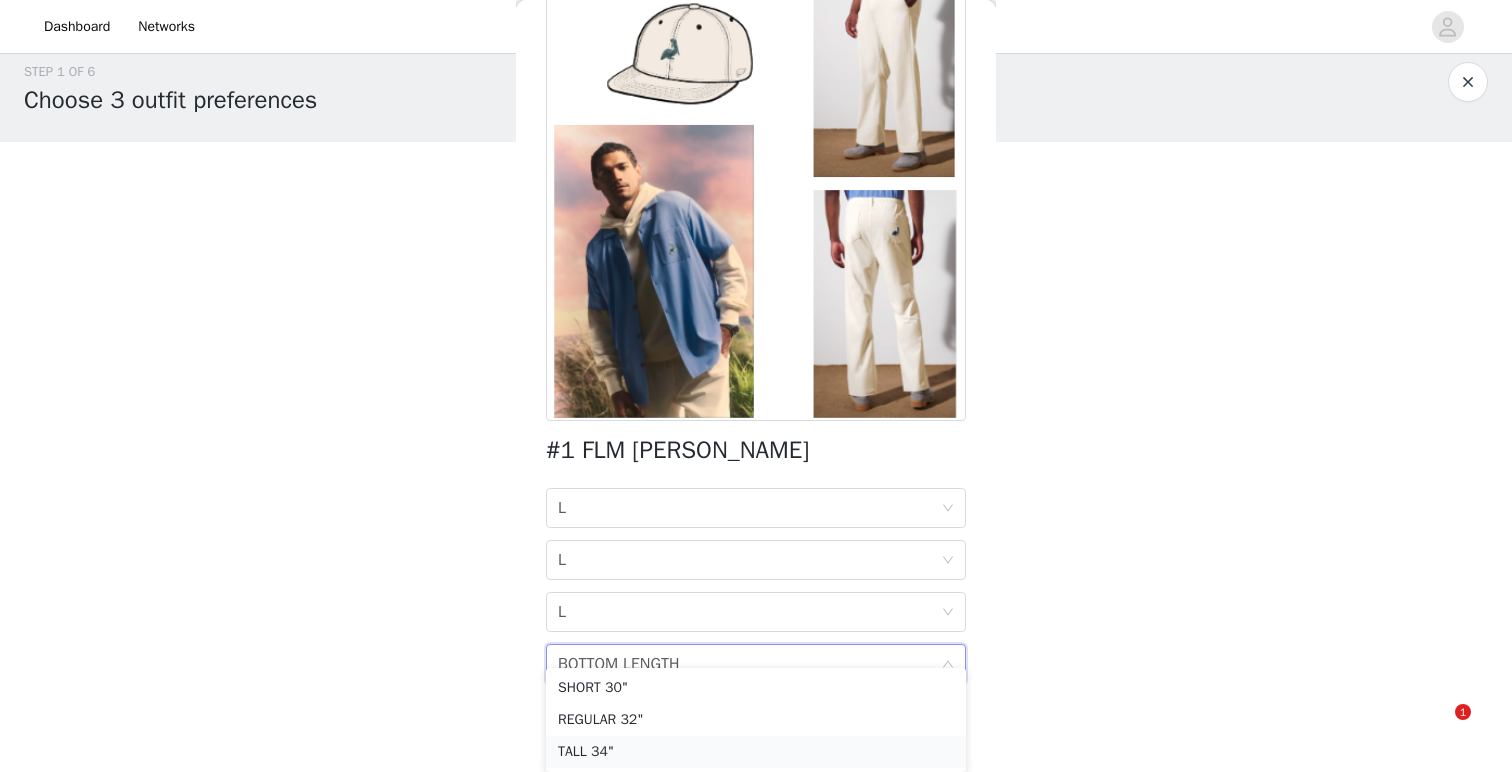 click on "TALL 34"" at bounding box center [756, 752] 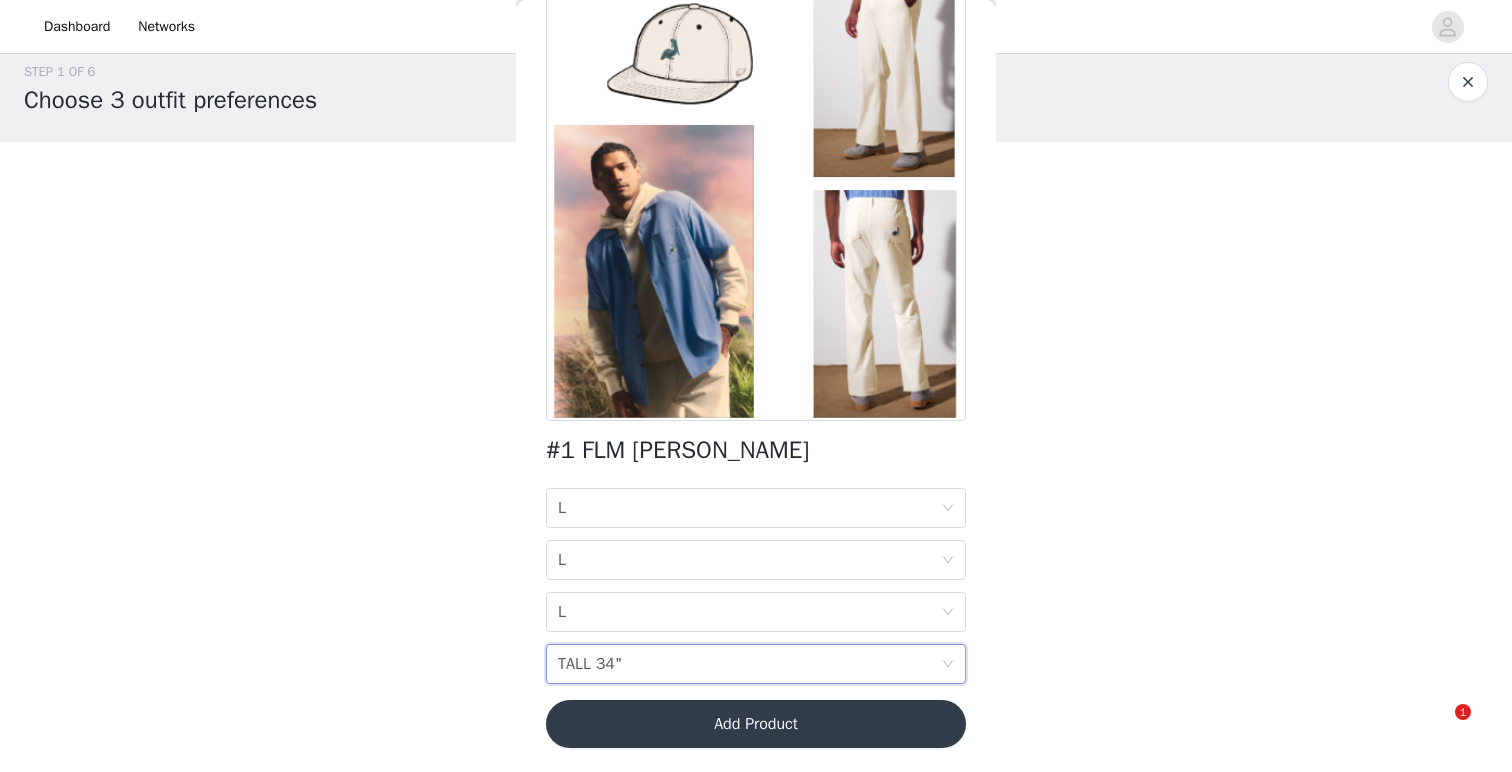 scroll, scrollTop: 0, scrollLeft: 0, axis: both 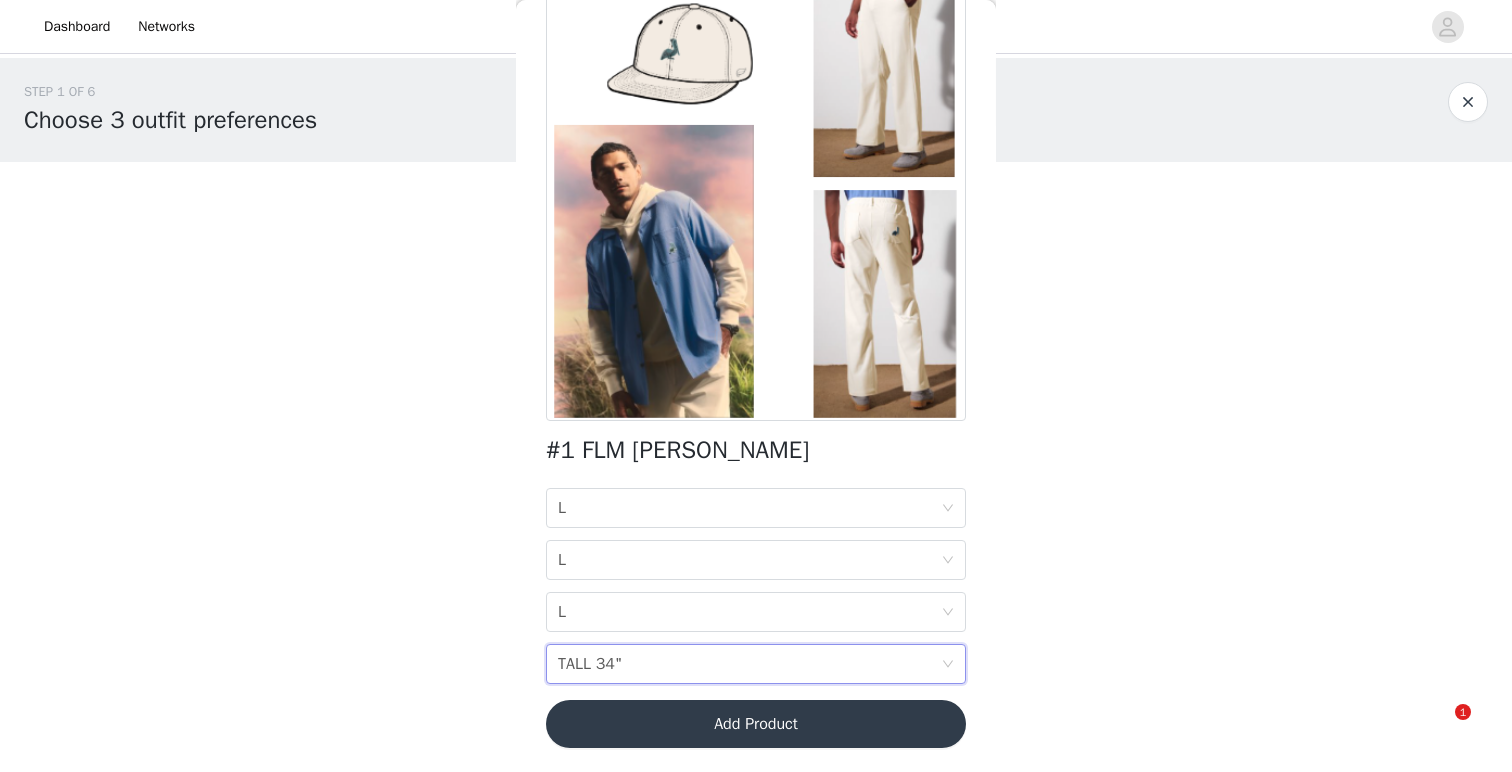 click on "STEP 1 OF 6
Choose 3 outfit preferences
You will receive 1 outfit       0/3 Selected           Add Product       Back     #1 FLM MALBON               HOODIE SIZE L BUTTON UP SIZE L BOTTOM SIZE L BOTTOM LENGTH TALL 34"     Add Product
Step 1 of 6" at bounding box center (756, 288) 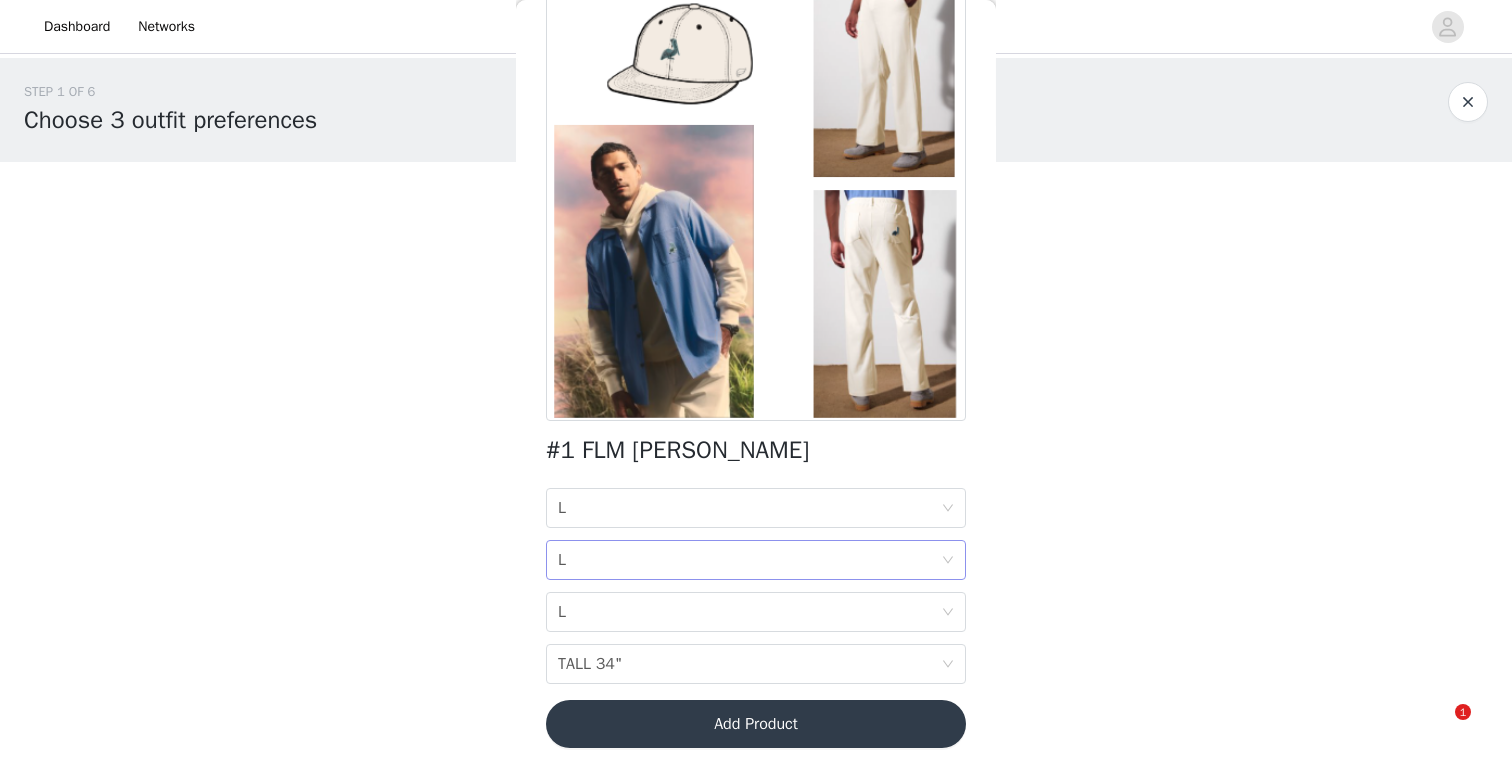 click on "BUTTON UP SIZE L" at bounding box center [749, 560] 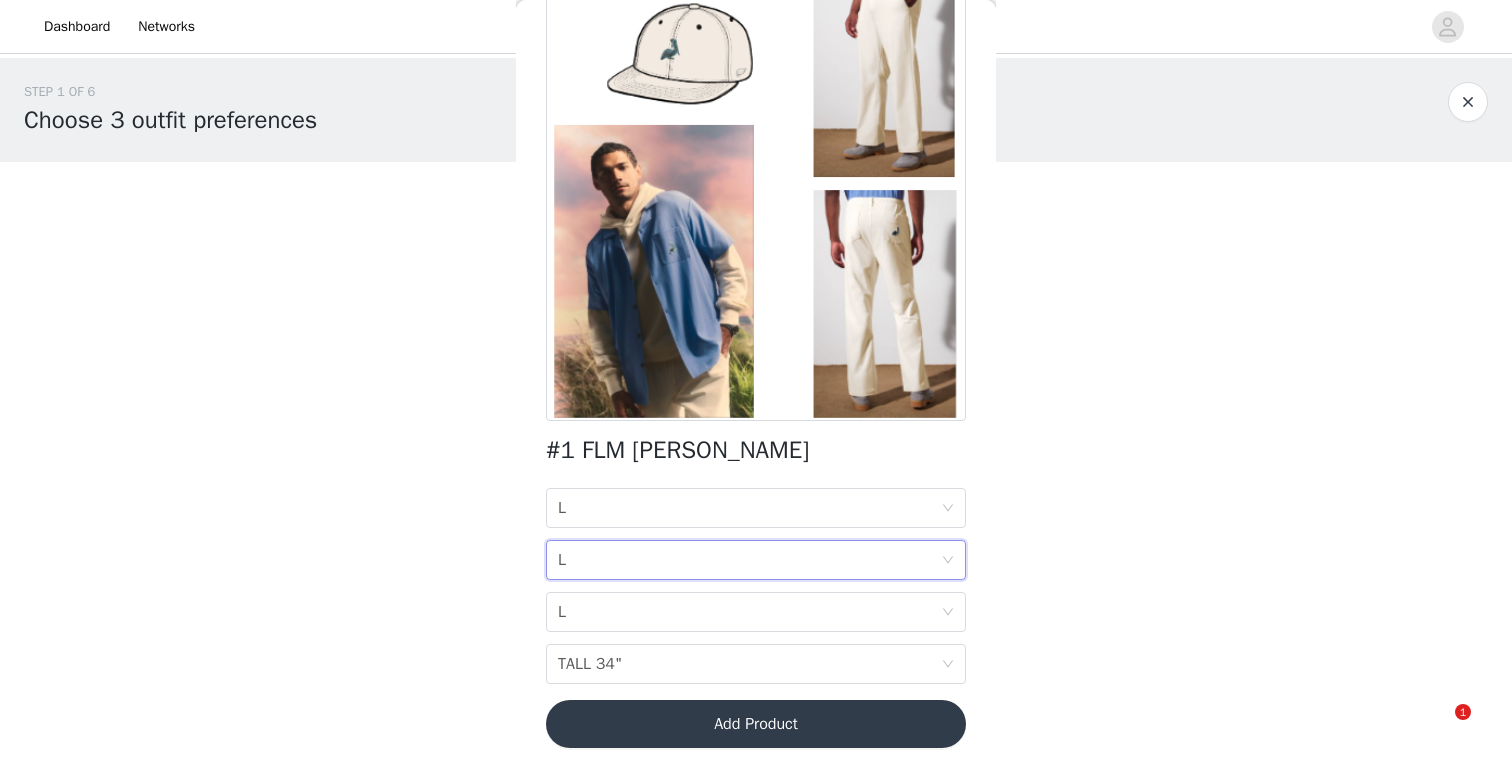 click on "Dashboard Networks
STEP 1 OF 6
Choose 3 outfit preferences
You will receive 1 outfit       0/3 Selected           Add Product       Back     #1 FLM MALBON               HOODIE SIZE L BUTTON UP SIZE L BOTTOM SIZE L BOTTOM LENGTH TALL 34"     Add Product
Step 1 of 6
1
XS S M L XL XXL 2X 3X 4x XS S M L XL XXL XS S M L XL XXL SHORT 30" REGULAR 32" TALL 34"" at bounding box center [756, 386] 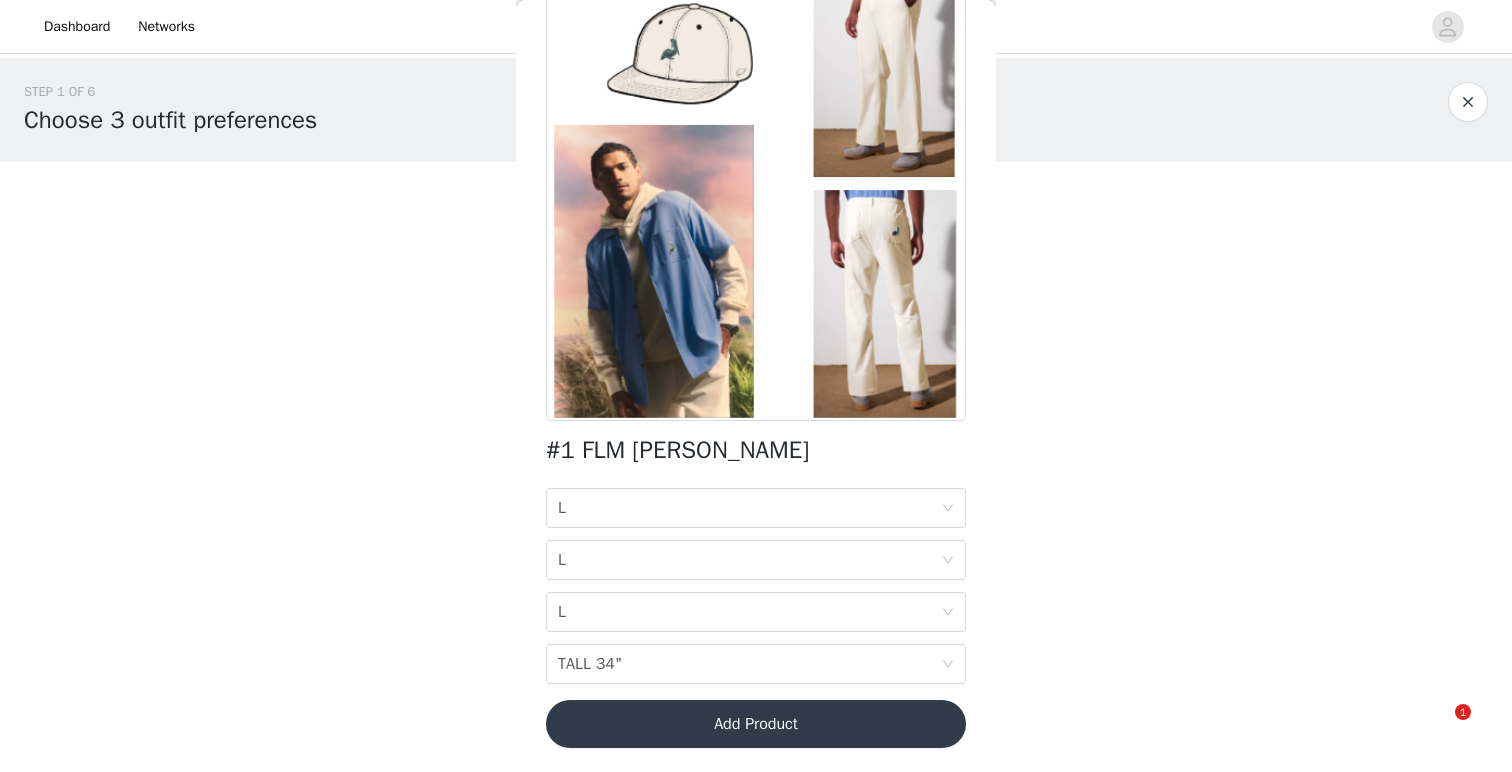 click on "HOODIE SIZE L BUTTON UP SIZE L BOTTOM SIZE L BOTTOM LENGTH TALL 34"" at bounding box center (756, 586) 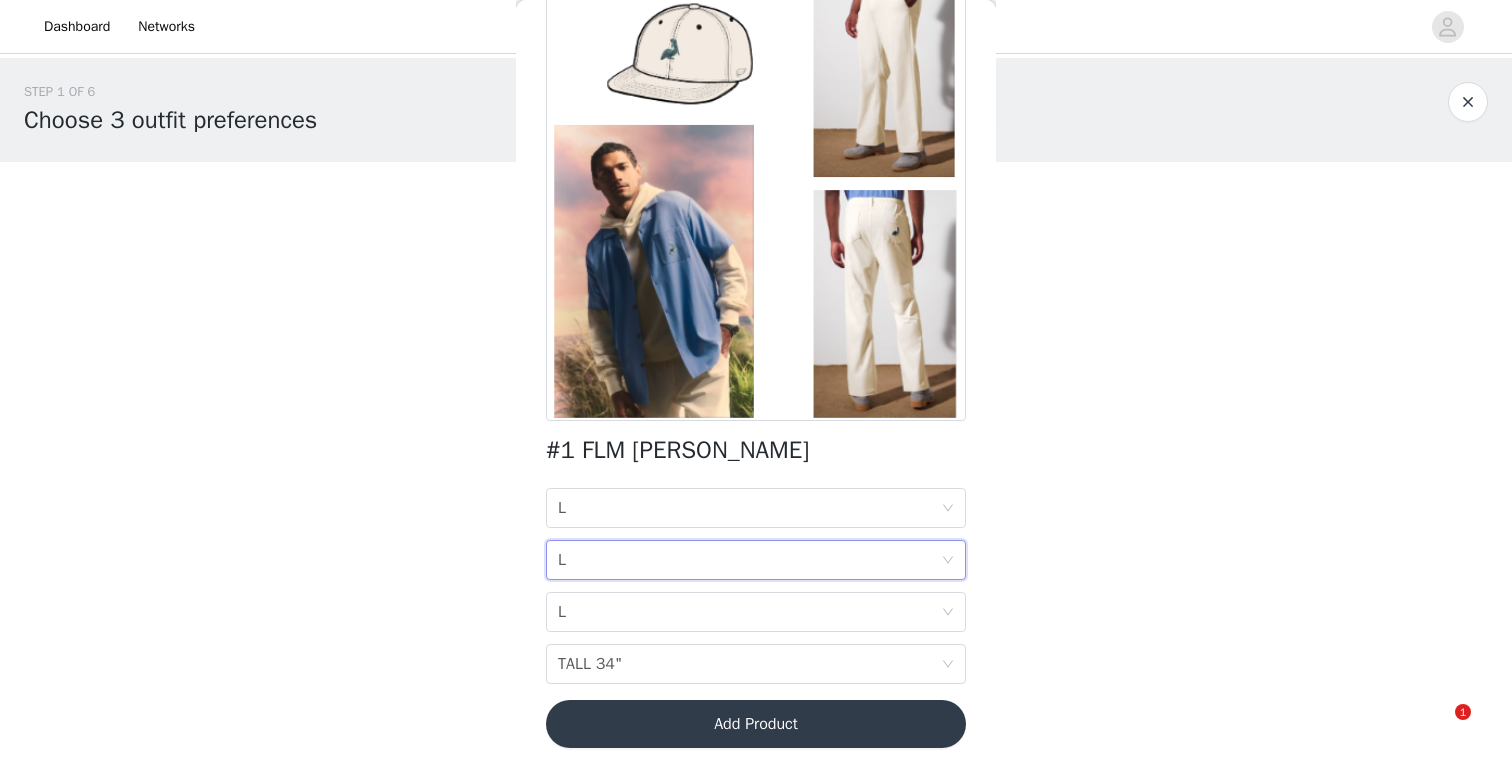 click on "BUTTON UP SIZE L" at bounding box center (749, 560) 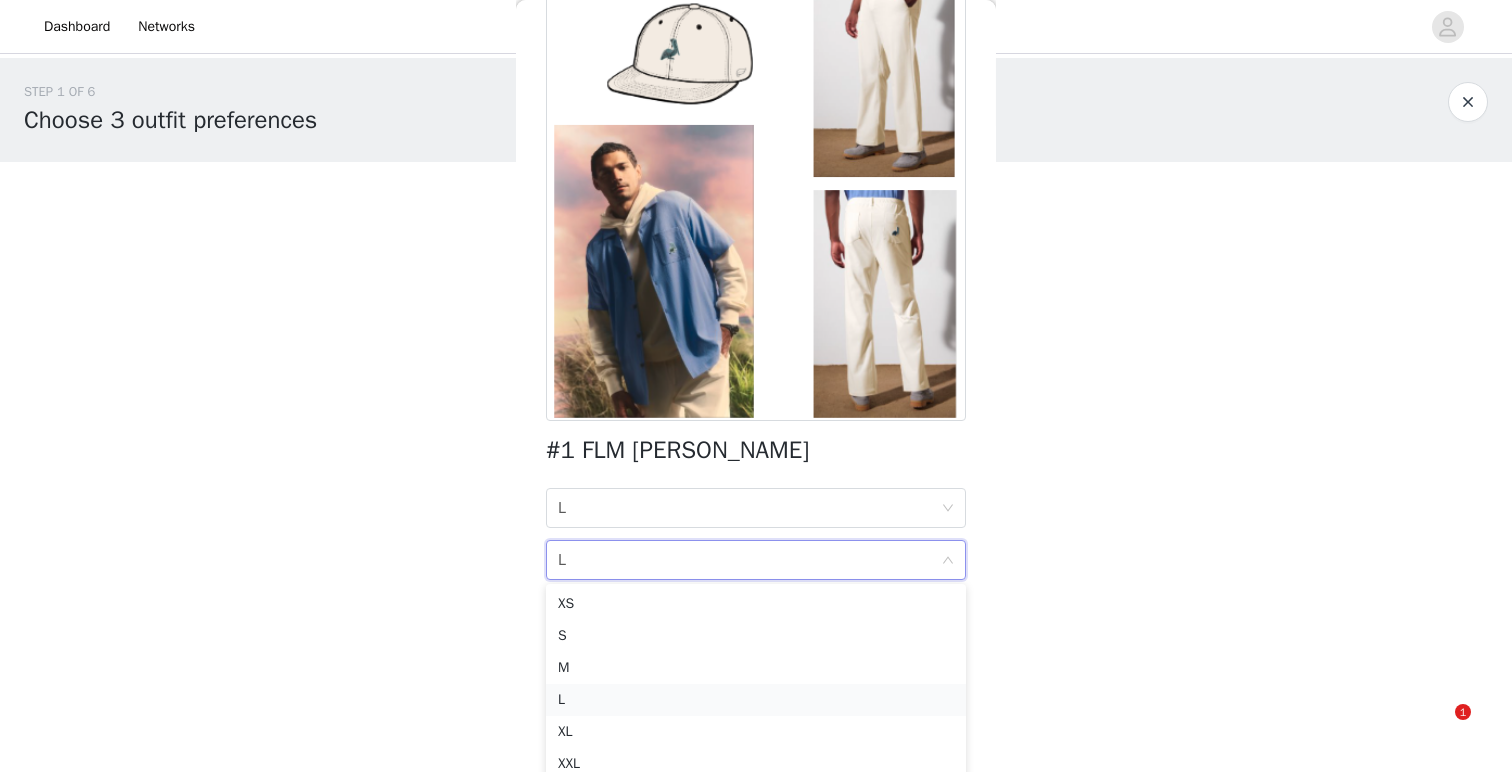 click on "L" at bounding box center (756, 700) 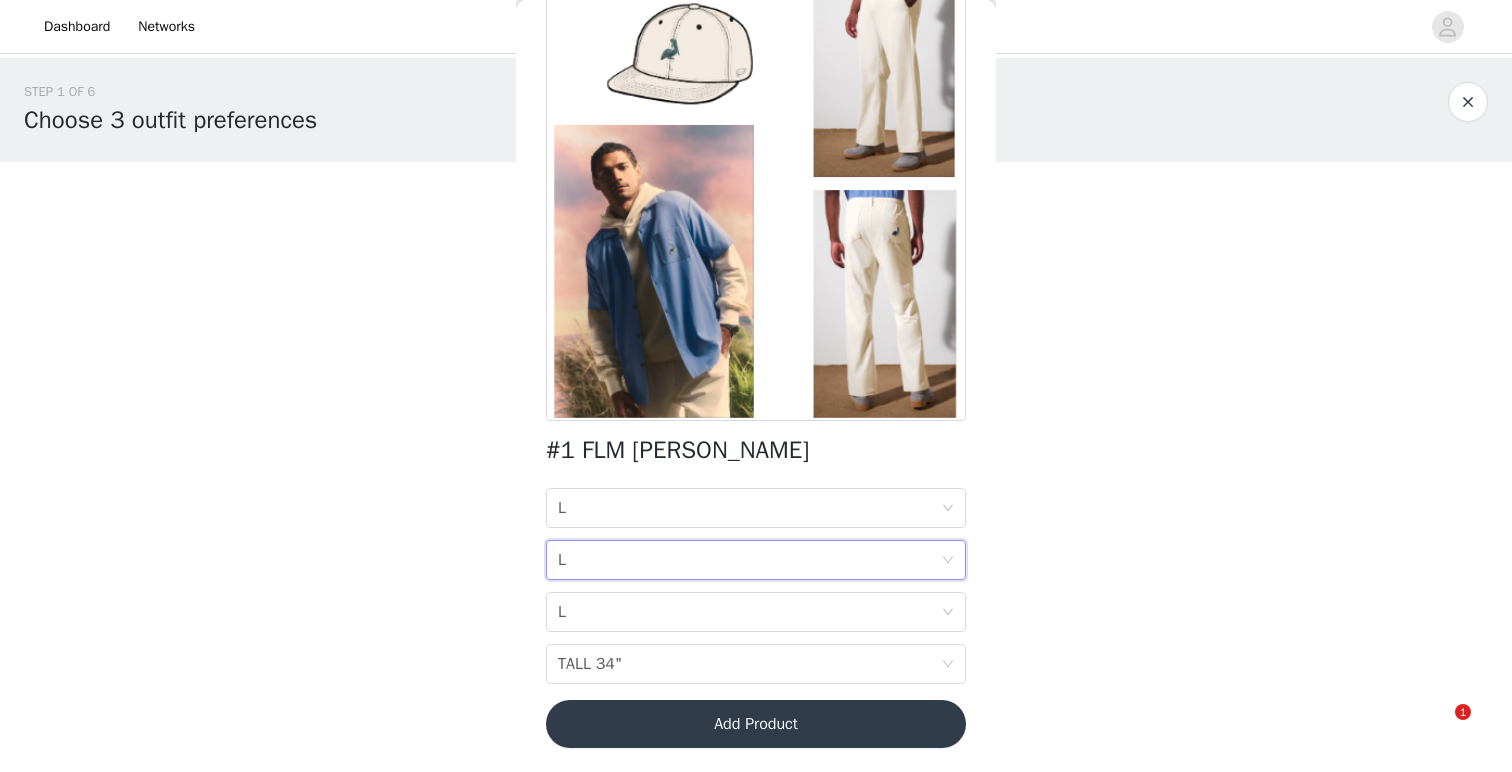 click on "STEP 1 OF 6
Choose 3 outfit preferences
You will receive 1 outfit       0/3 Selected           Add Product       Back     #1 FLM MALBON               HOODIE SIZE L BUTTON UP SIZE L BOTTOM SIZE L BOTTOM LENGTH TALL 34"     Add Product
Step 1 of 6" at bounding box center (756, 288) 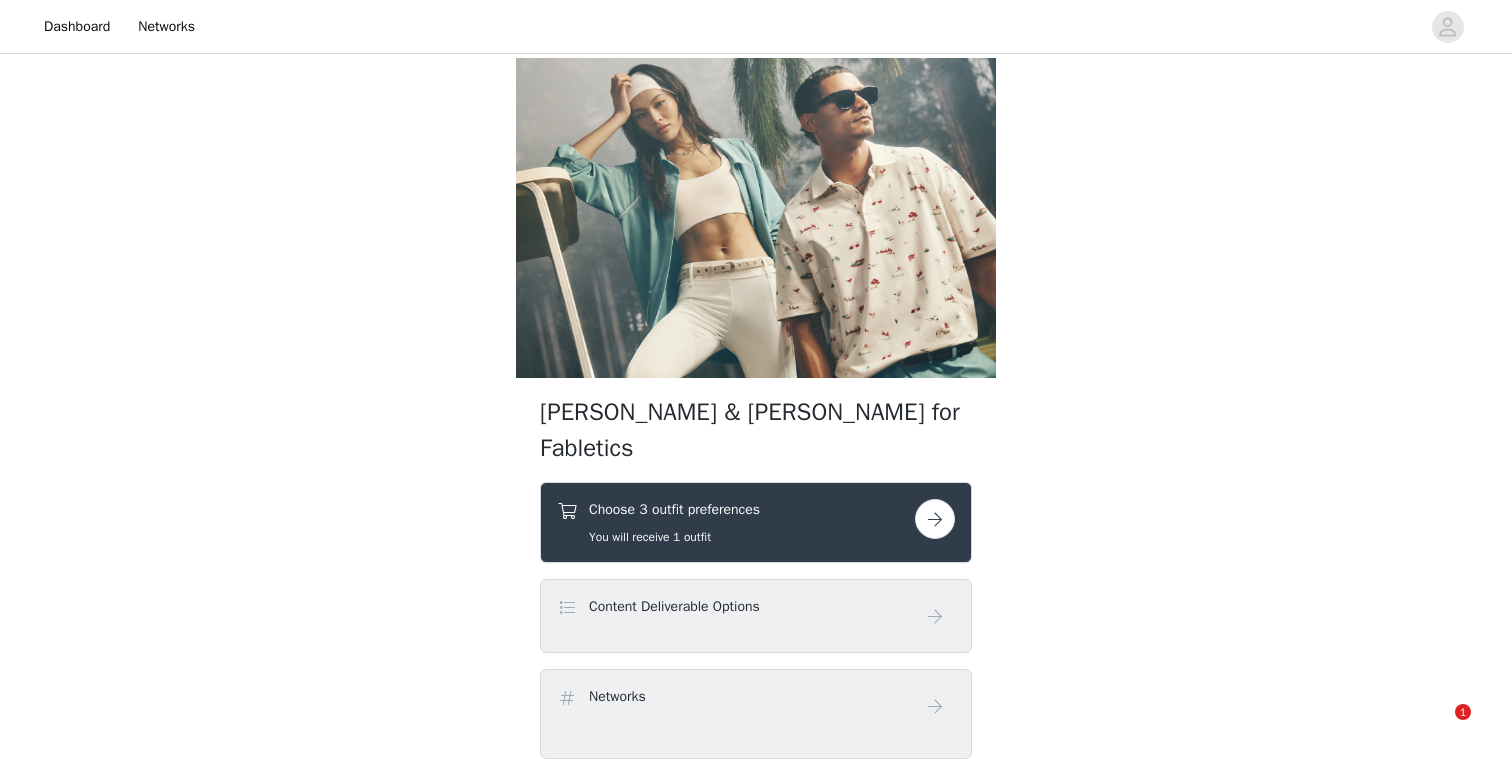 click at bounding box center (935, 519) 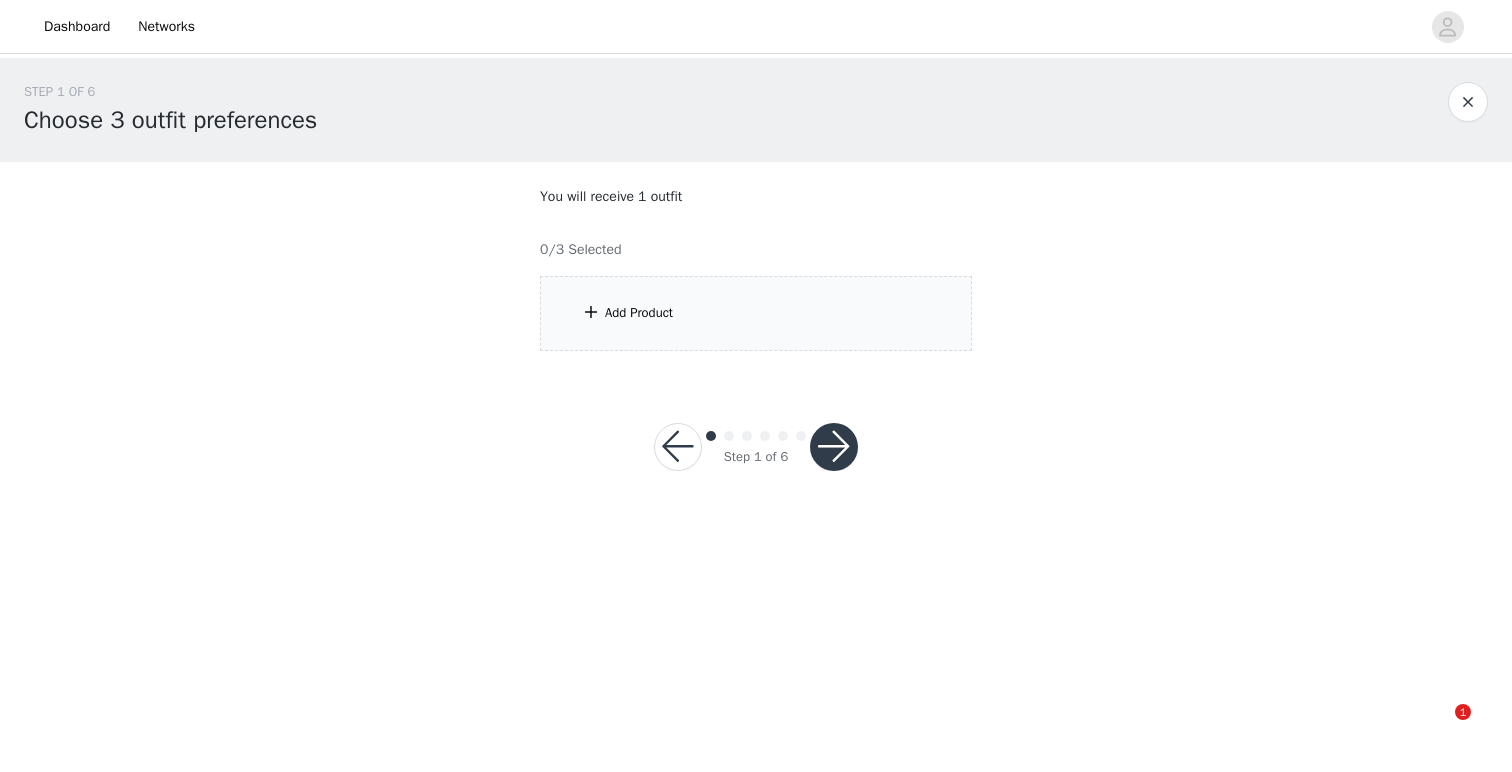 click on "Add Product" at bounding box center (756, 313) 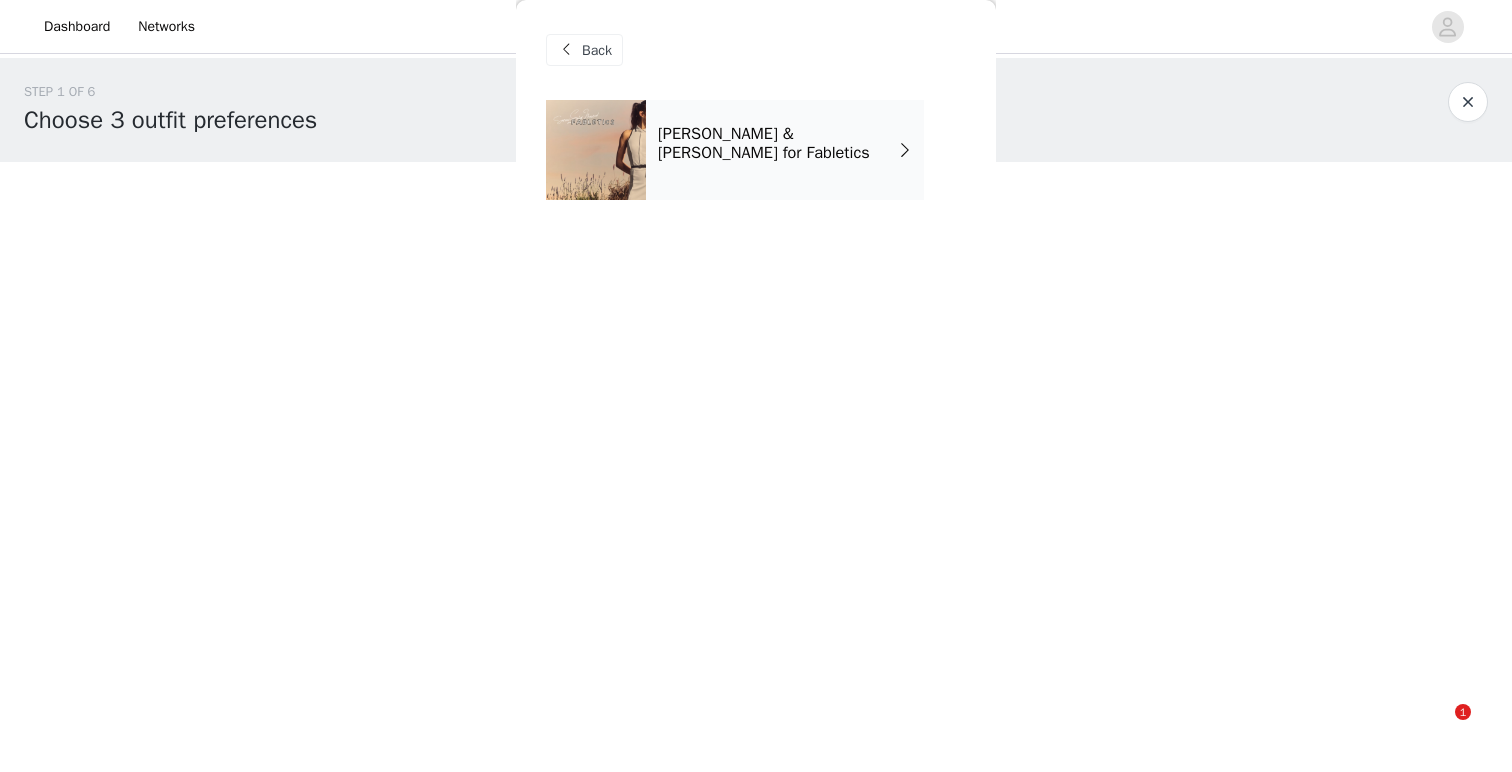 click on "[PERSON_NAME] & [PERSON_NAME] for Fabletics" at bounding box center (785, 150) 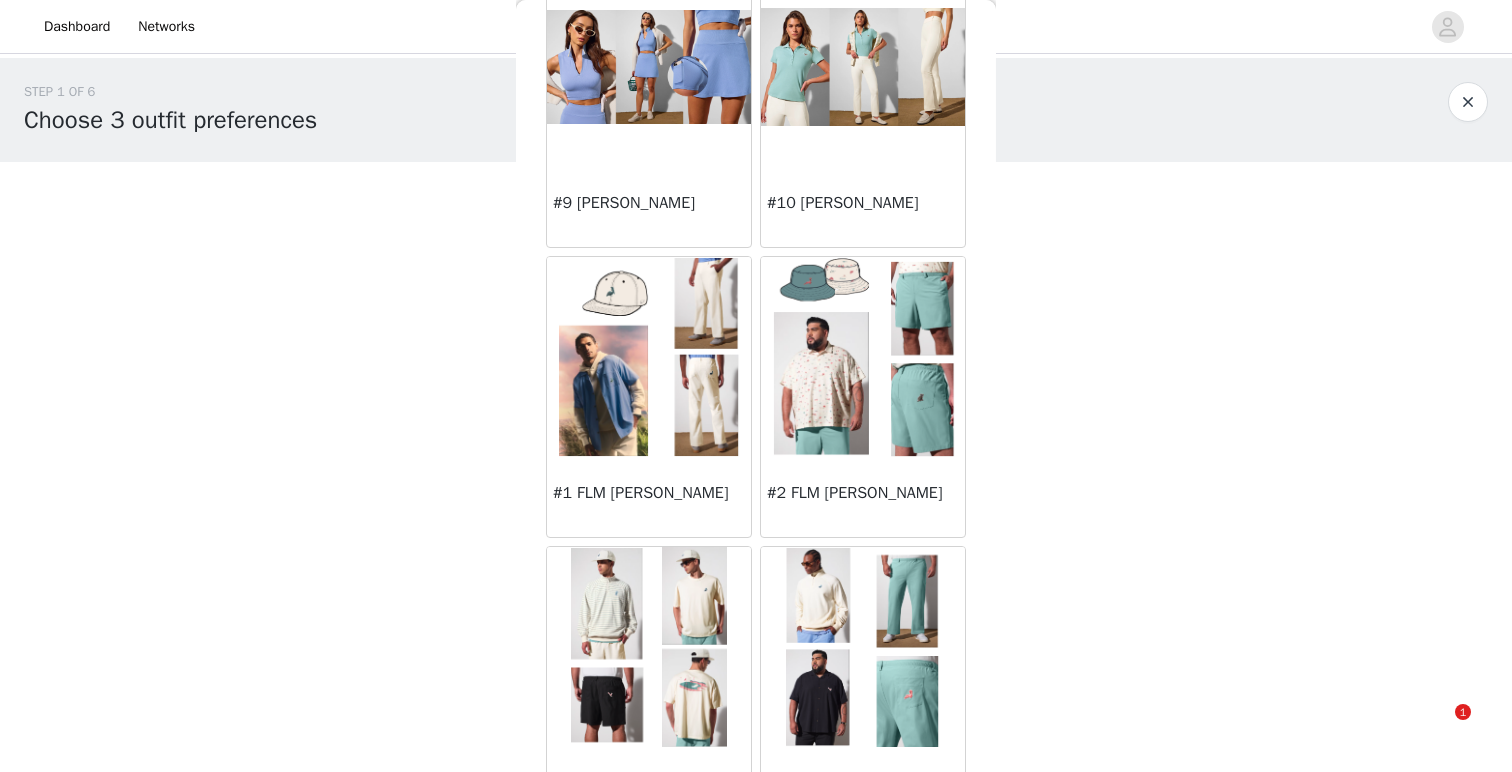scroll, scrollTop: 1307, scrollLeft: 0, axis: vertical 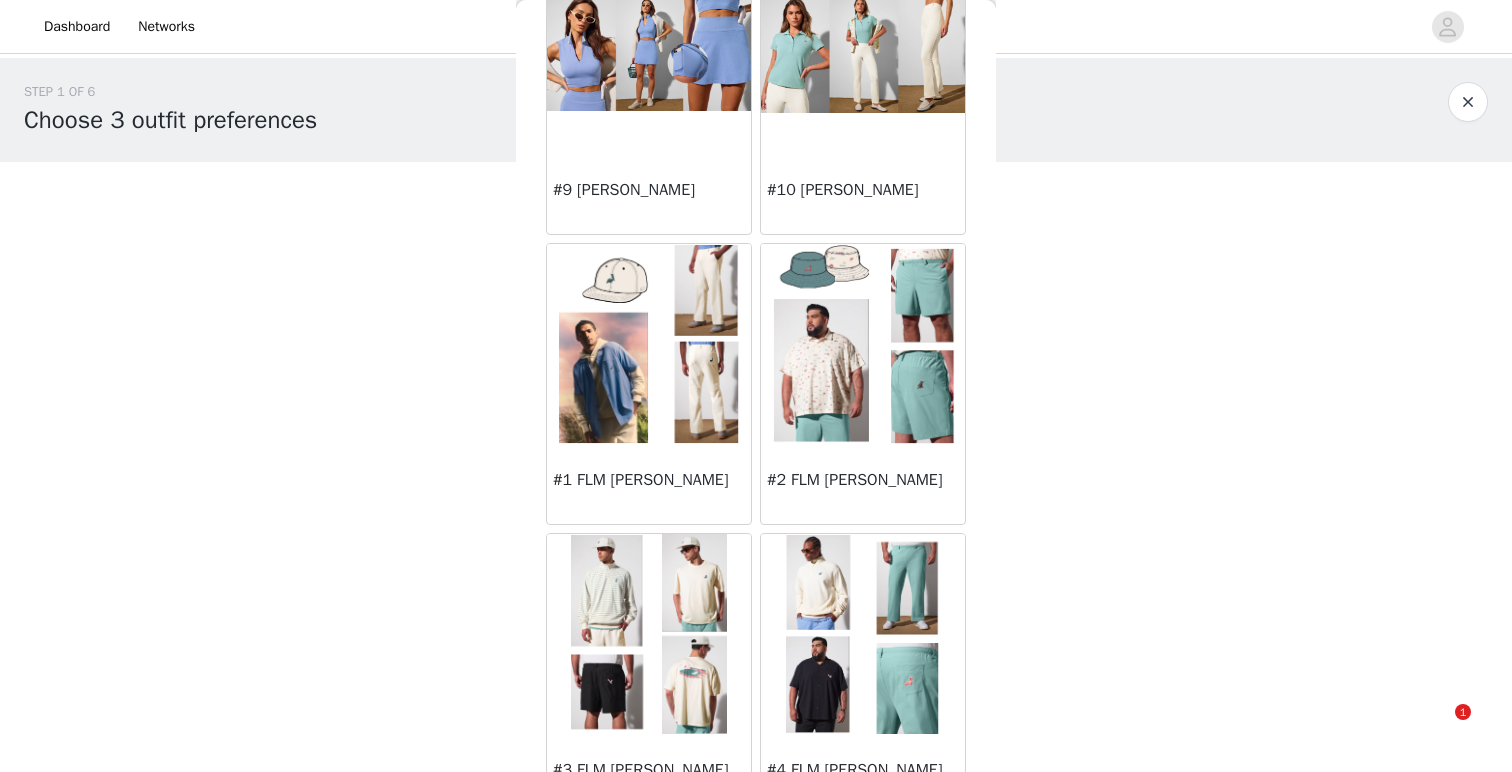click at bounding box center (649, 344) 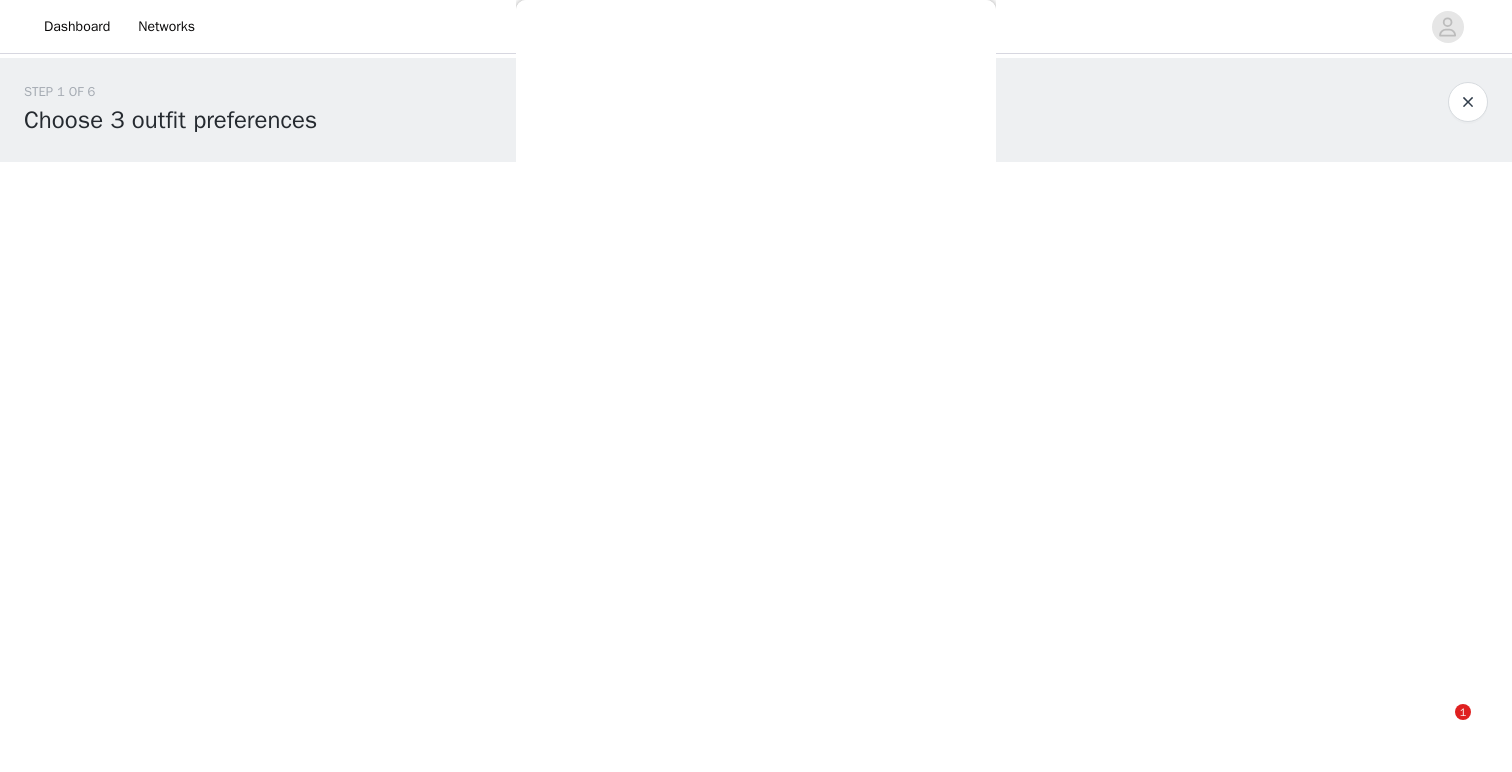 scroll, scrollTop: 129, scrollLeft: 0, axis: vertical 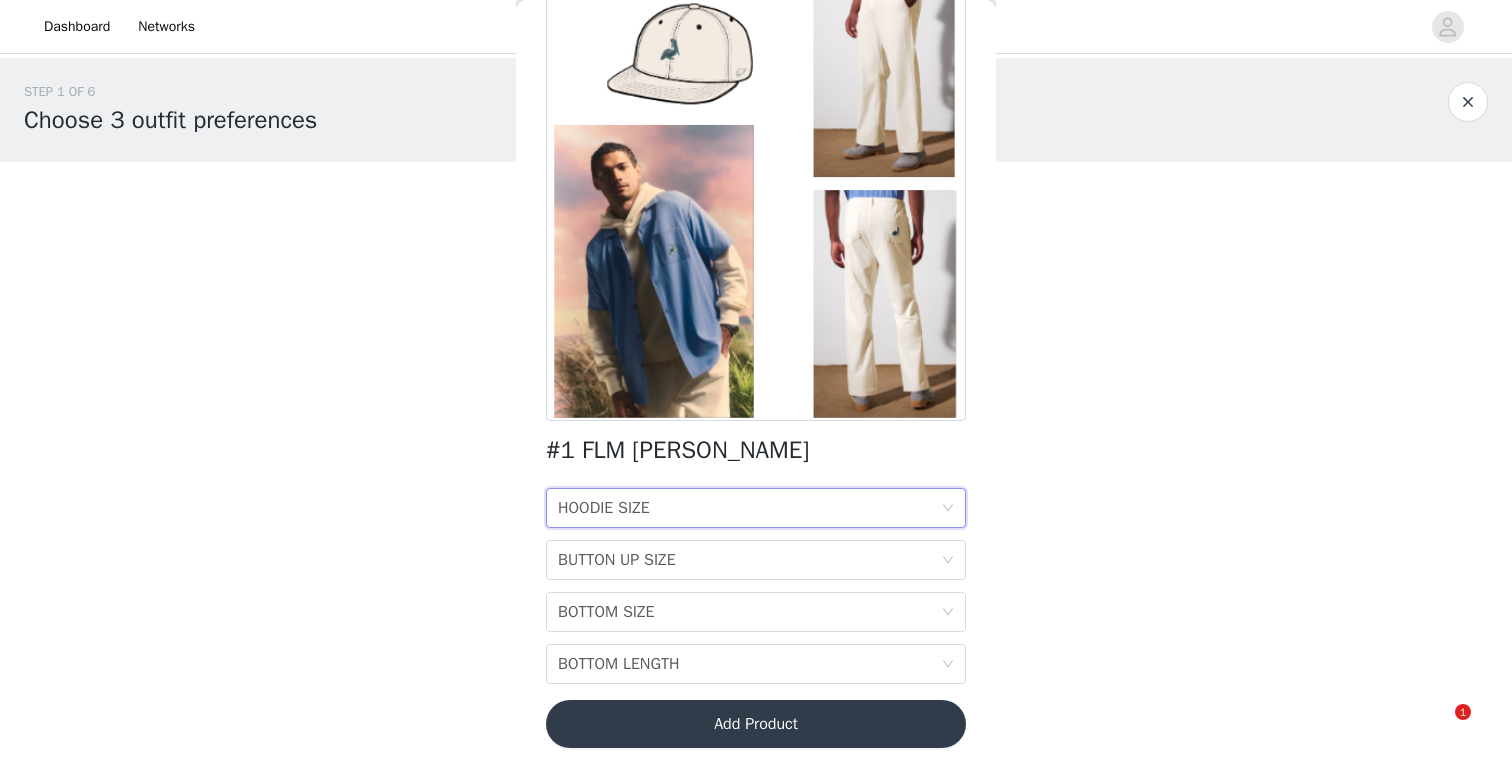 click on "HOODIE SIZE HOODIE SIZE" at bounding box center (749, 508) 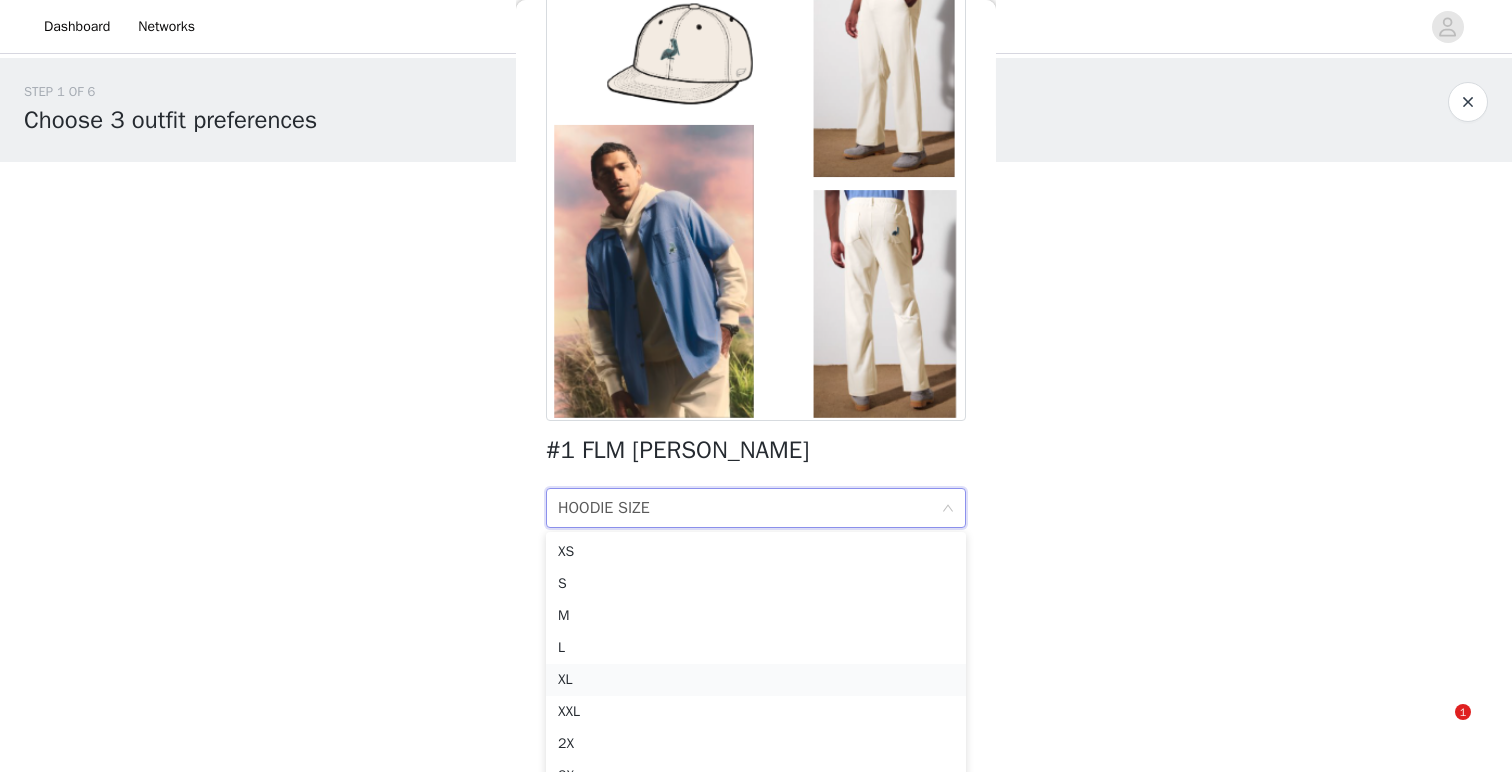 click on "XL" at bounding box center (756, 680) 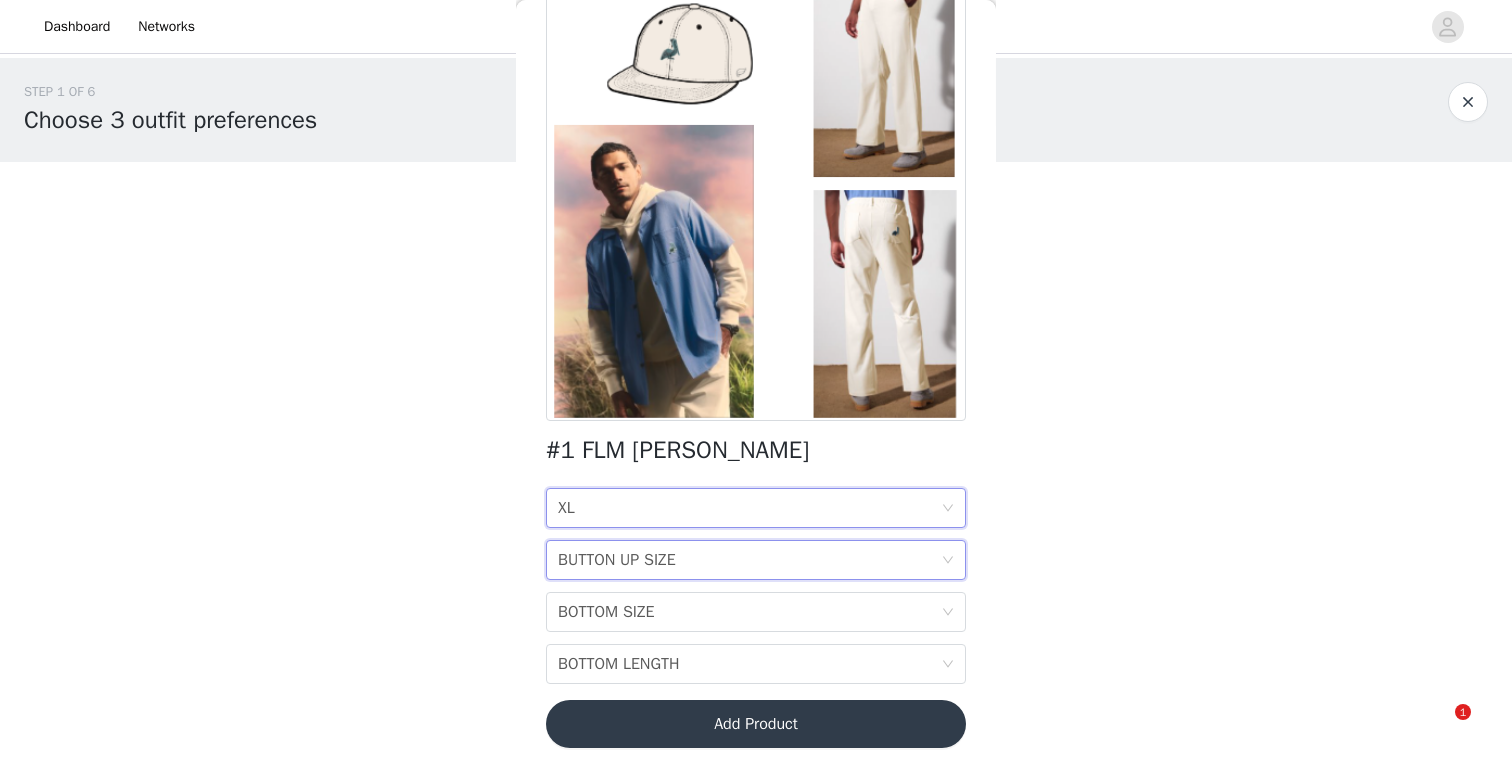 click on "BUTTON UP SIZE BUTTON UP SIZE" at bounding box center [749, 560] 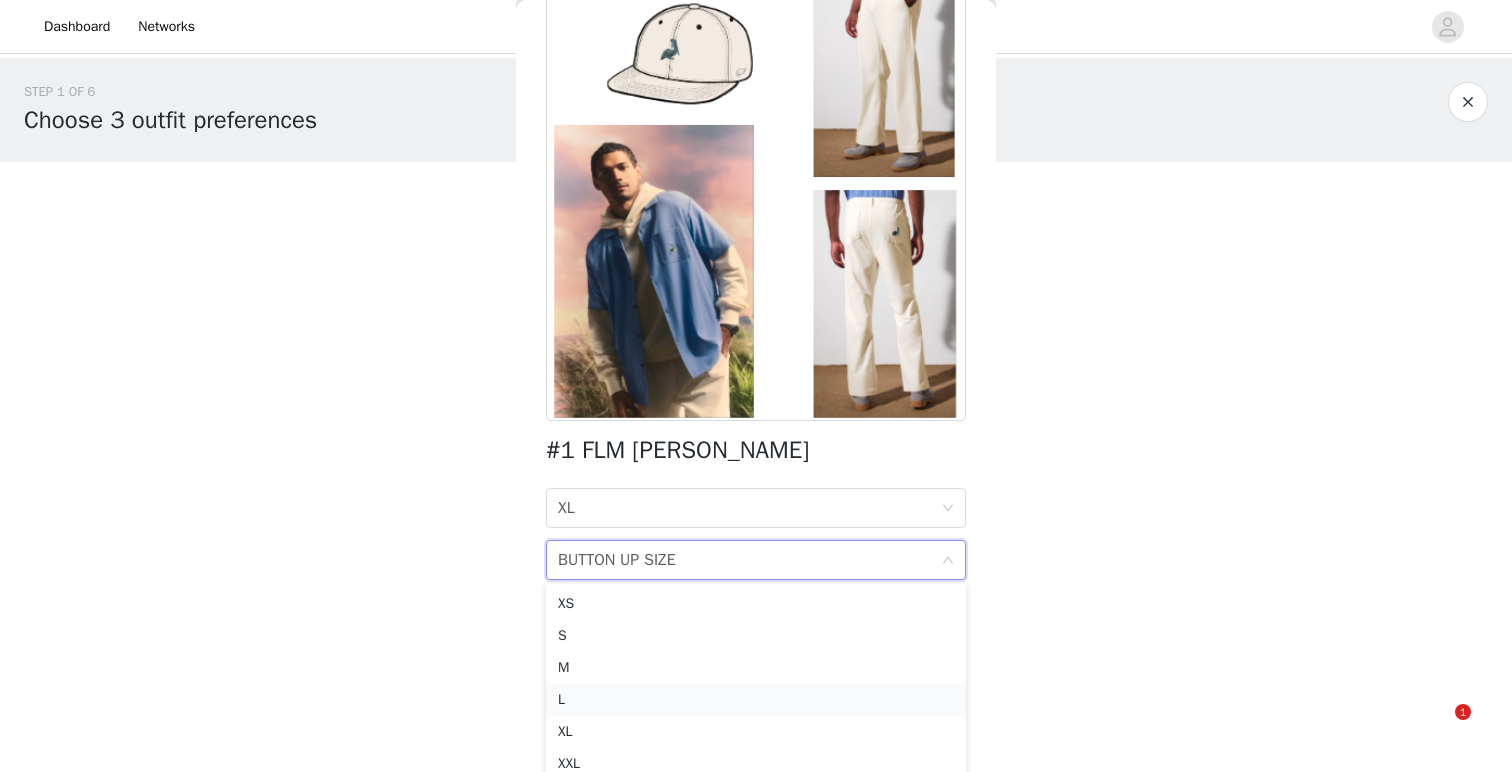 click on "L" at bounding box center (756, 700) 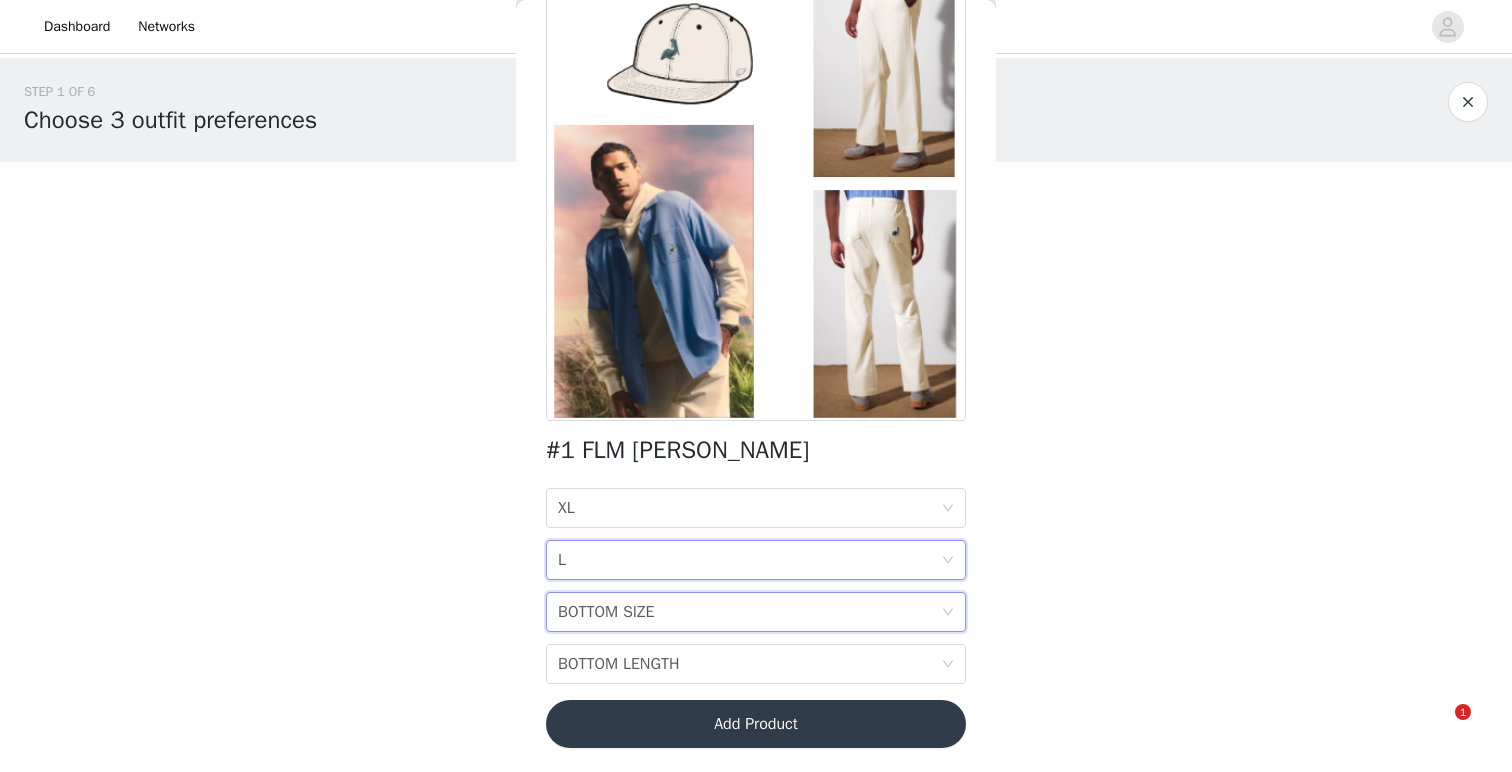 click on "BOTTOM SIZE BOTTOM SIZE" at bounding box center (749, 612) 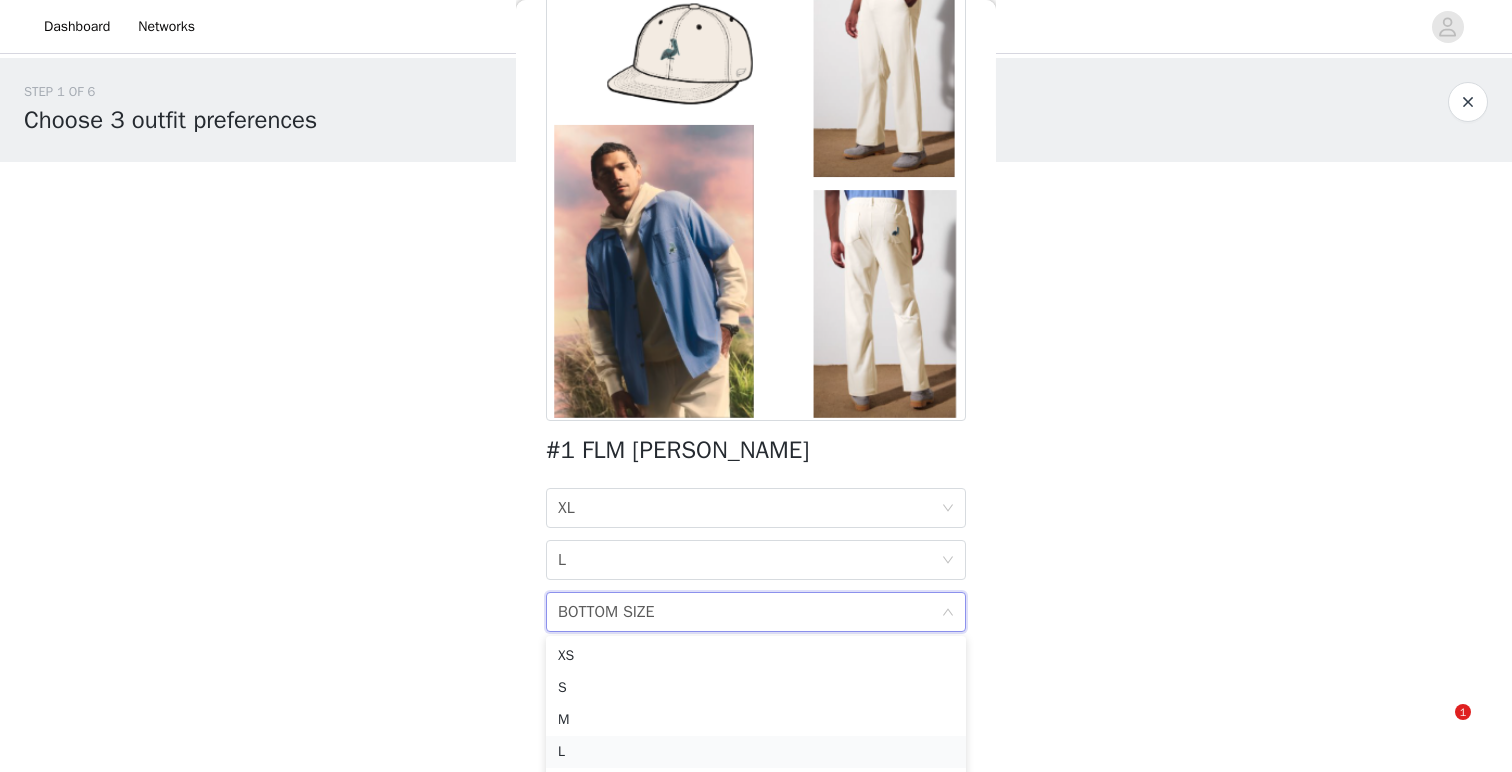 click on "L" at bounding box center (756, 752) 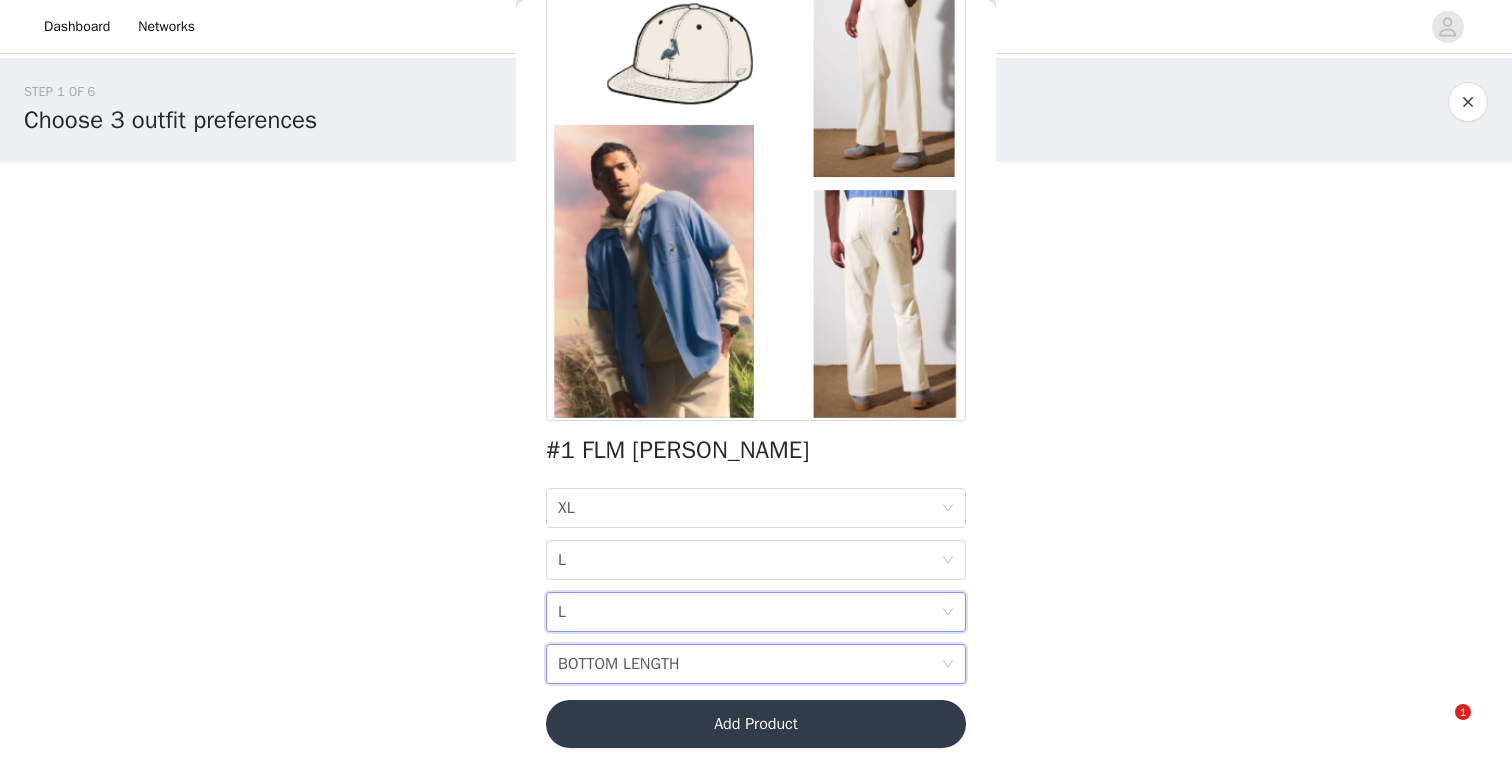 click on "BOTTOM LENGTH BOTTOM LENGTH" at bounding box center [749, 664] 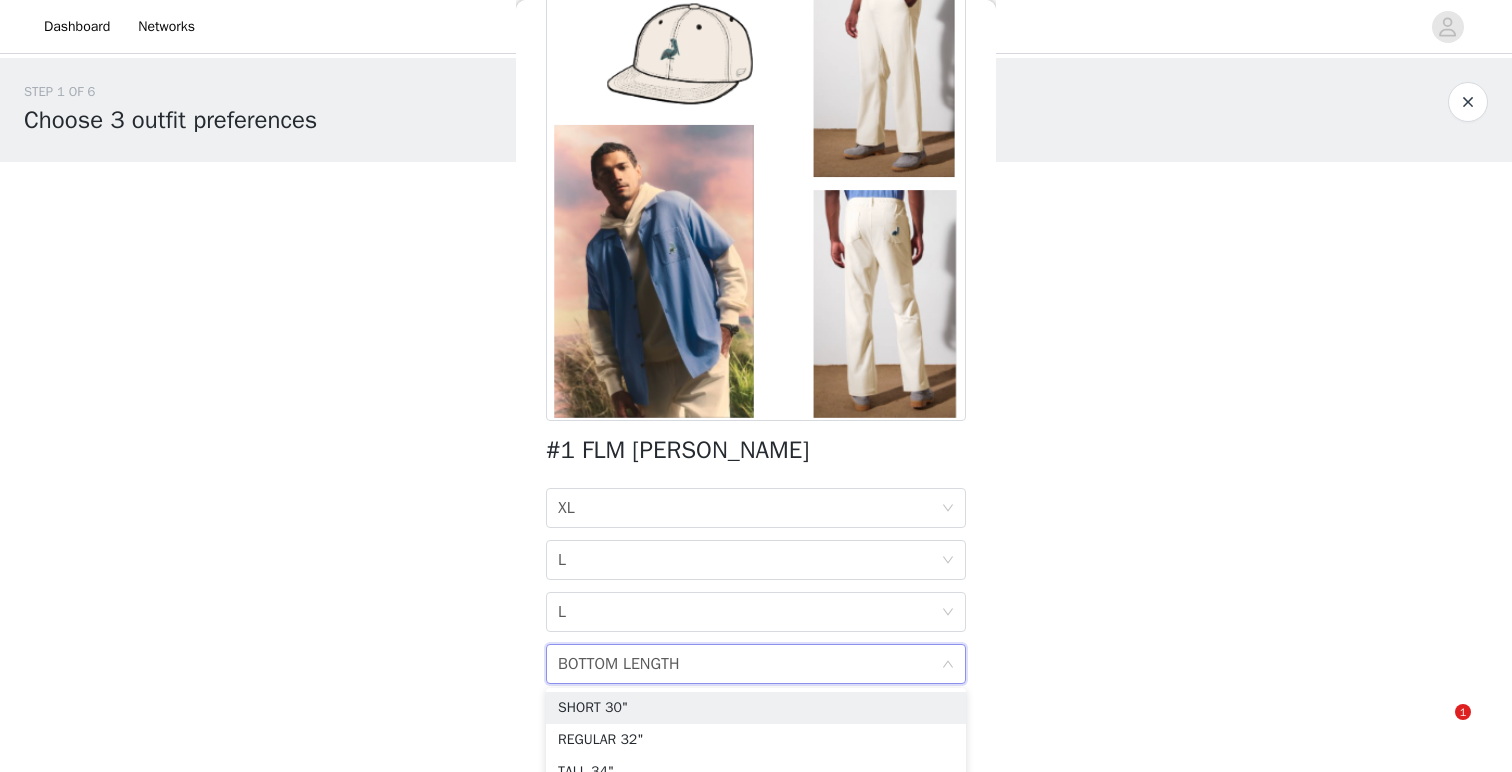 scroll, scrollTop: 20, scrollLeft: 0, axis: vertical 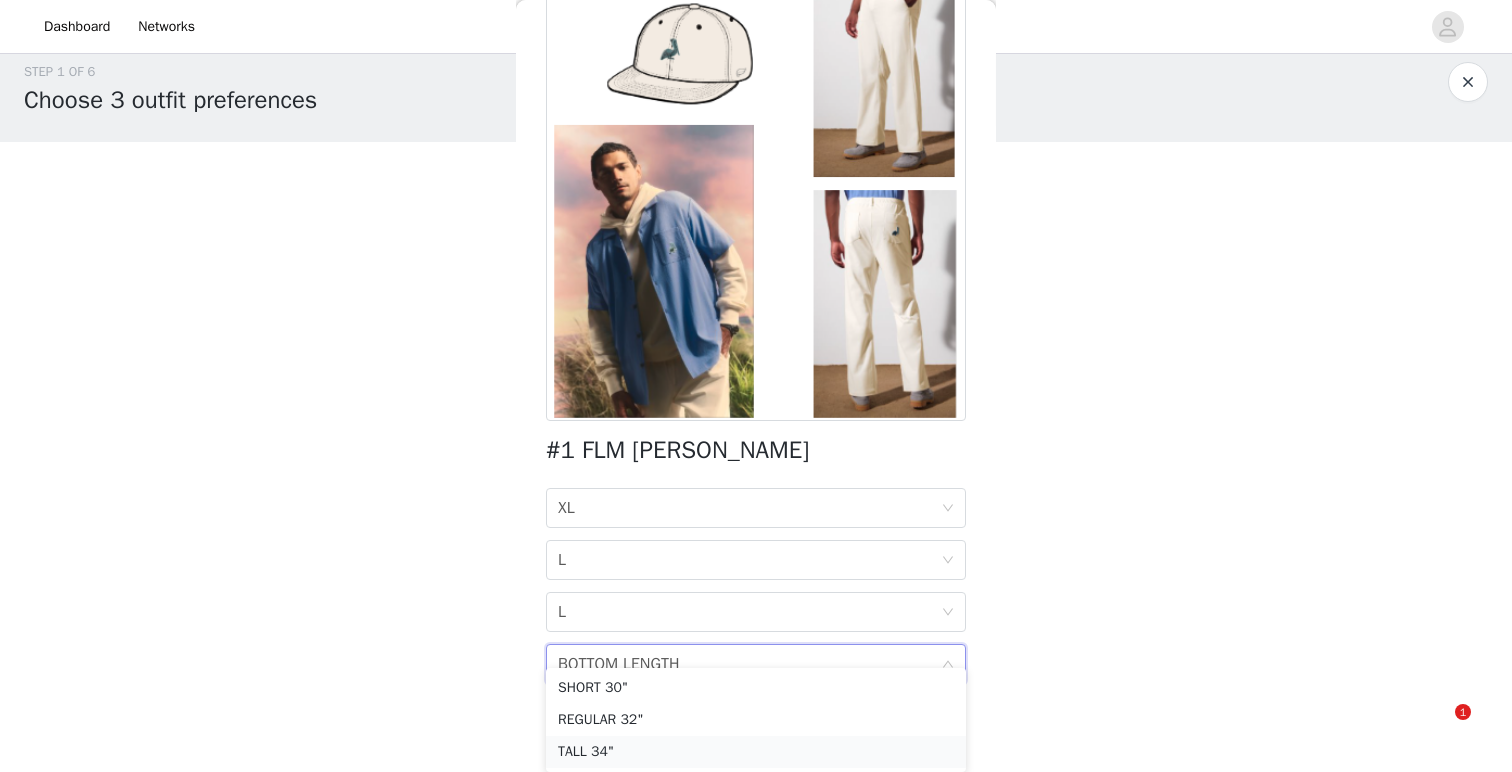 click on "TALL 34"" at bounding box center (756, 752) 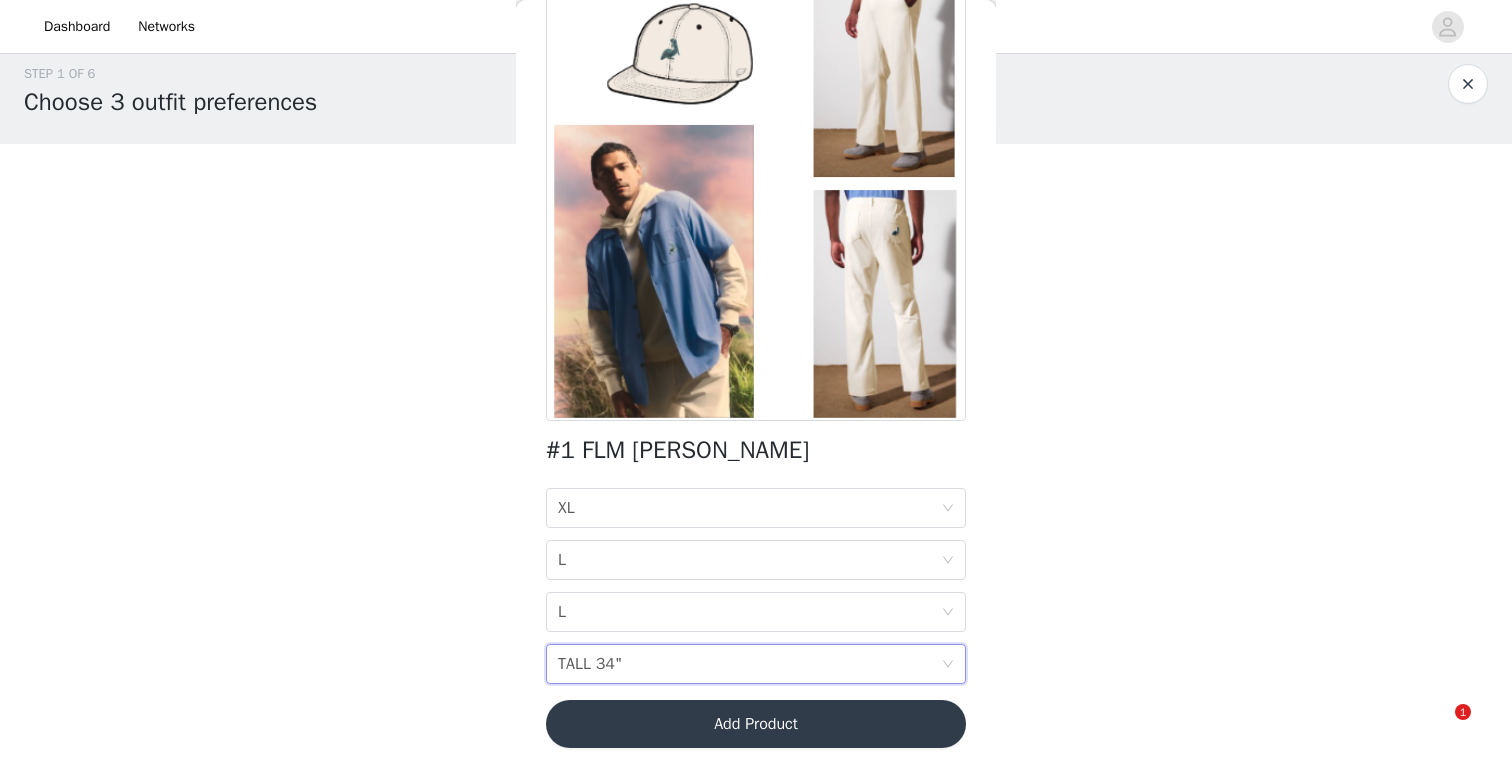 scroll, scrollTop: 0, scrollLeft: 0, axis: both 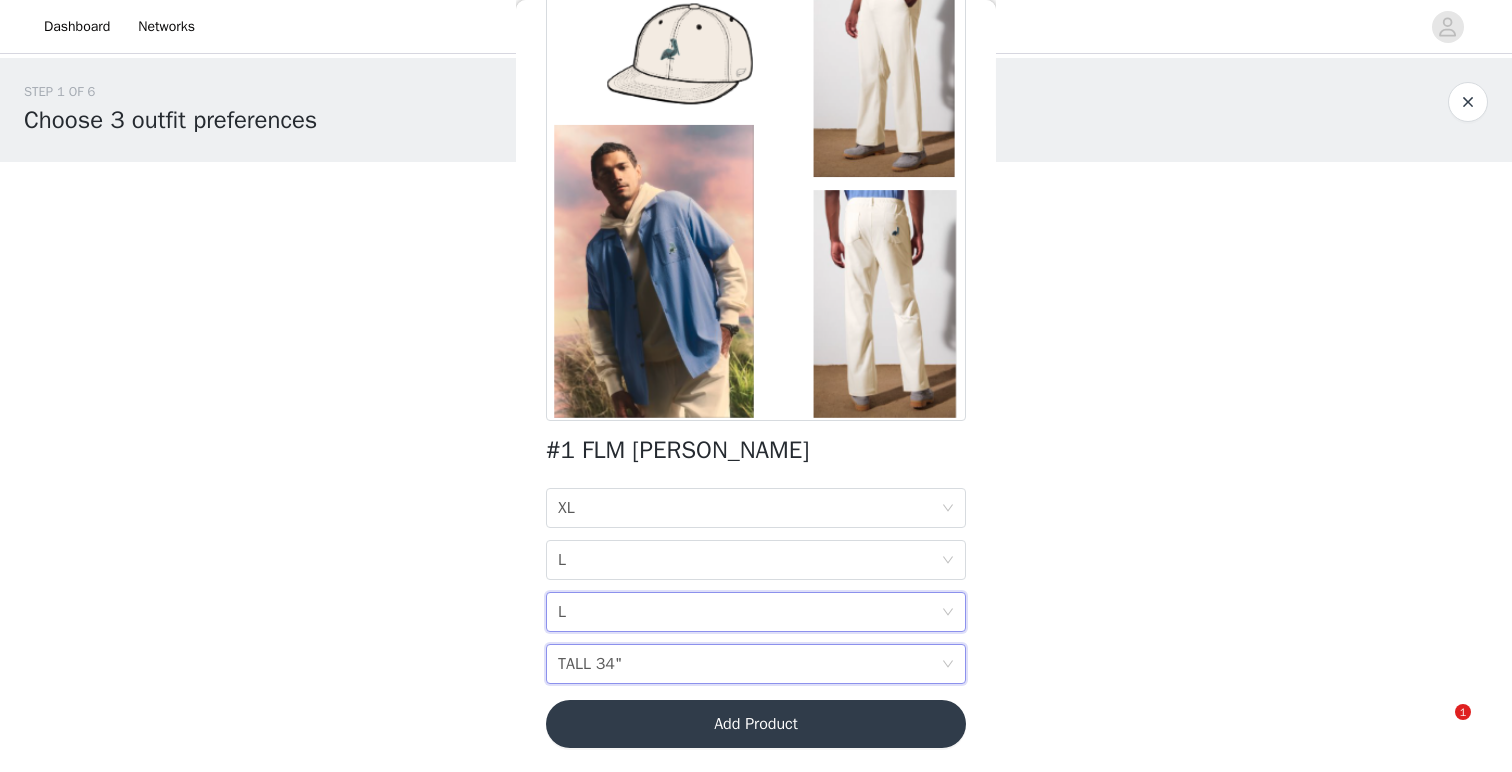 click on "BOTTOM SIZE L" at bounding box center (749, 612) 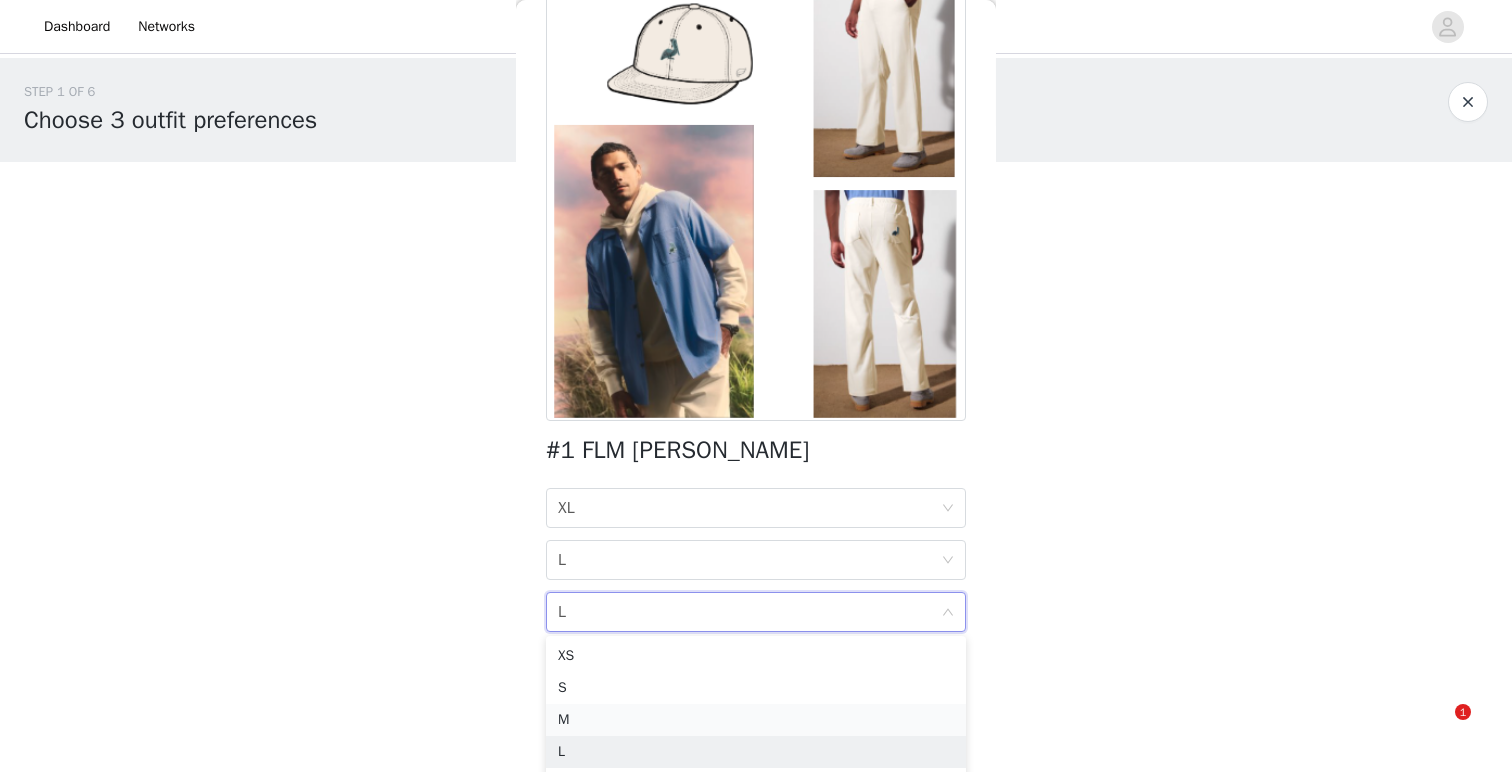 click on "M" at bounding box center (756, 720) 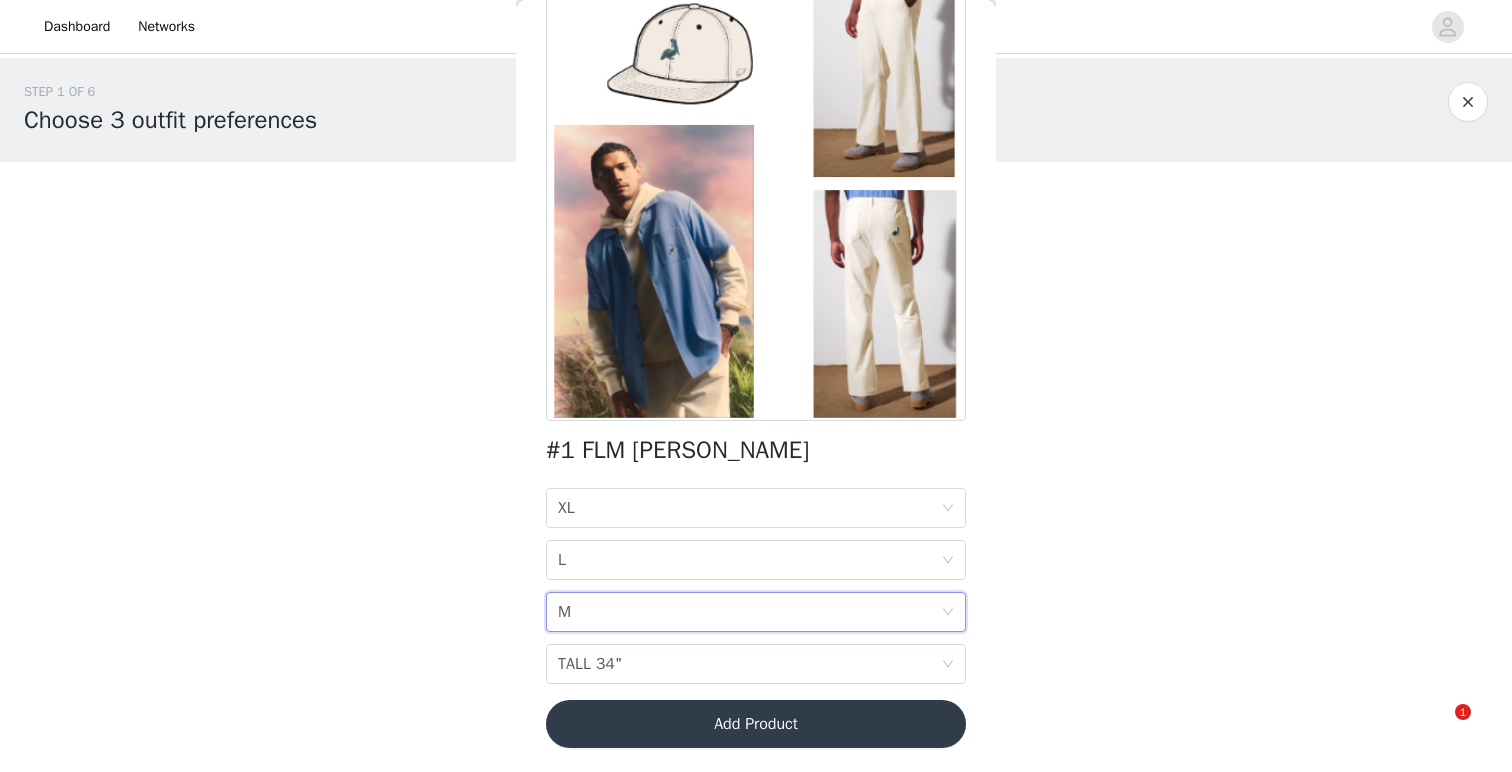 click on "STEP 1 OF 6
Choose 3 outfit preferences
You will receive 1 outfit       0/3 Selected           Add Product       Back     #1 FLM MALBON               HOODIE SIZE XL BUTTON UP SIZE L BOTTOM SIZE M BOTTOM LENGTH TALL 34"     Add Product
Step 1 of 6" at bounding box center (756, 288) 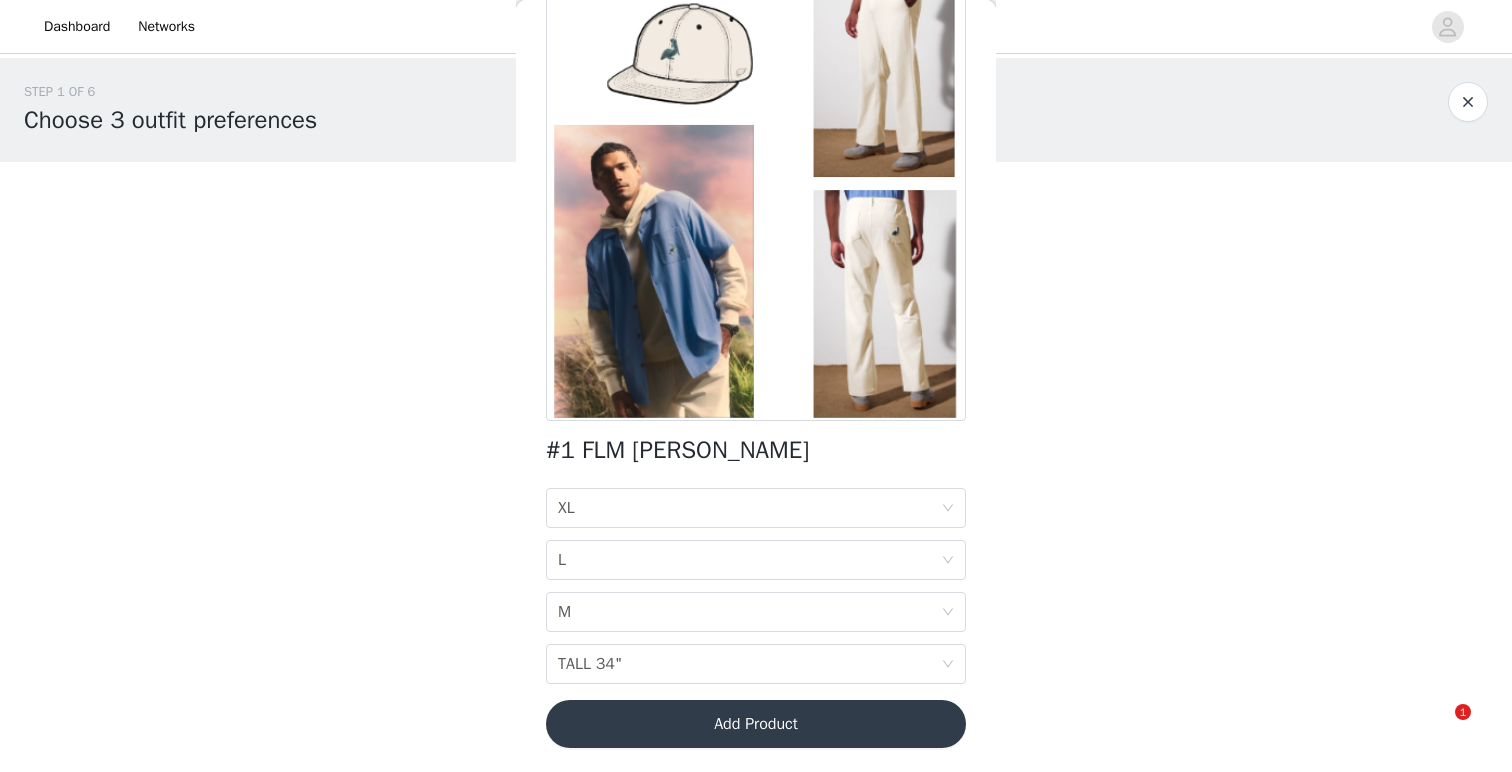 click on "Add Product" at bounding box center [756, 724] 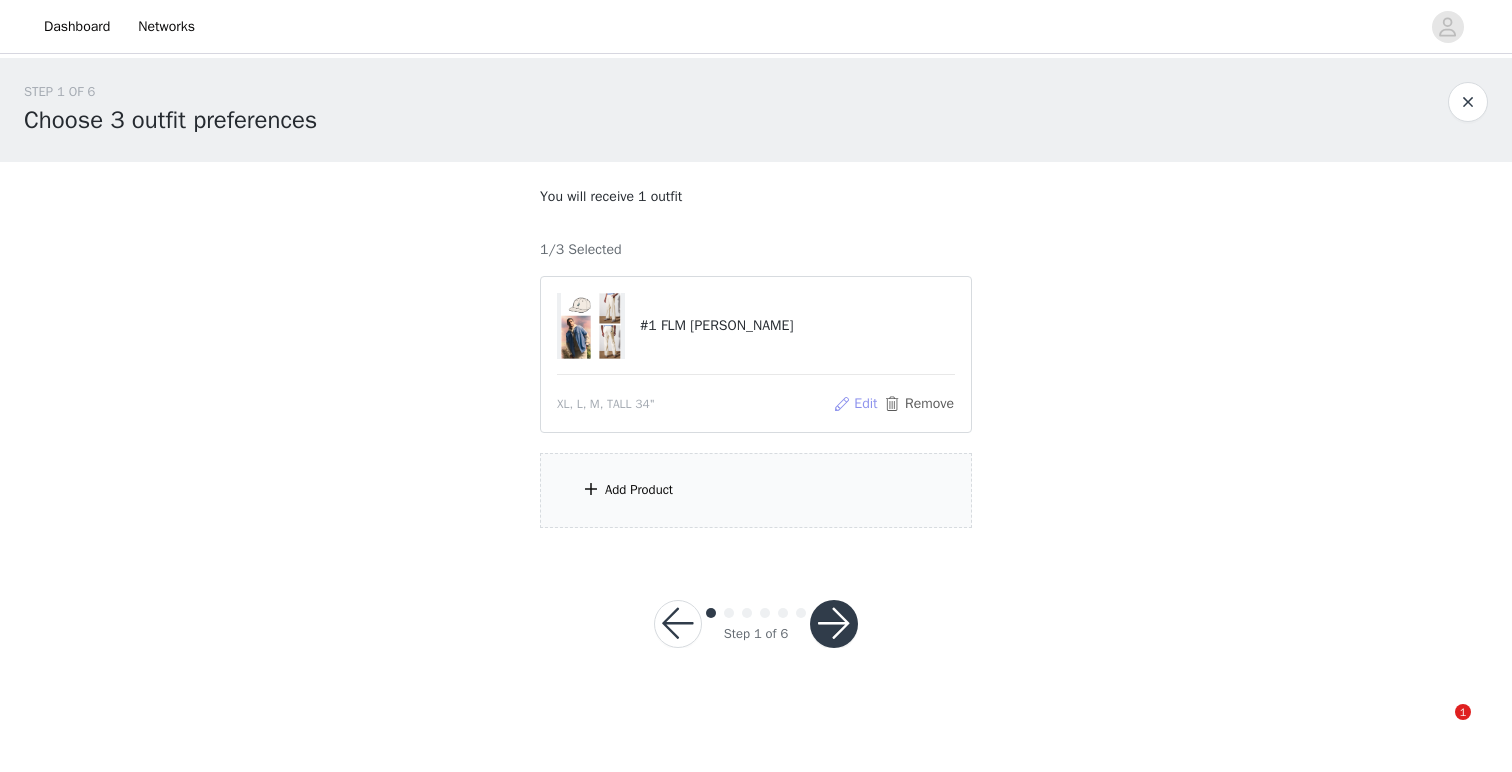click on "Edit" at bounding box center (855, 404) 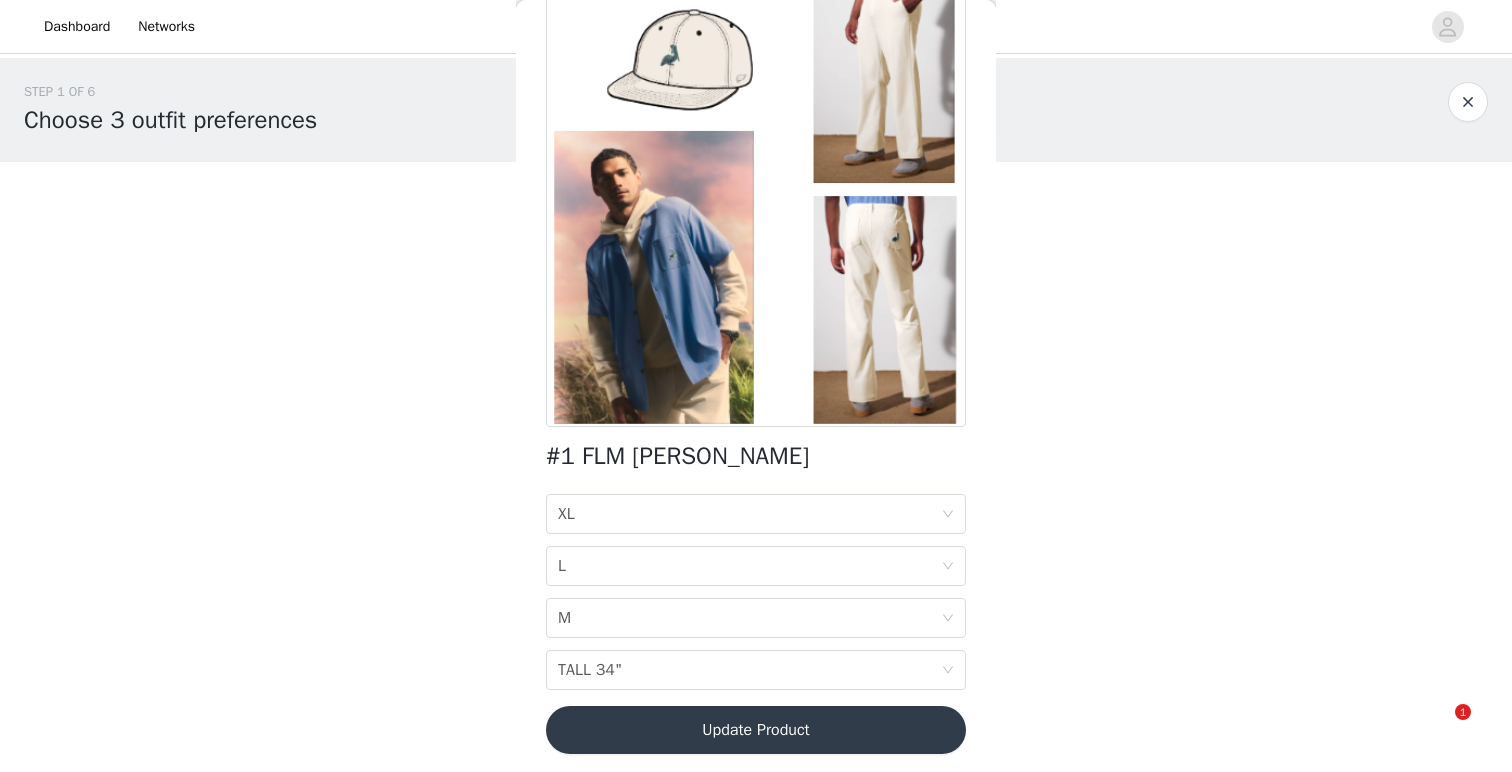 scroll, scrollTop: 129, scrollLeft: 0, axis: vertical 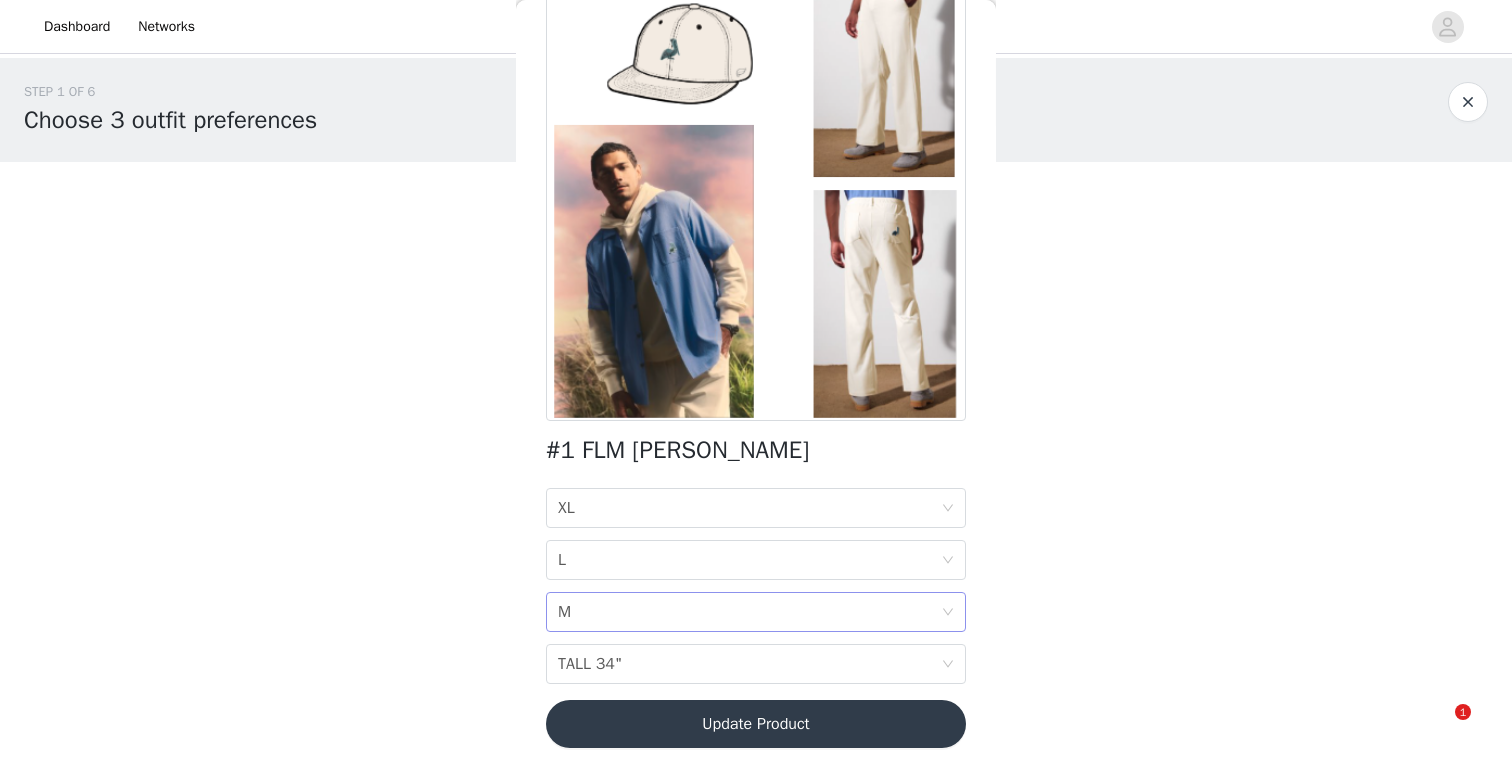 click on "BOTTOM SIZE M" at bounding box center [749, 612] 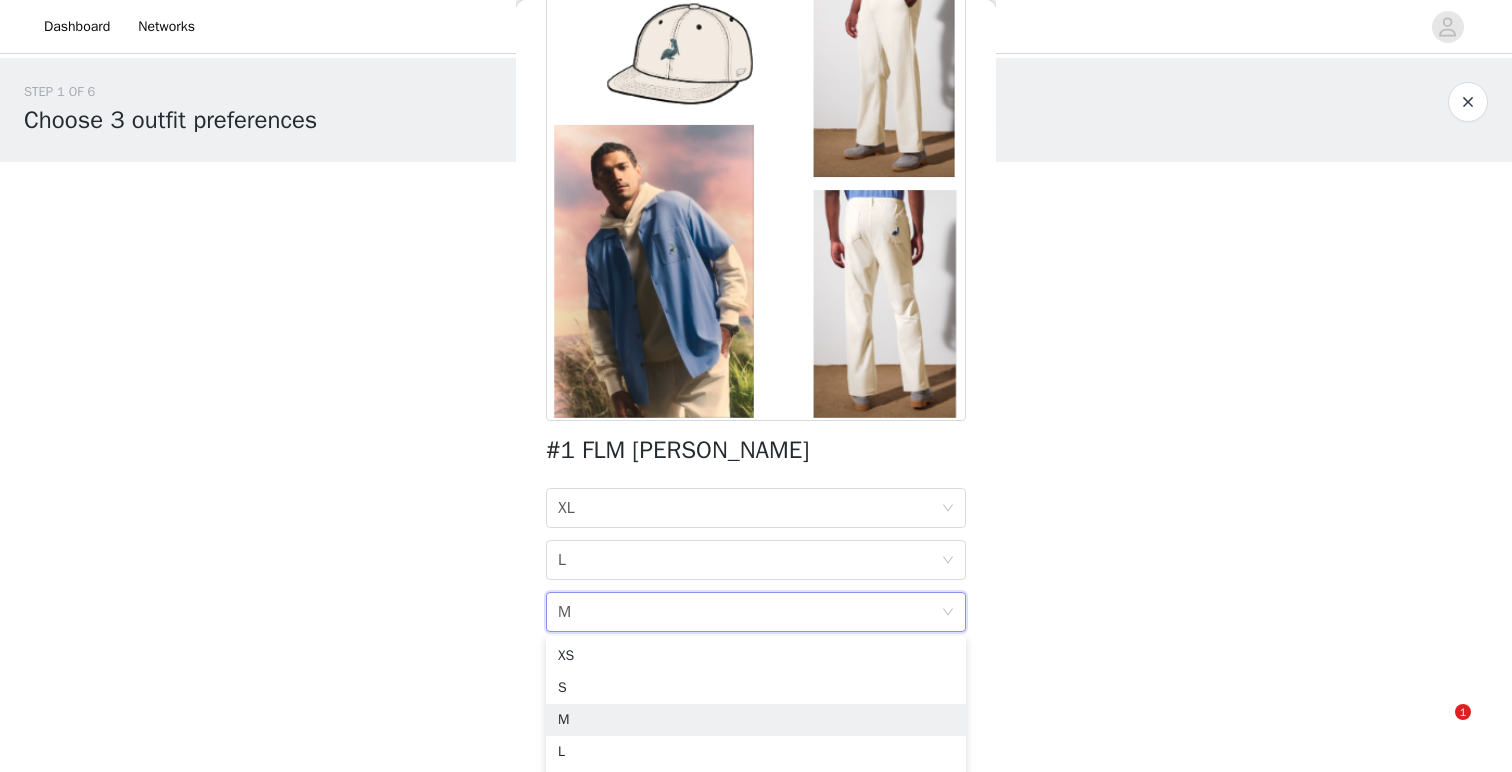 click on "STEP 1 OF 6
Choose 3 outfit preferences
You will receive 1 outfit       1/3 Selected           #1 FLM MALBON           XL, L, M, TALL 34"       Edit   Remove     Add Product       Back     #1 FLM MALBON               HOODIE SIZE XL BUTTON UP SIZE L BOTTOM SIZE M BOTTOM LENGTH TALL 34"     Update Product" at bounding box center [756, 305] 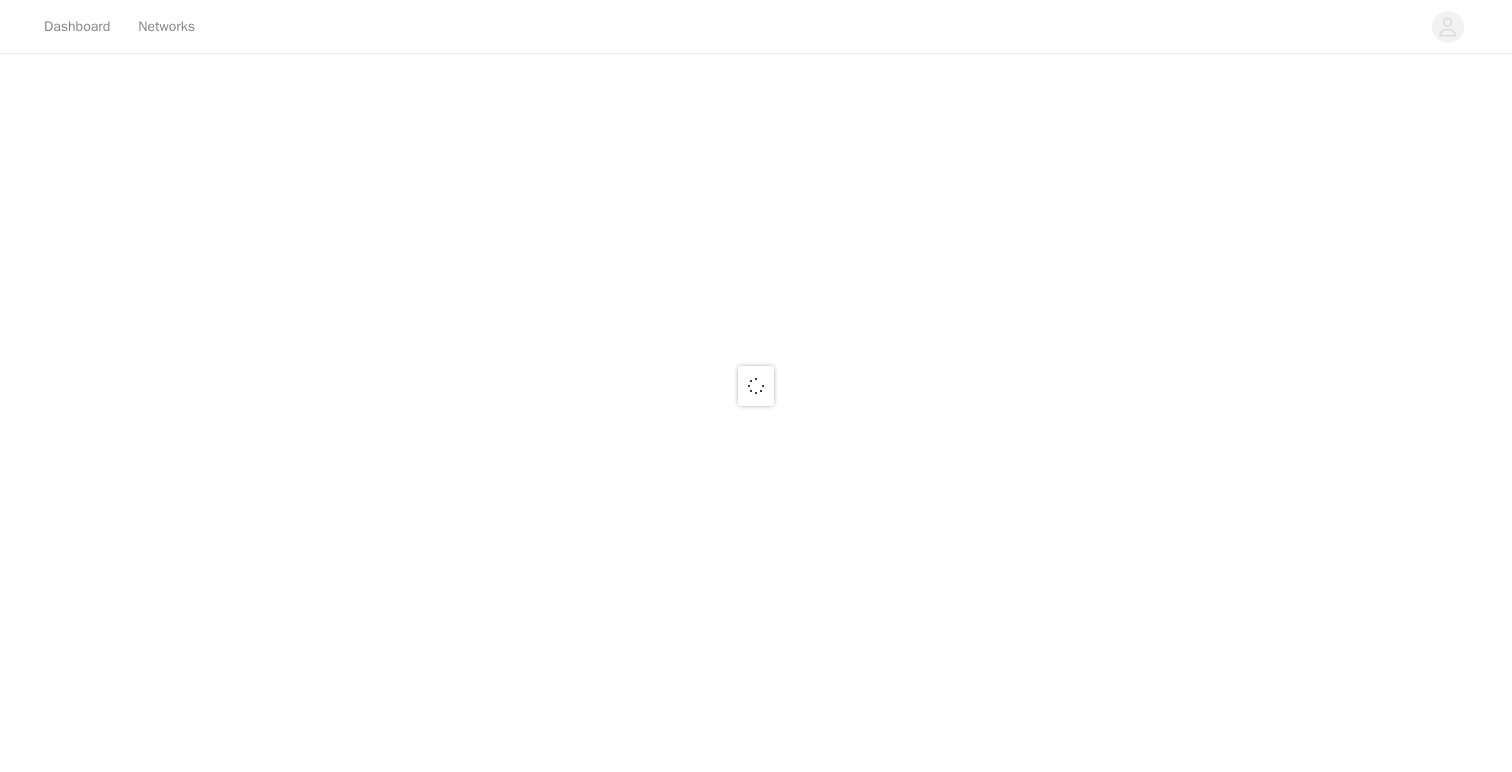 scroll, scrollTop: 0, scrollLeft: 0, axis: both 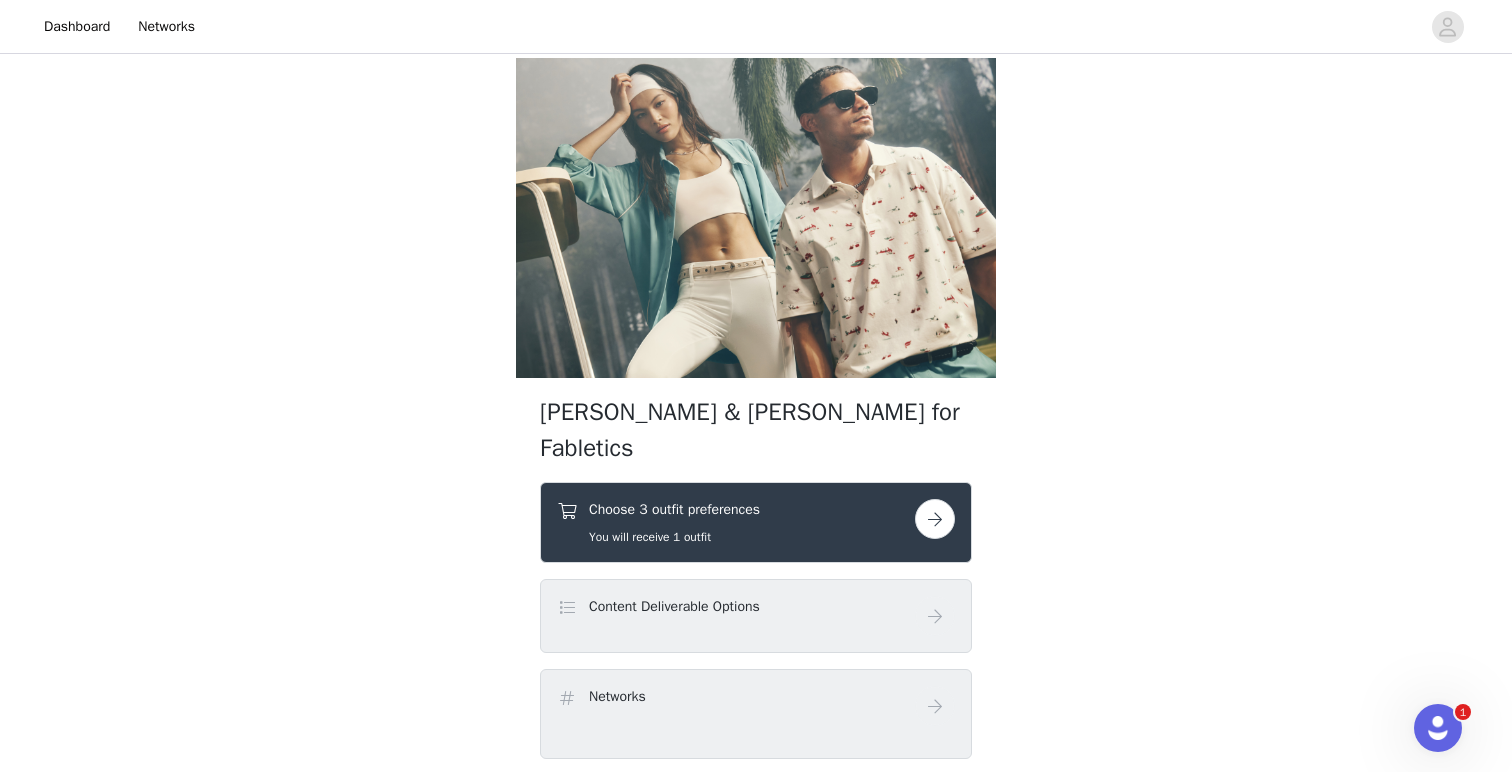 click at bounding box center (935, 519) 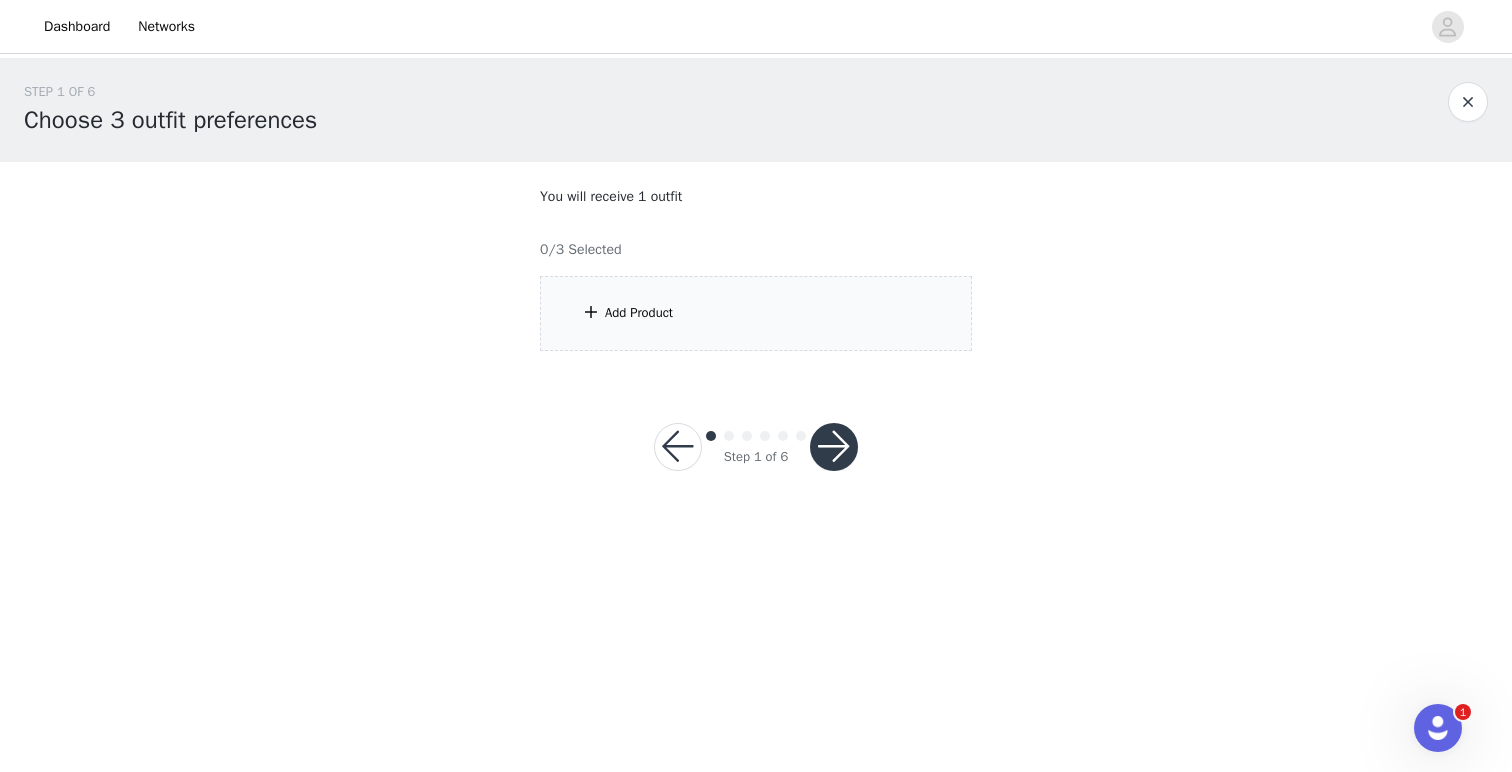 click on "Add Product" at bounding box center [639, 313] 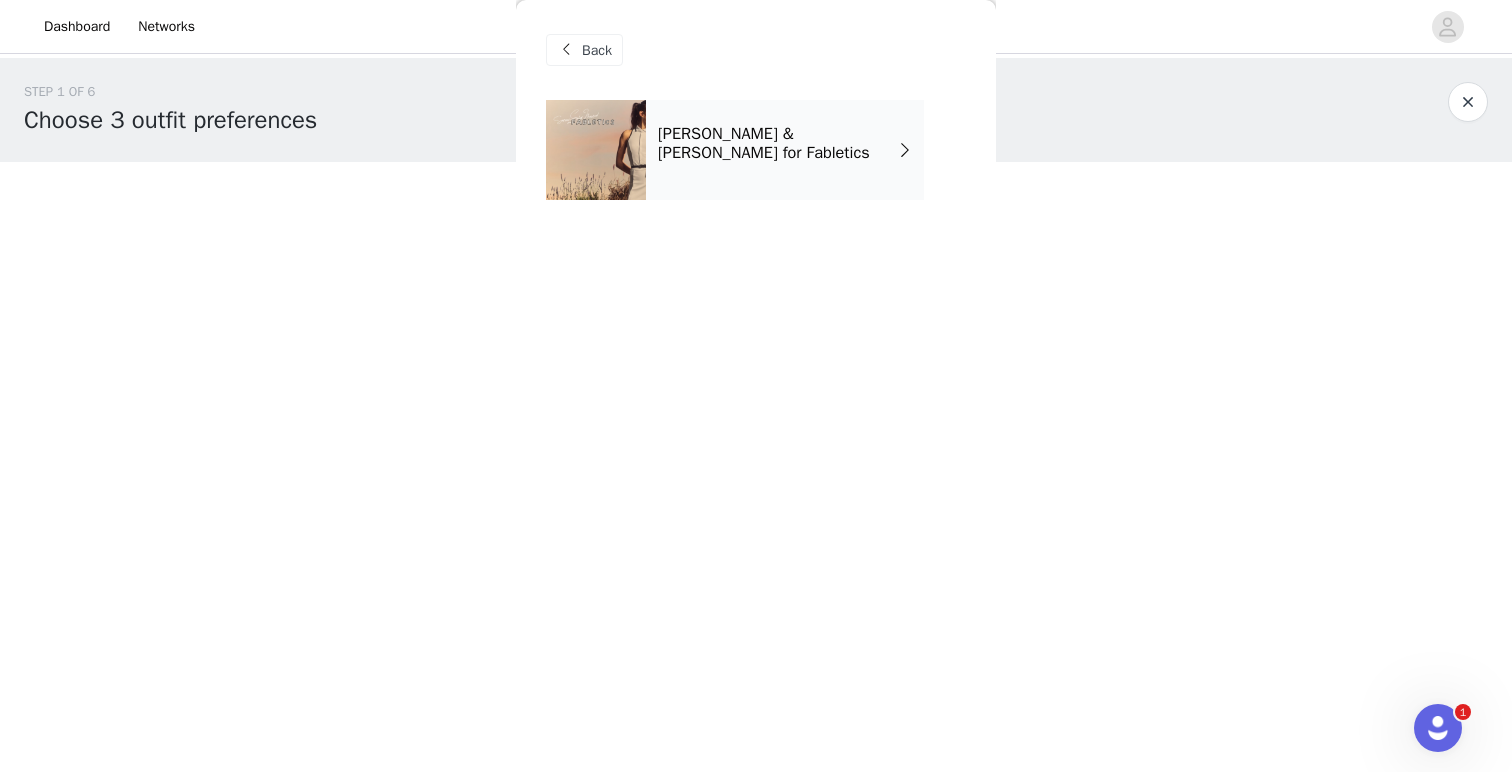 click on "[PERSON_NAME] & [PERSON_NAME] for Fabletics" at bounding box center [785, 150] 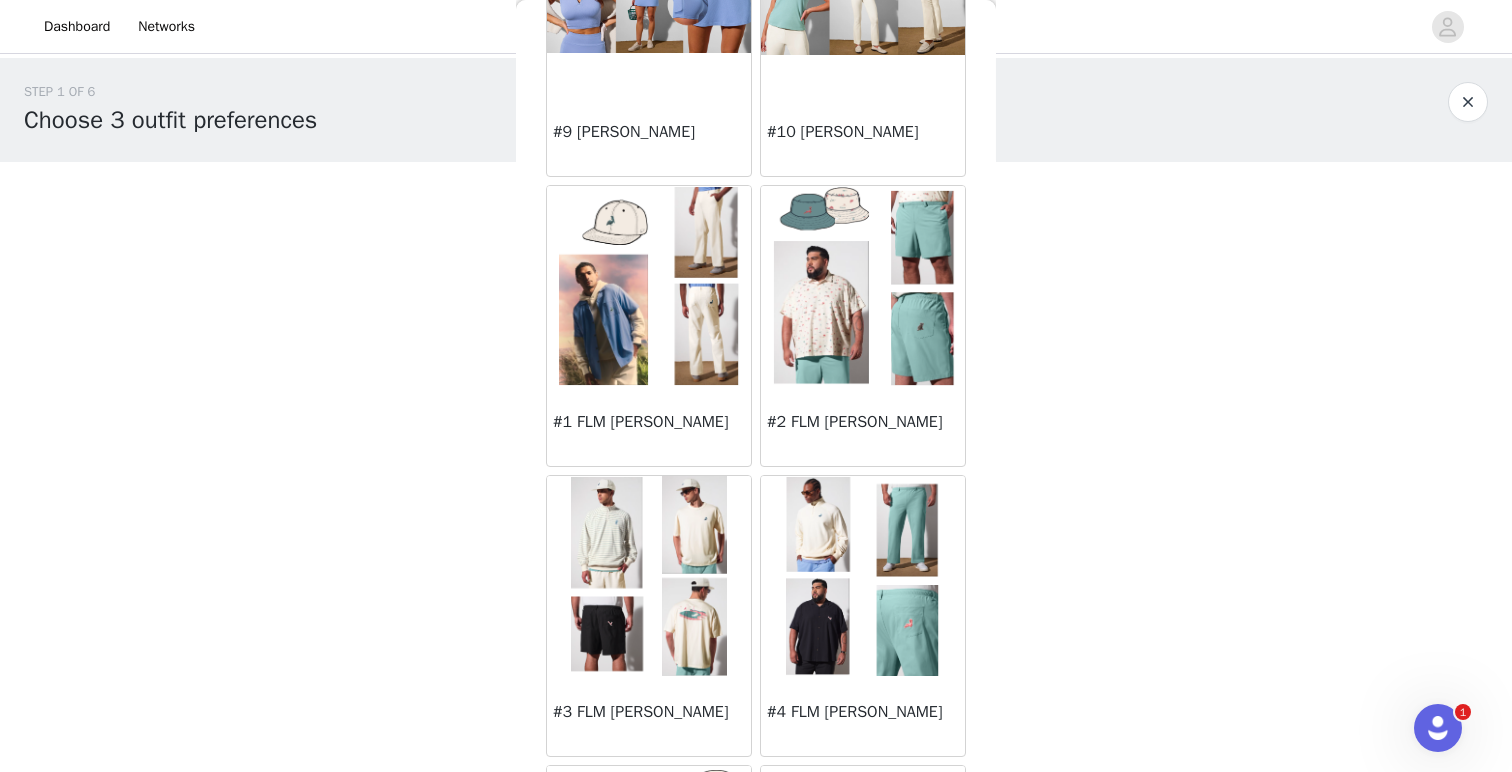 scroll, scrollTop: 1254, scrollLeft: 0, axis: vertical 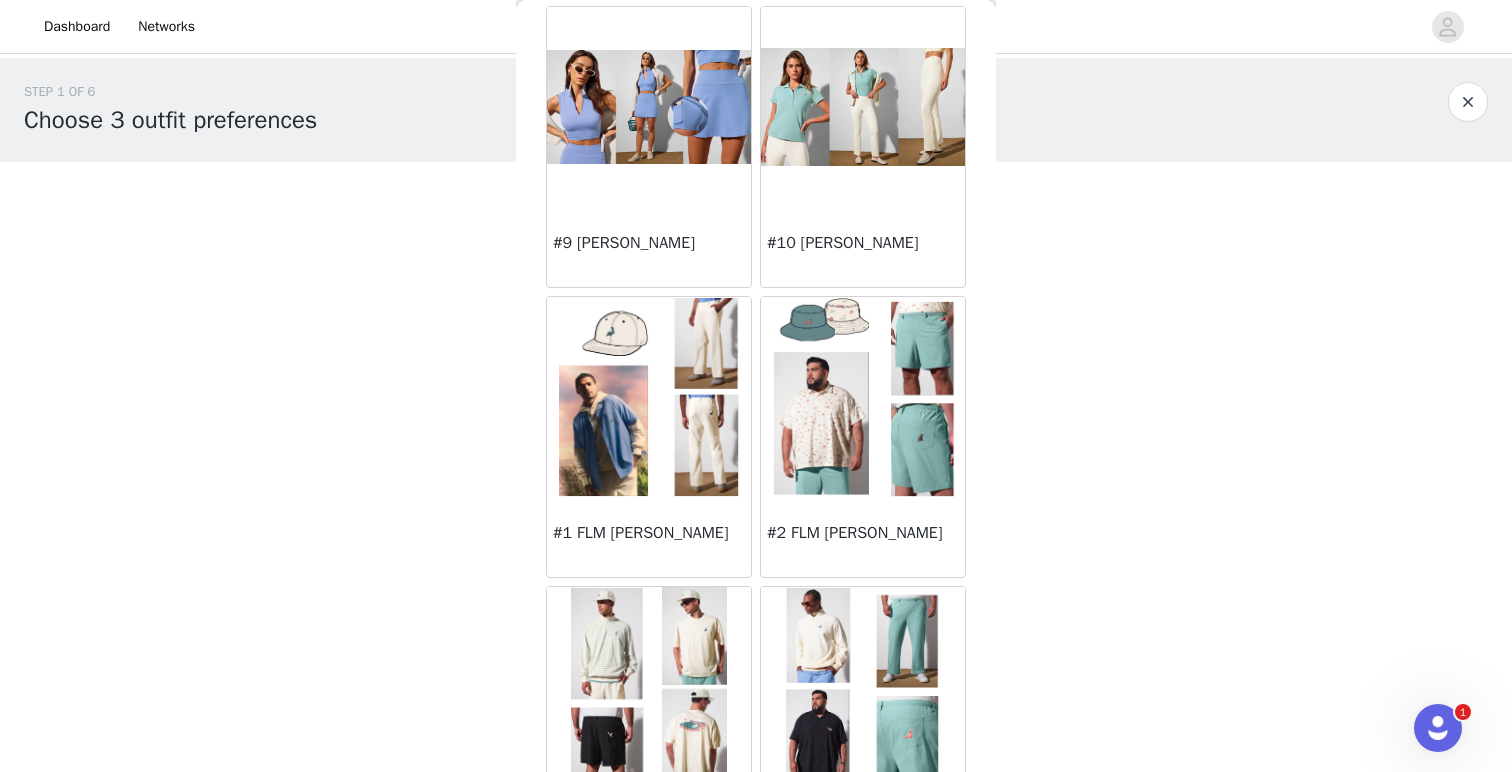 click at bounding box center (649, 397) 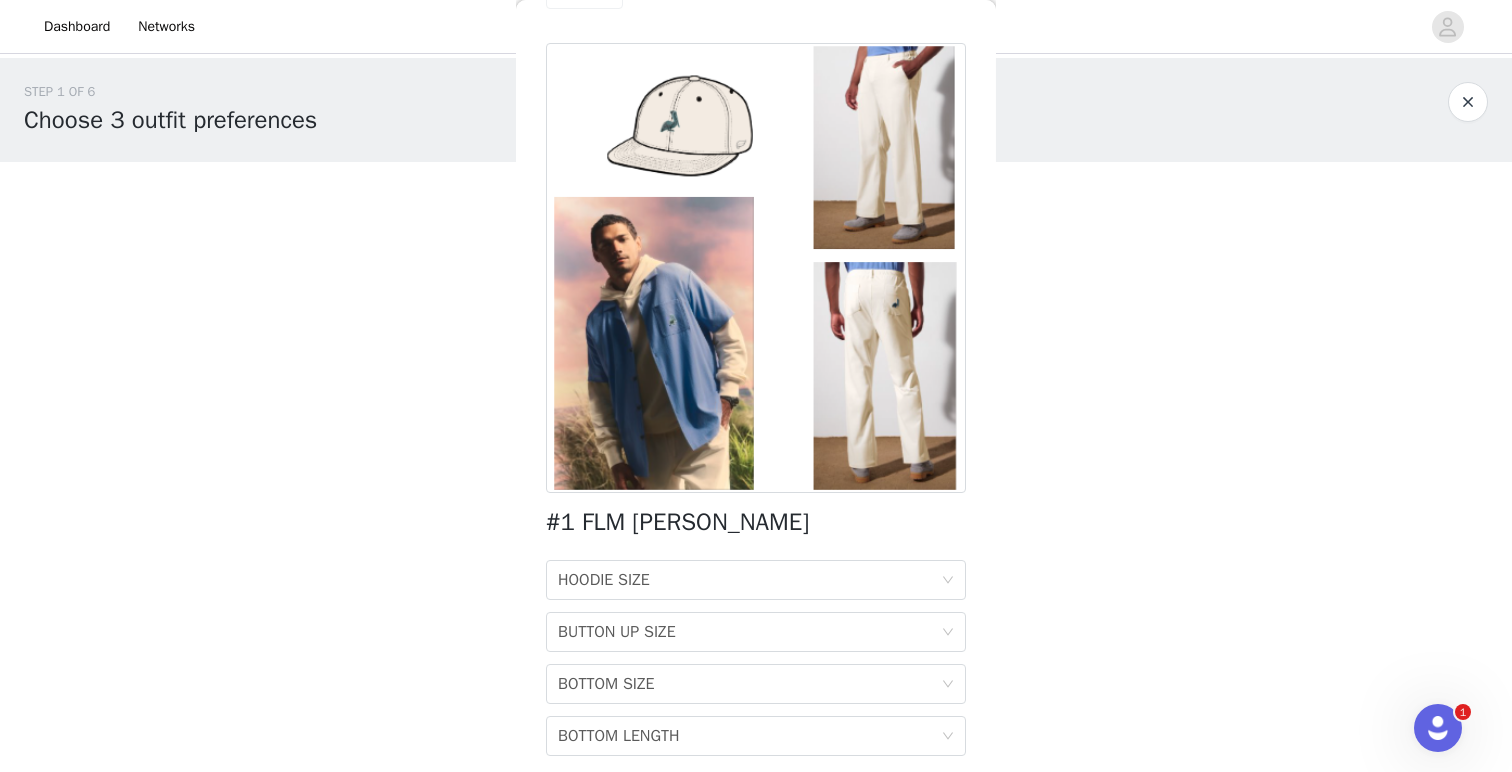 scroll, scrollTop: 129, scrollLeft: 0, axis: vertical 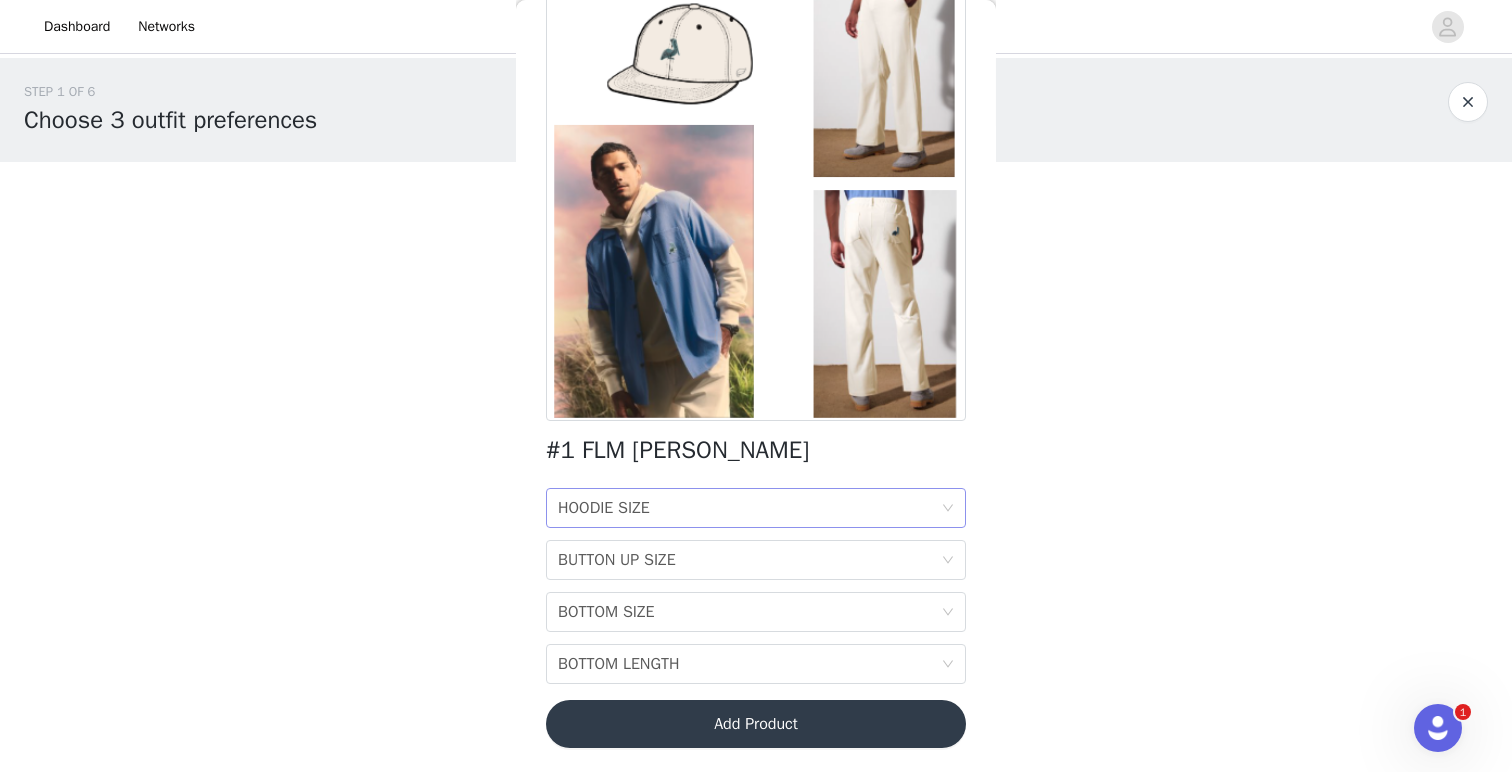 click on "HOODIE SIZE HOODIE SIZE" at bounding box center [749, 508] 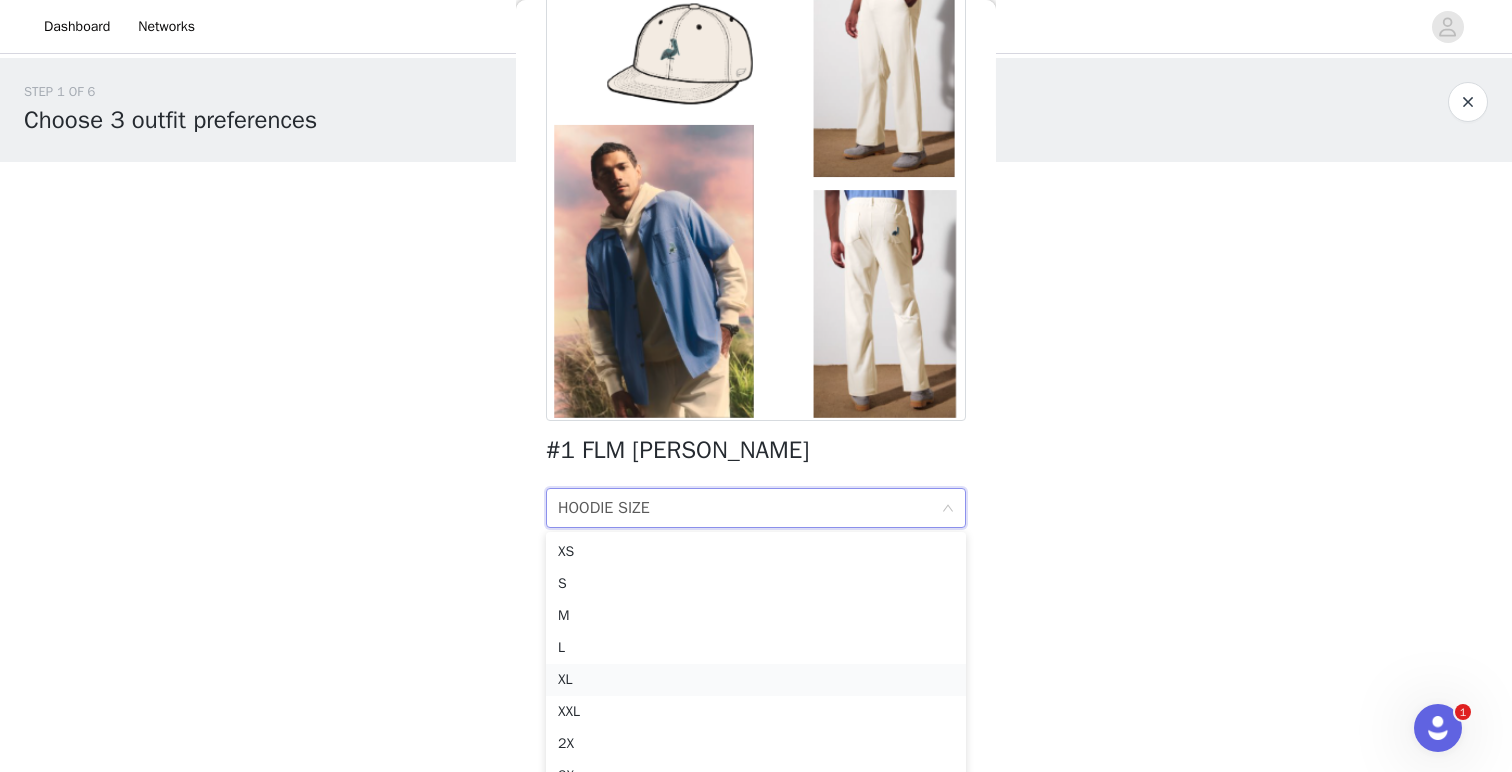 click on "XL" at bounding box center [756, 680] 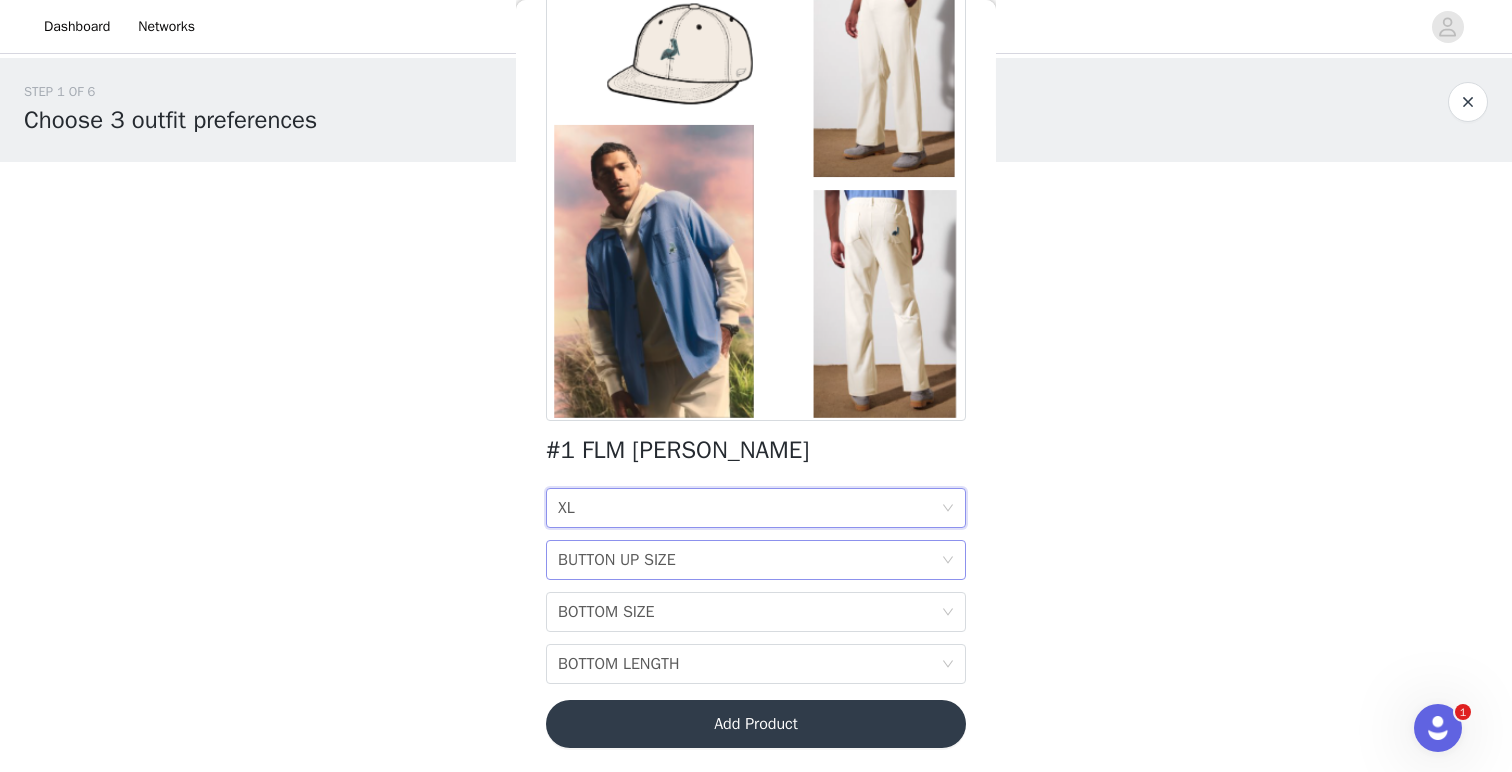 click on "BUTTON UP SIZE BUTTON UP SIZE" at bounding box center [749, 560] 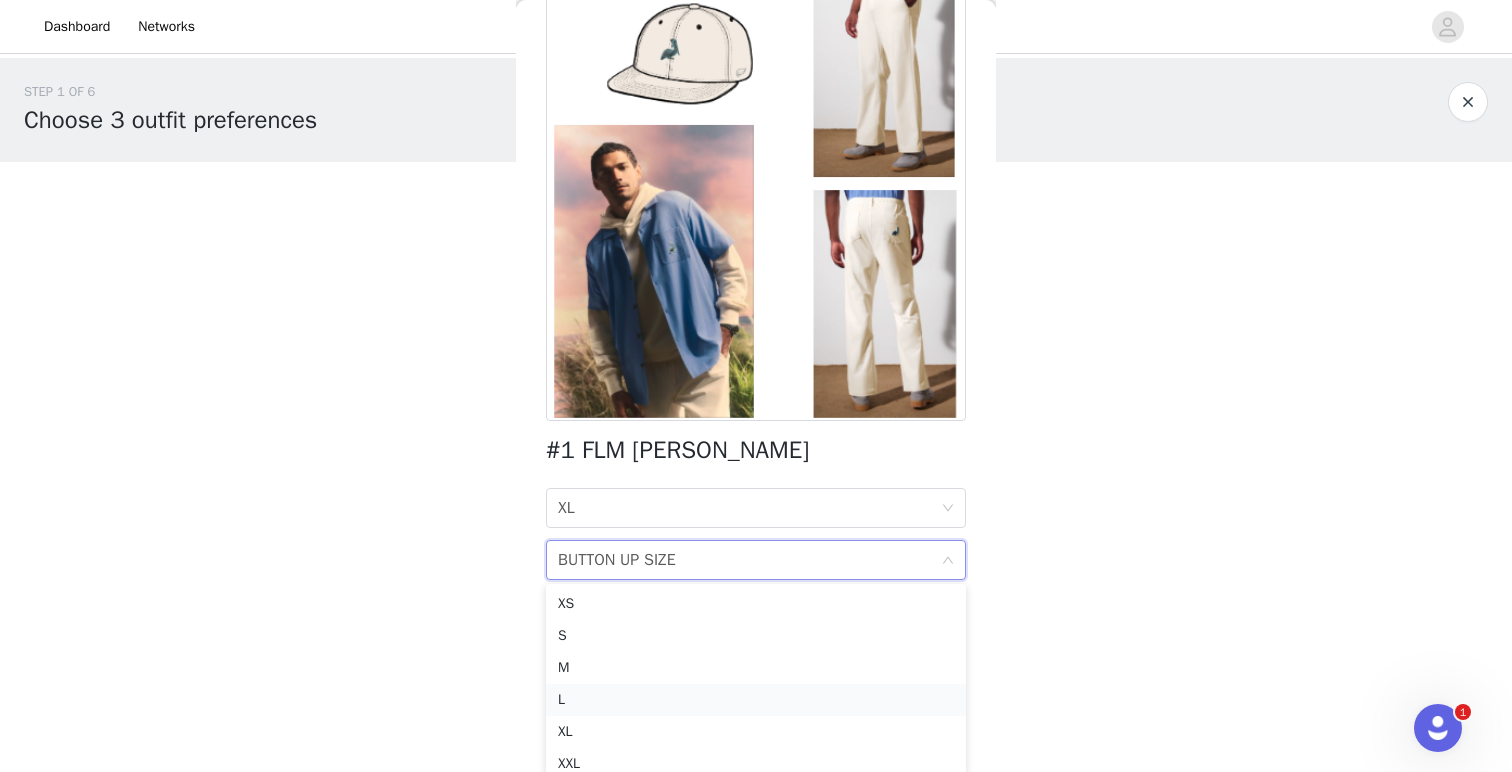 click on "L" at bounding box center (756, 700) 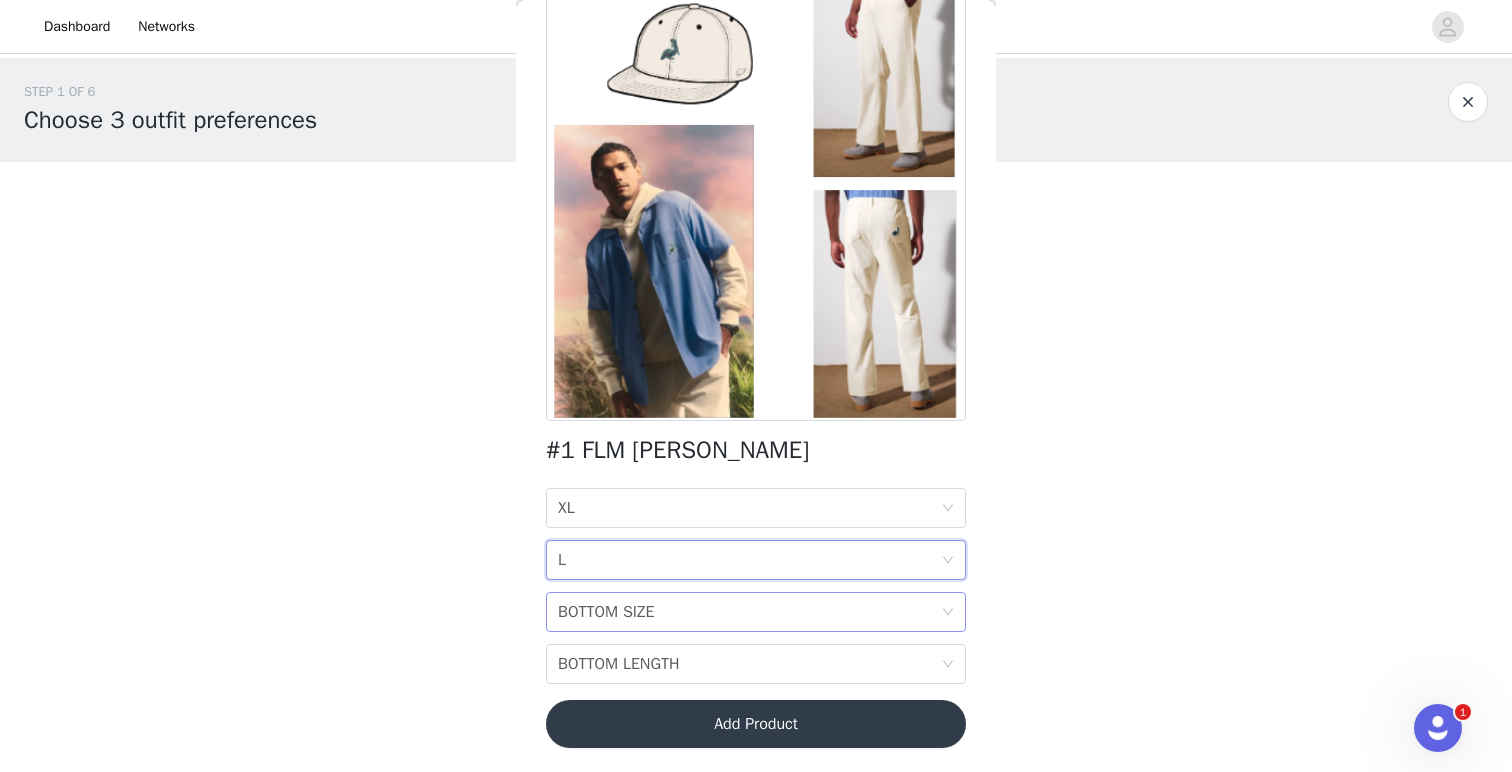 click on "BOTTOM SIZE BOTTOM SIZE" at bounding box center [749, 612] 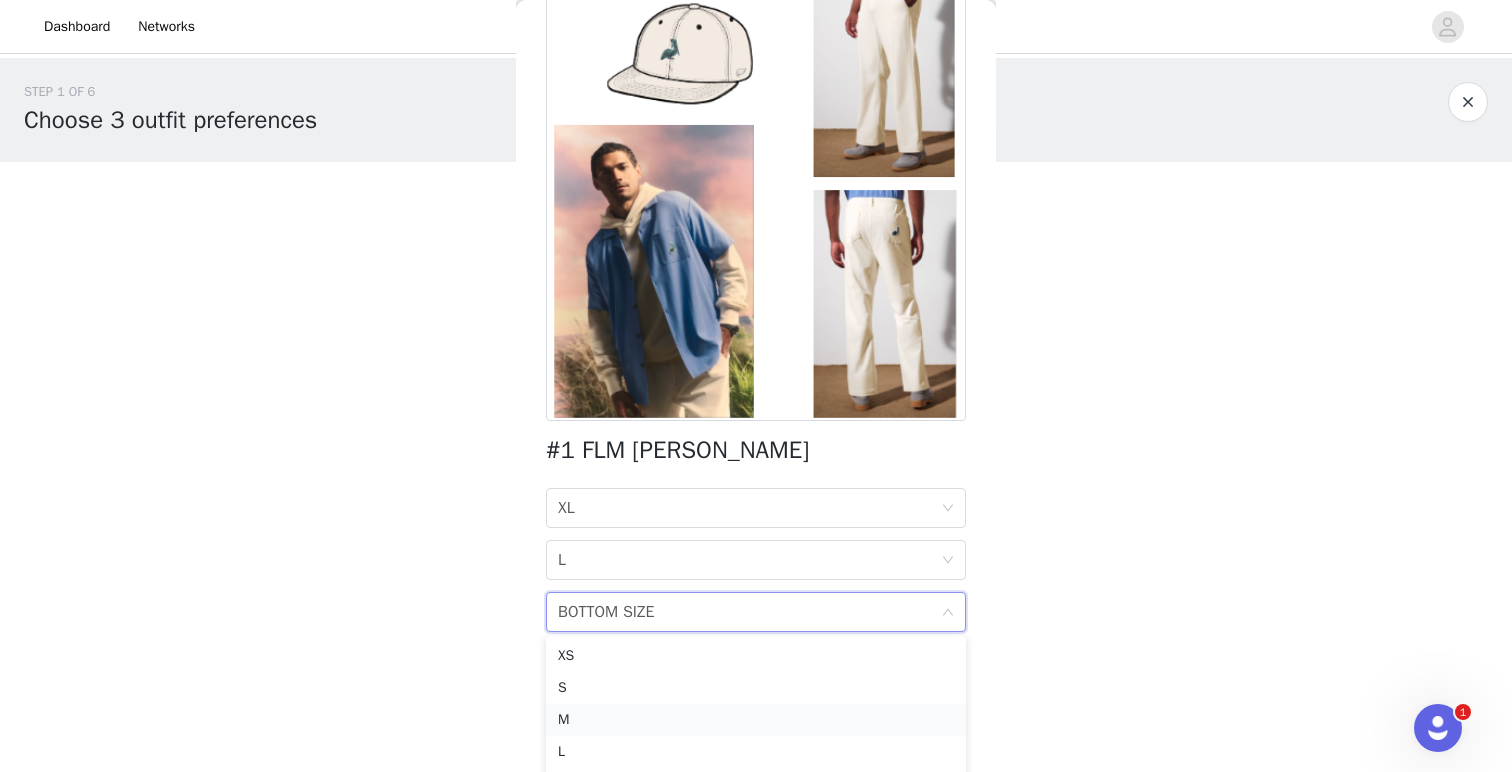 click on "M" at bounding box center (756, 720) 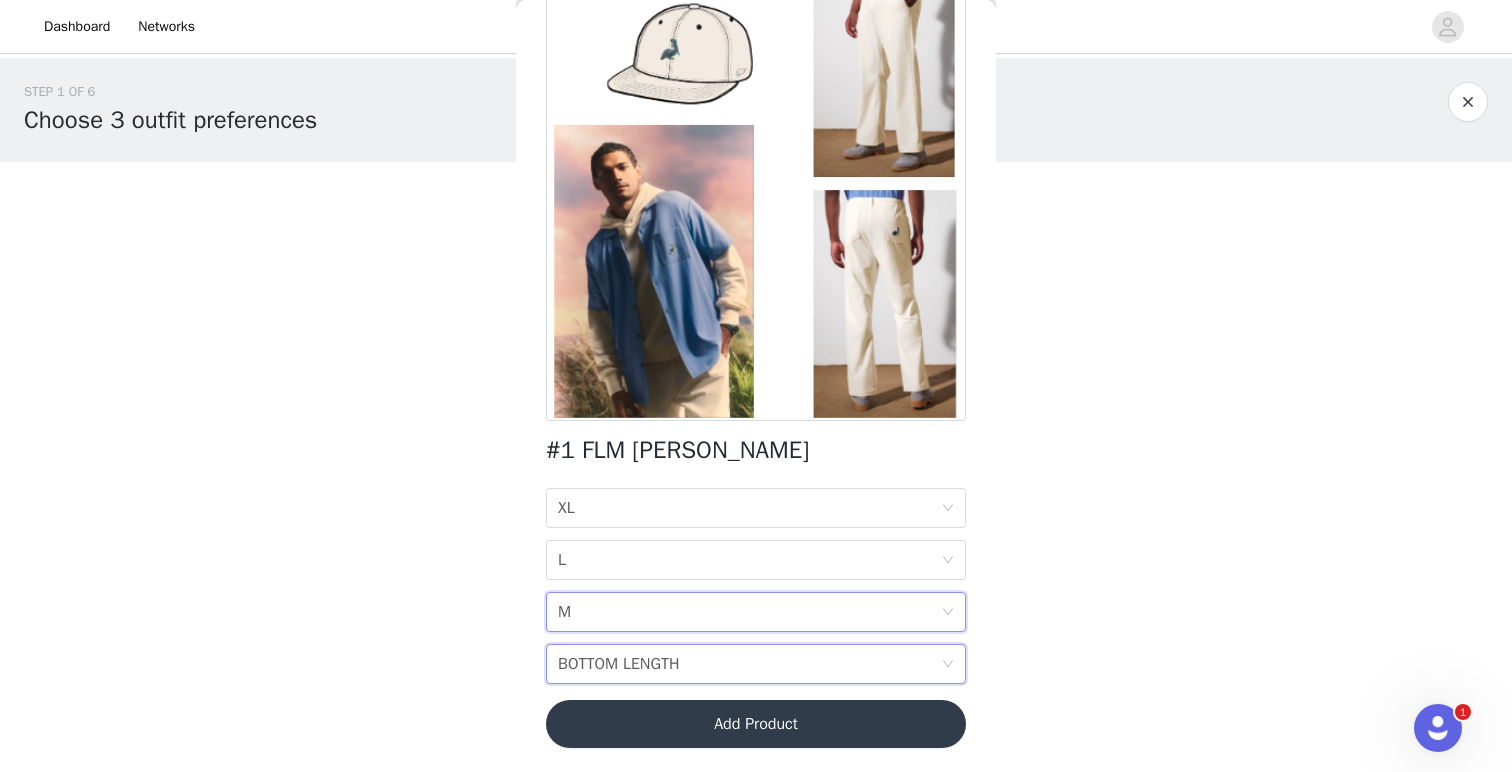 click on "BOTTOM LENGTH" at bounding box center (619, 664) 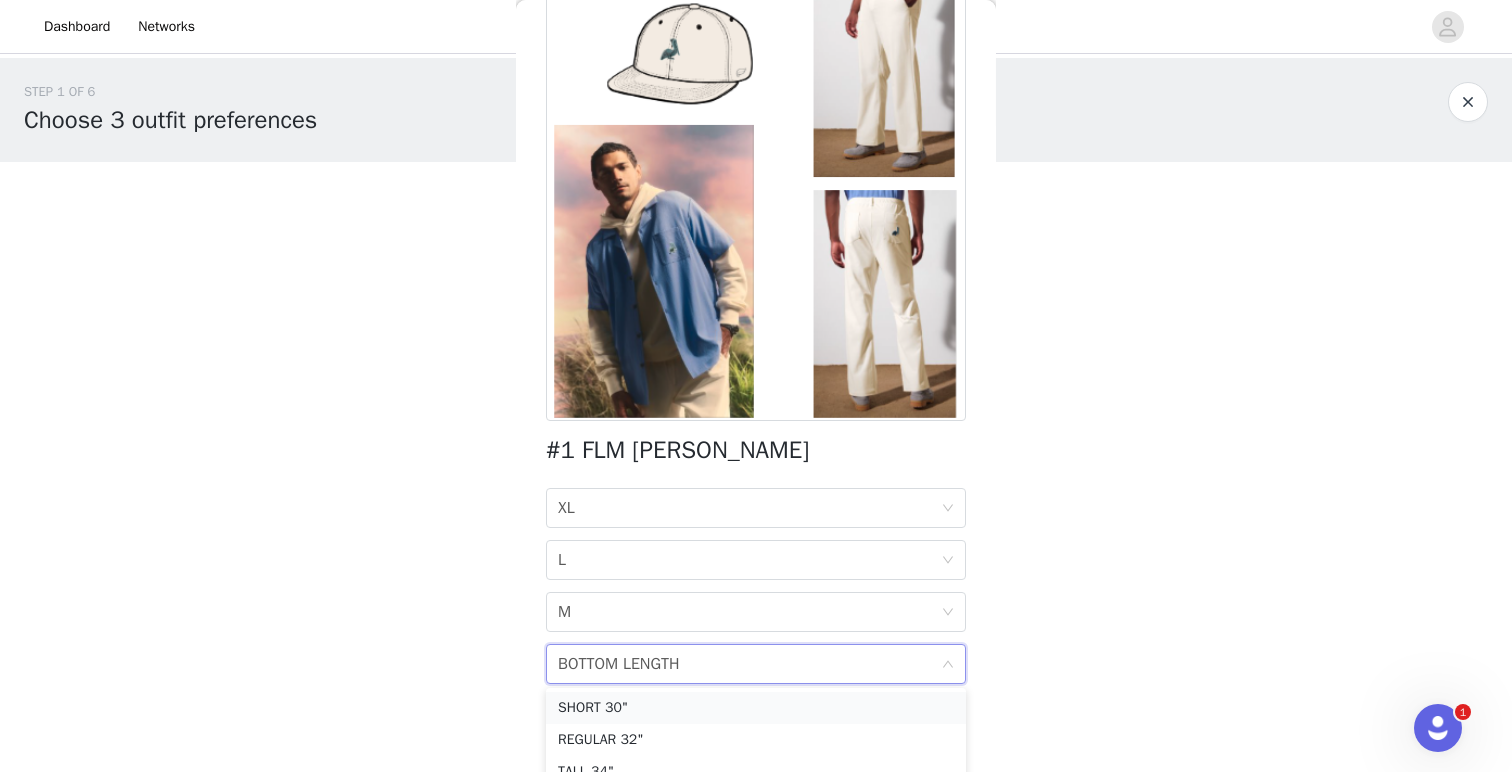 scroll, scrollTop: 20, scrollLeft: 0, axis: vertical 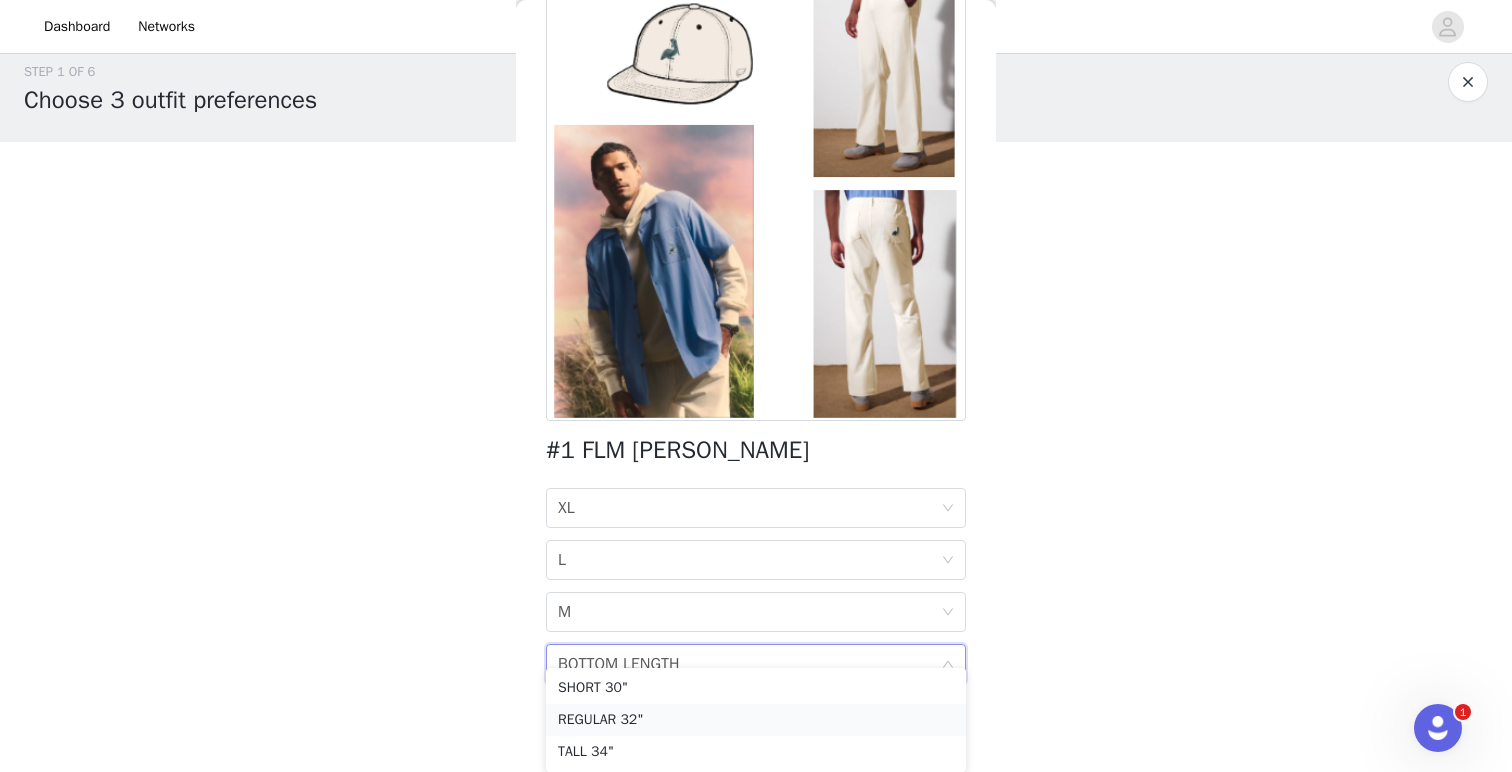 click on "REGULAR 32"" at bounding box center [756, 720] 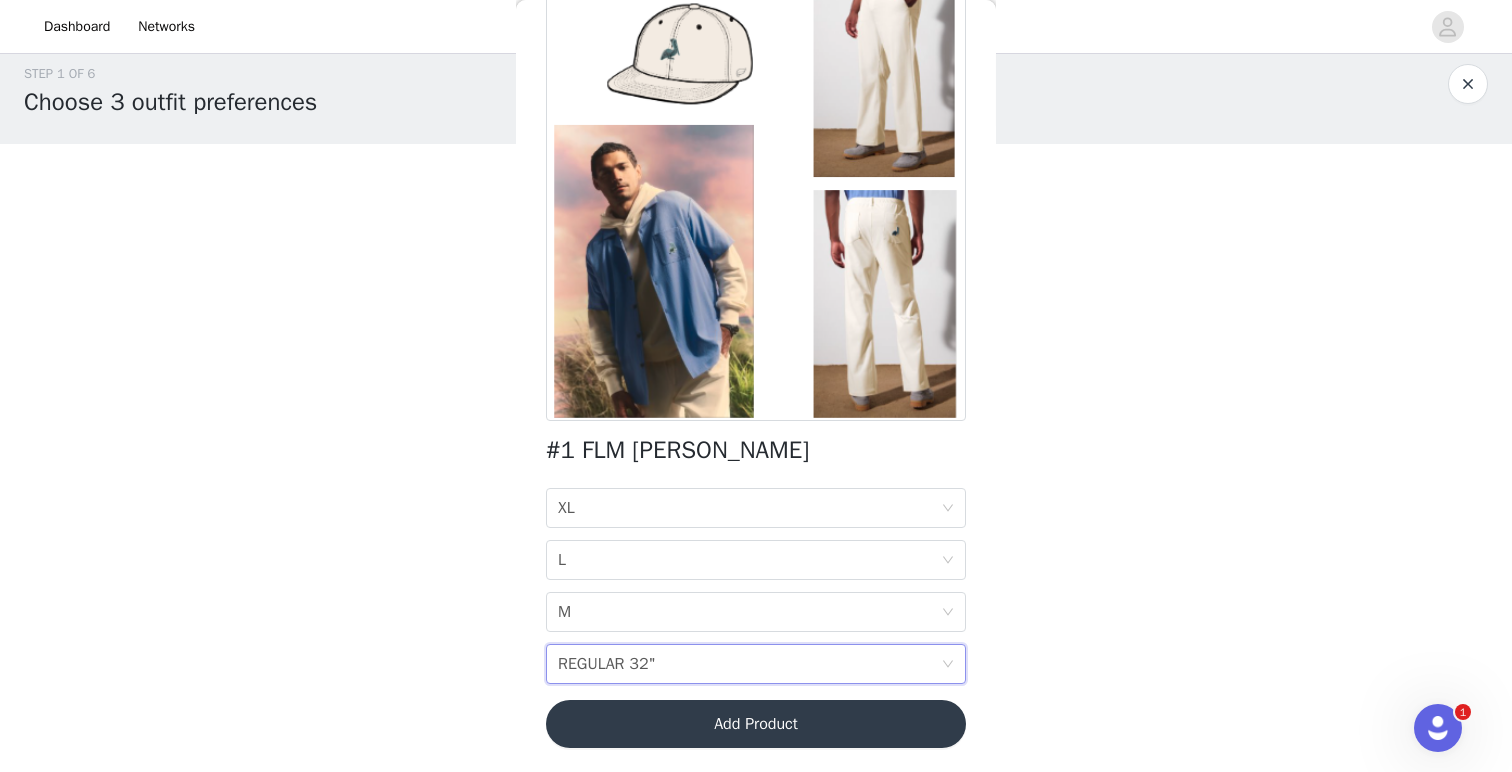 scroll, scrollTop: 0, scrollLeft: 0, axis: both 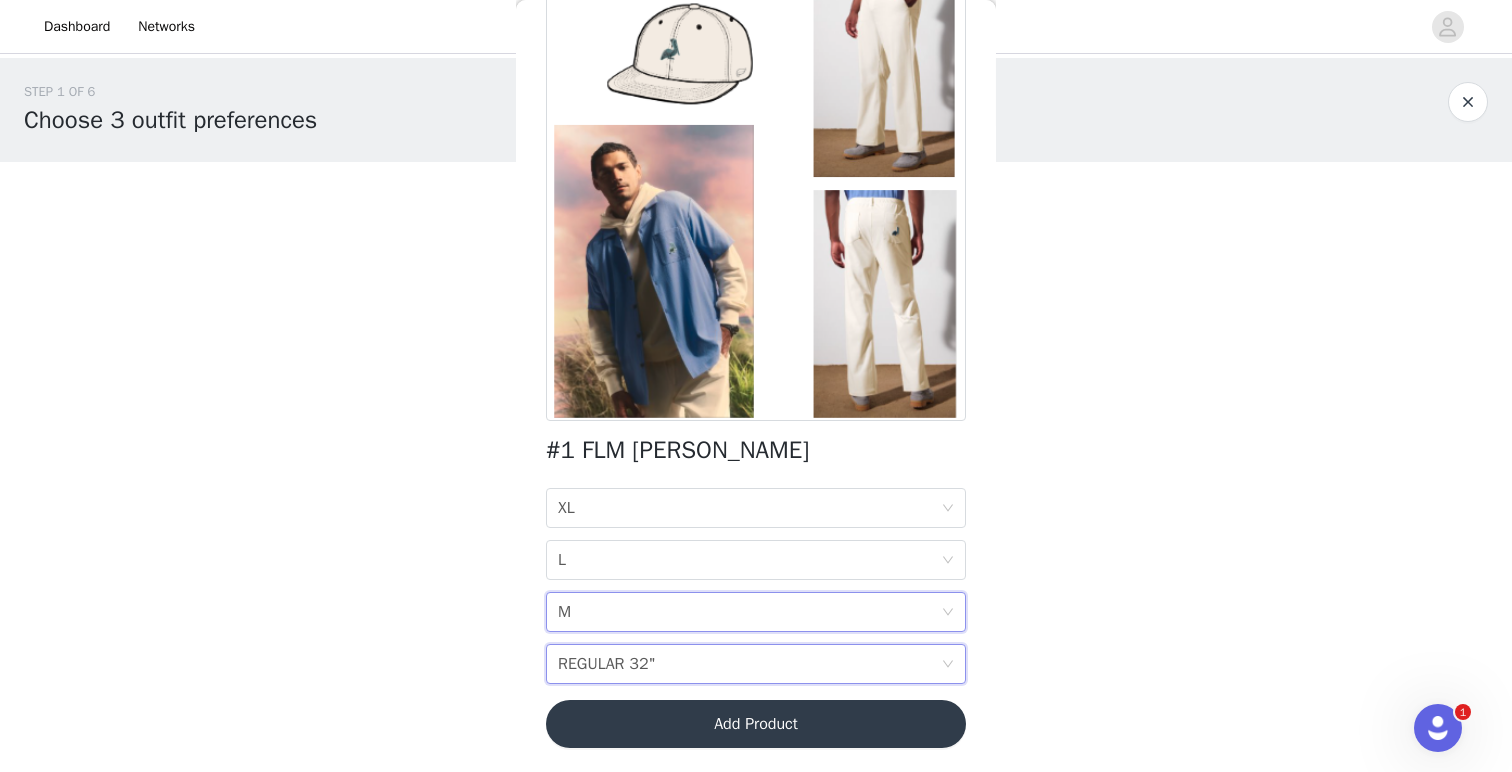 click on "BOTTOM SIZE M" at bounding box center (749, 612) 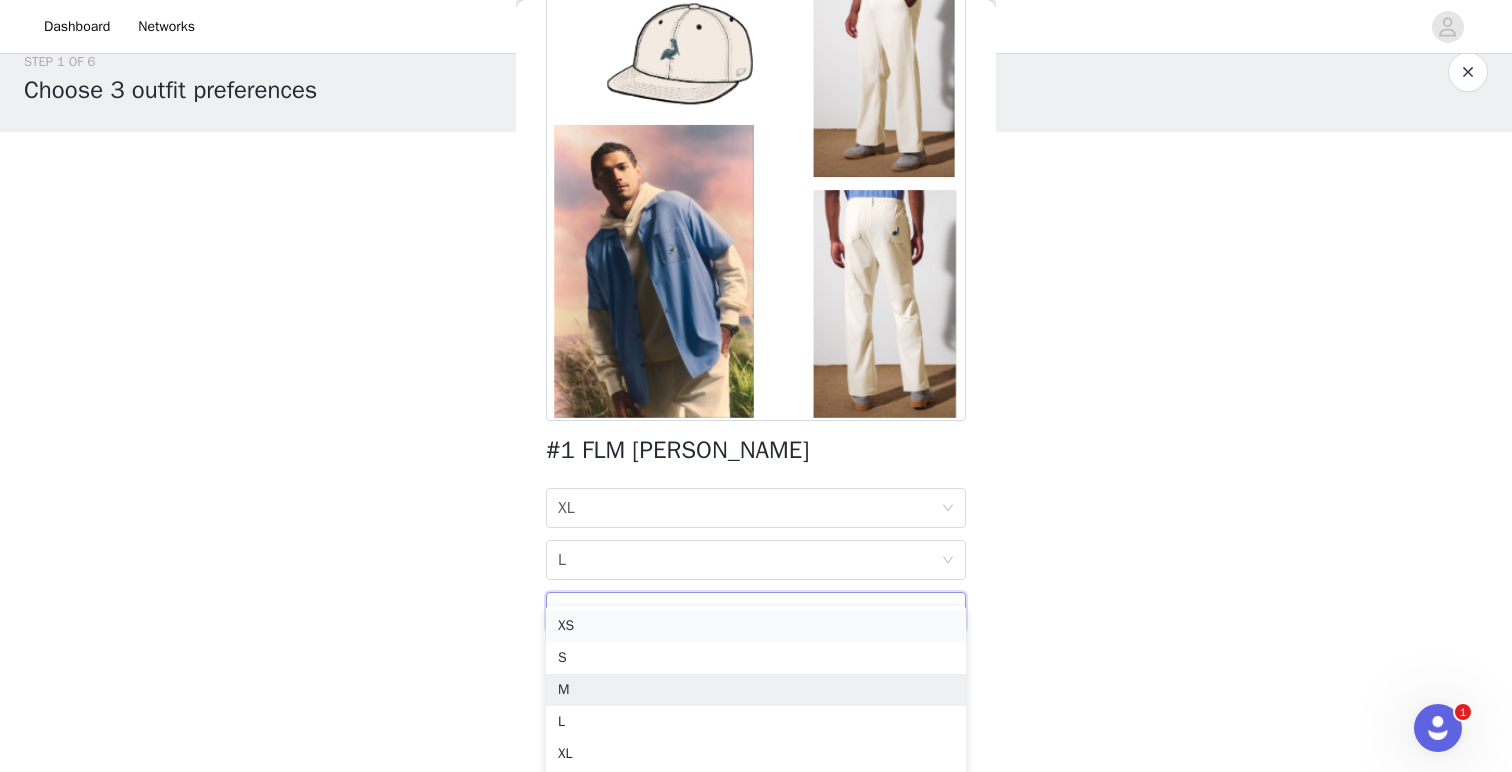 scroll, scrollTop: 52, scrollLeft: 0, axis: vertical 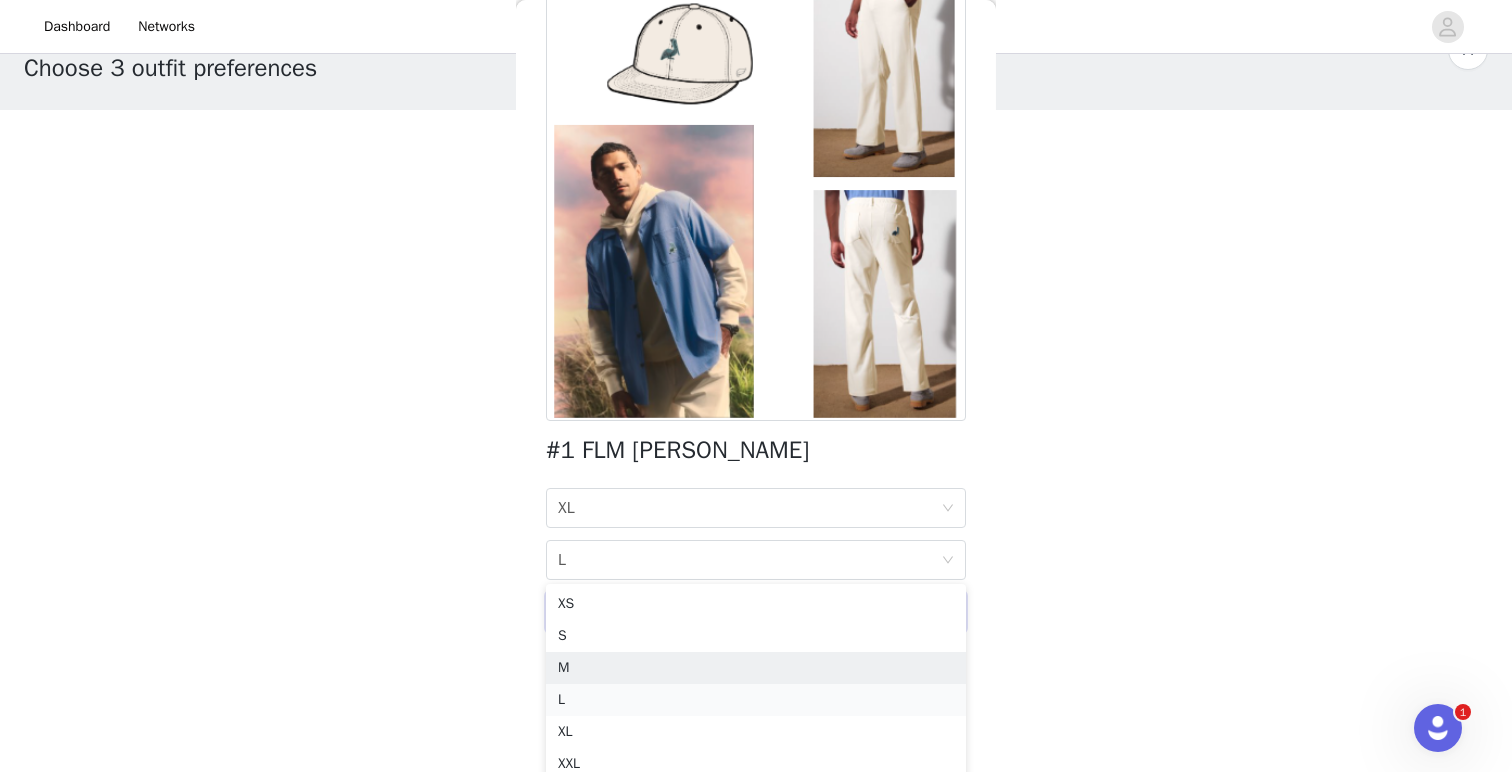 click on "L" at bounding box center (756, 700) 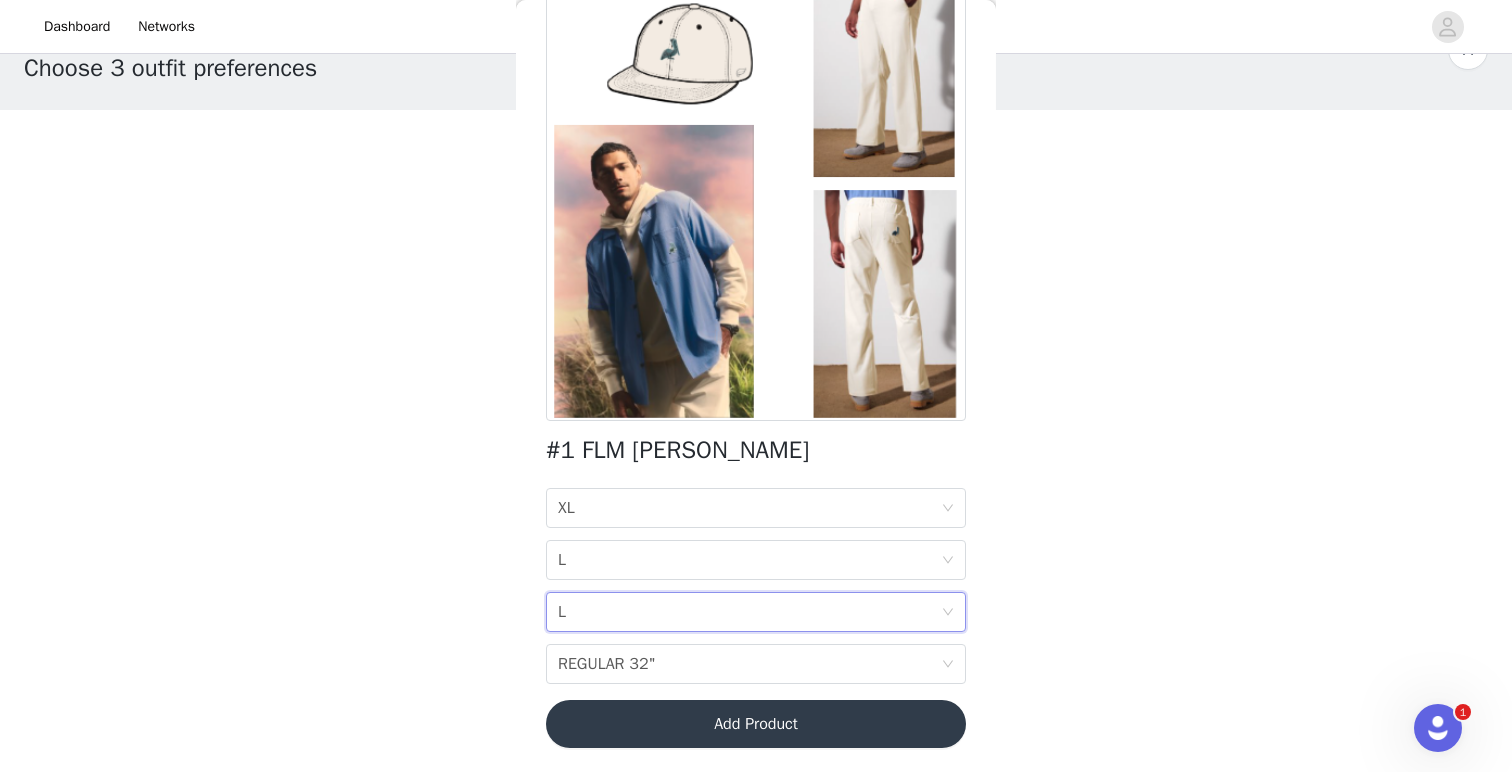scroll, scrollTop: 0, scrollLeft: 0, axis: both 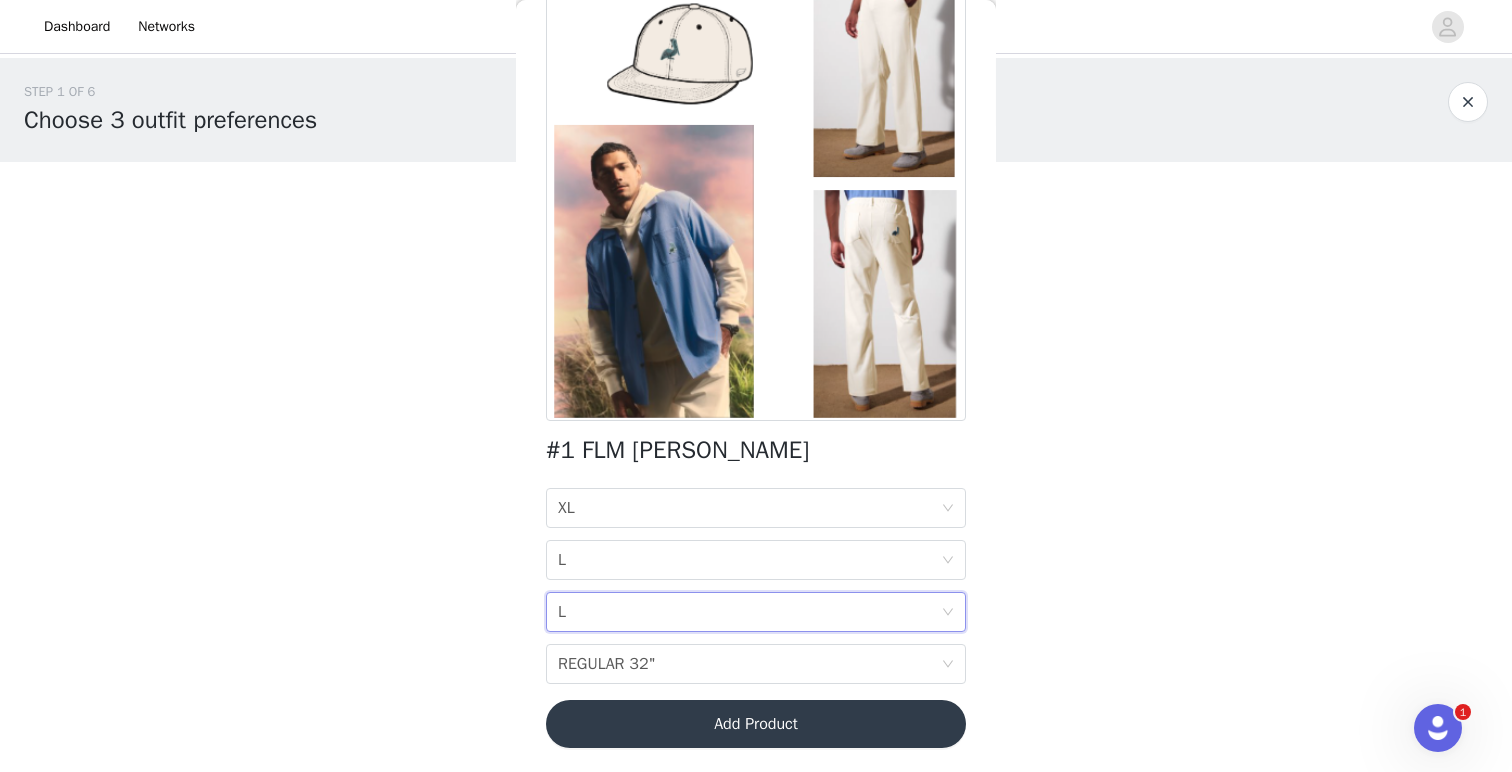 click on "Dashboard Networks
STEP 1 OF 6
Choose 3 outfit preferences
You will receive 1 outfit       0/3 Selected           Add Product       Back     #1 FLM [PERSON_NAME]               HOODIE SIZE XL BUTTON UP SIZE L BOTTOM SIZE L BOTTOM LENGTH REGULAR 32"     Add Product
Step 1 of 6
1
XS S M L XL XXL 2X 3X 4x XS S M L XL XXL XS S M L XL XXL SHORT 30" REGULAR 32" TALL 34"" at bounding box center [756, 386] 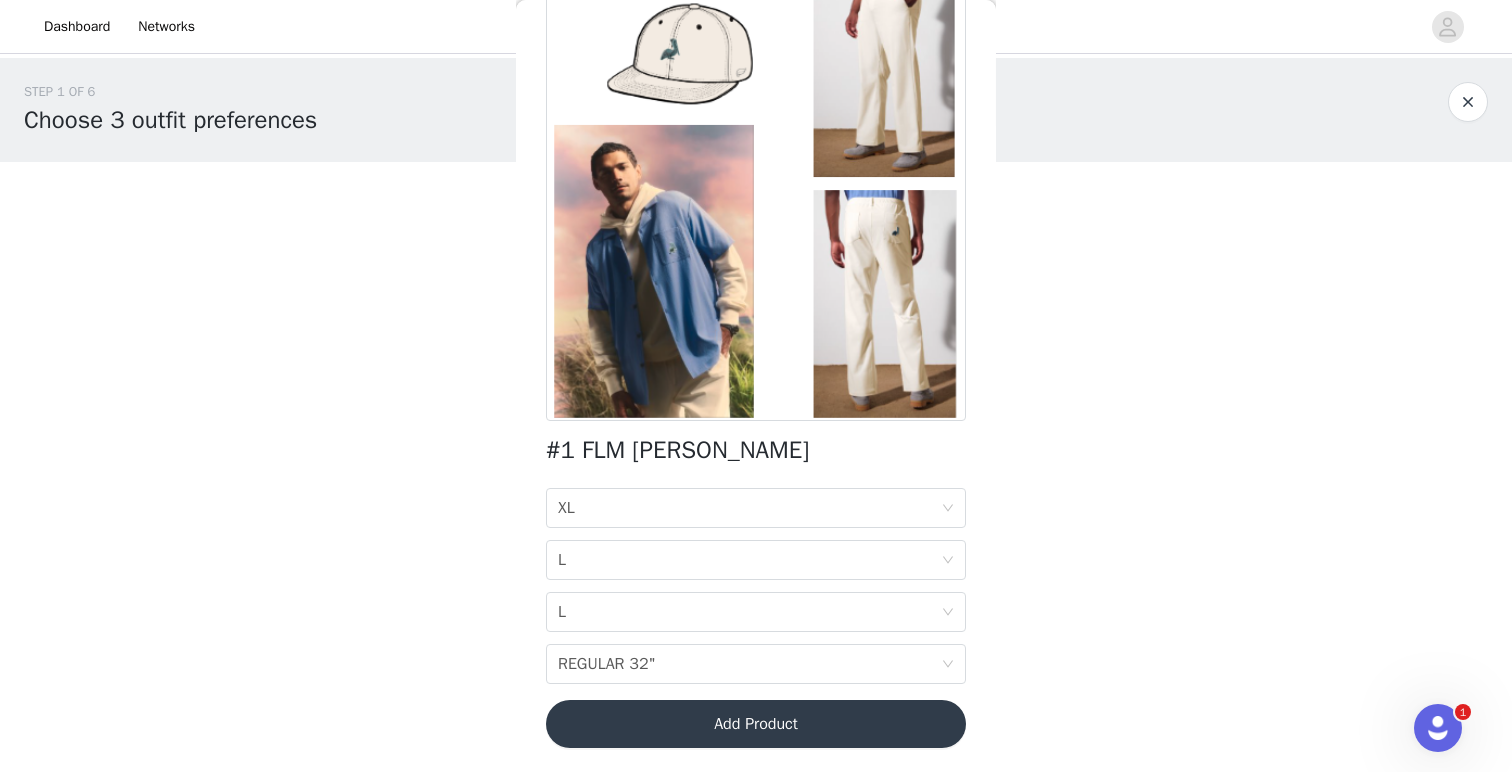 click on "Add Product" at bounding box center (756, 724) 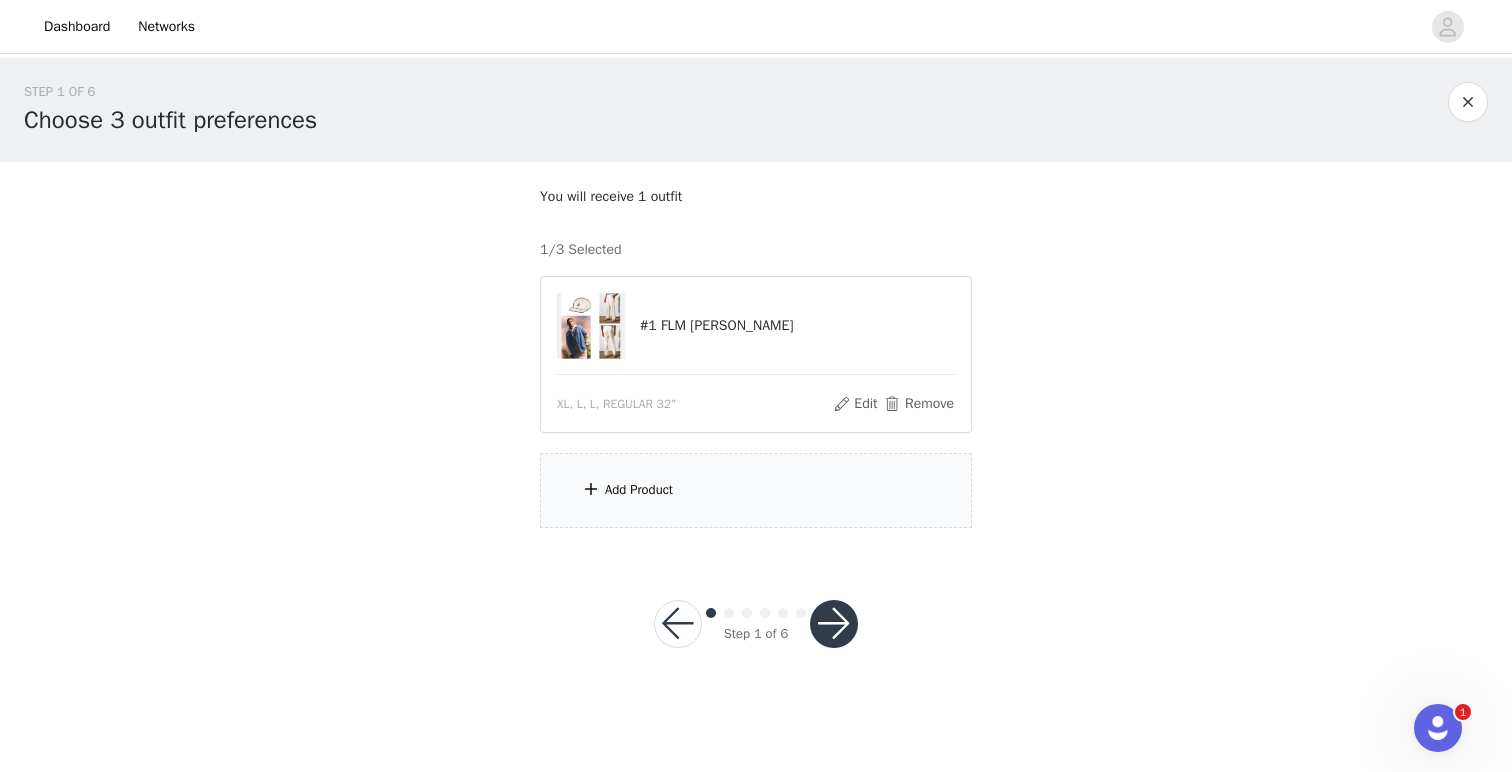 click at bounding box center [834, 624] 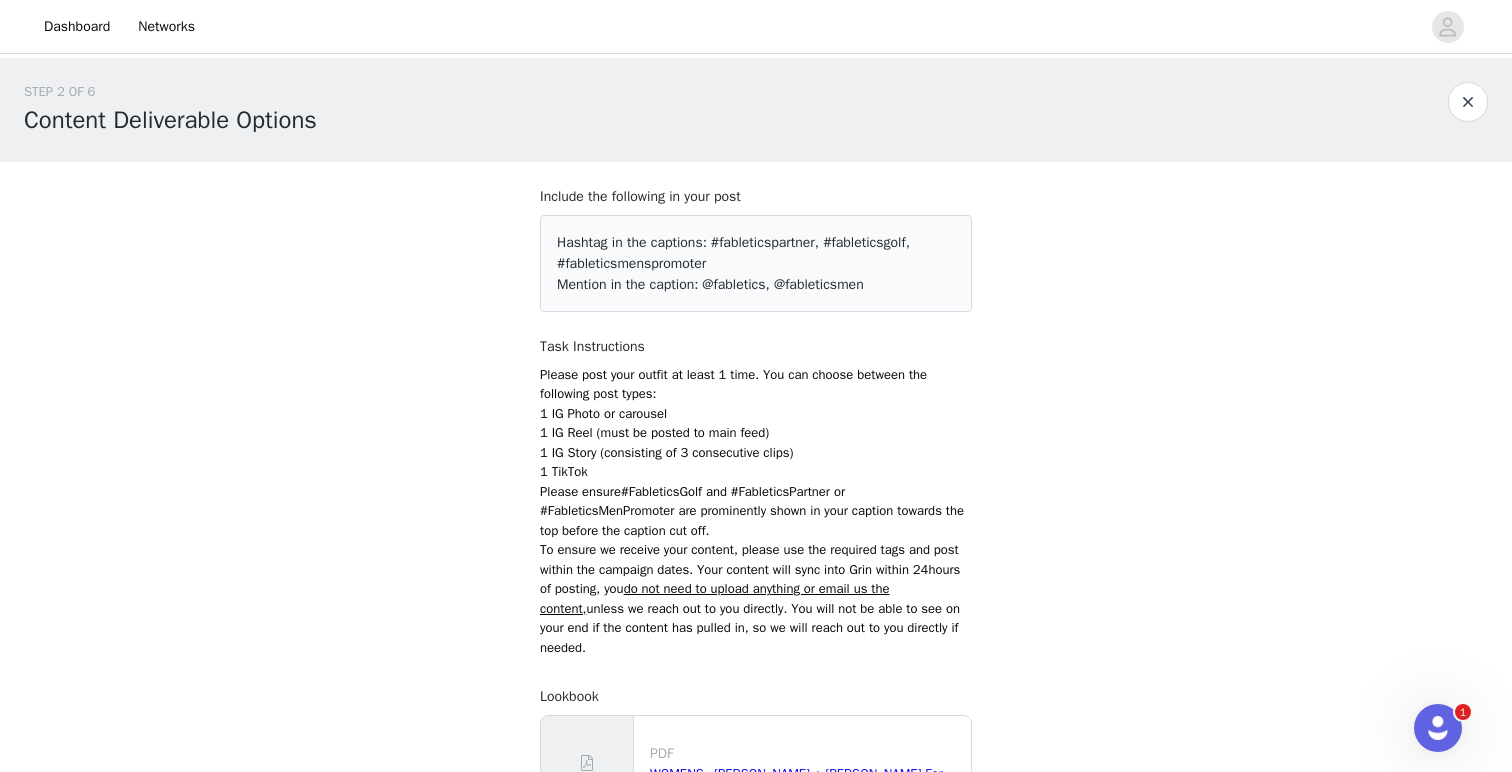 scroll, scrollTop: 333, scrollLeft: 0, axis: vertical 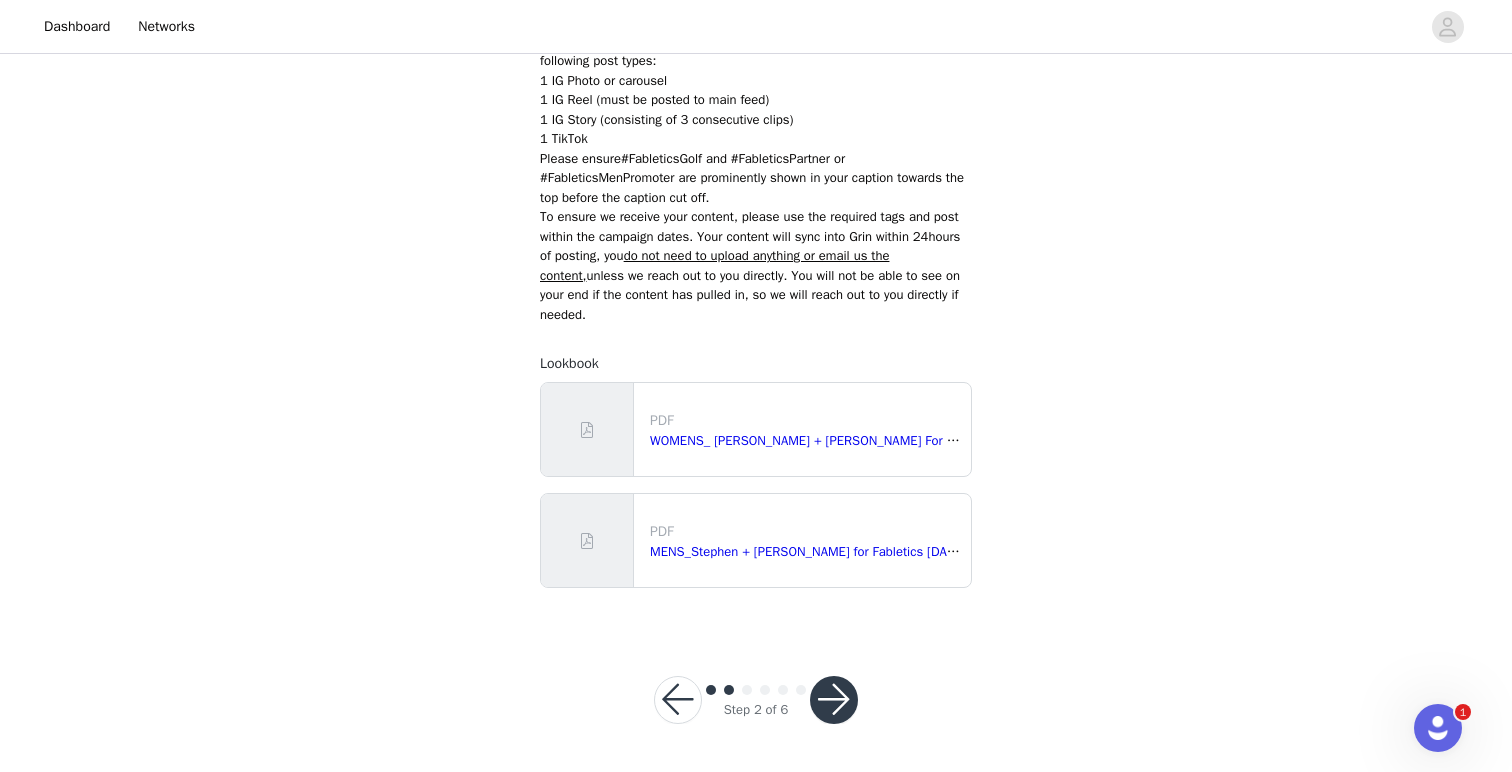 click at bounding box center [834, 700] 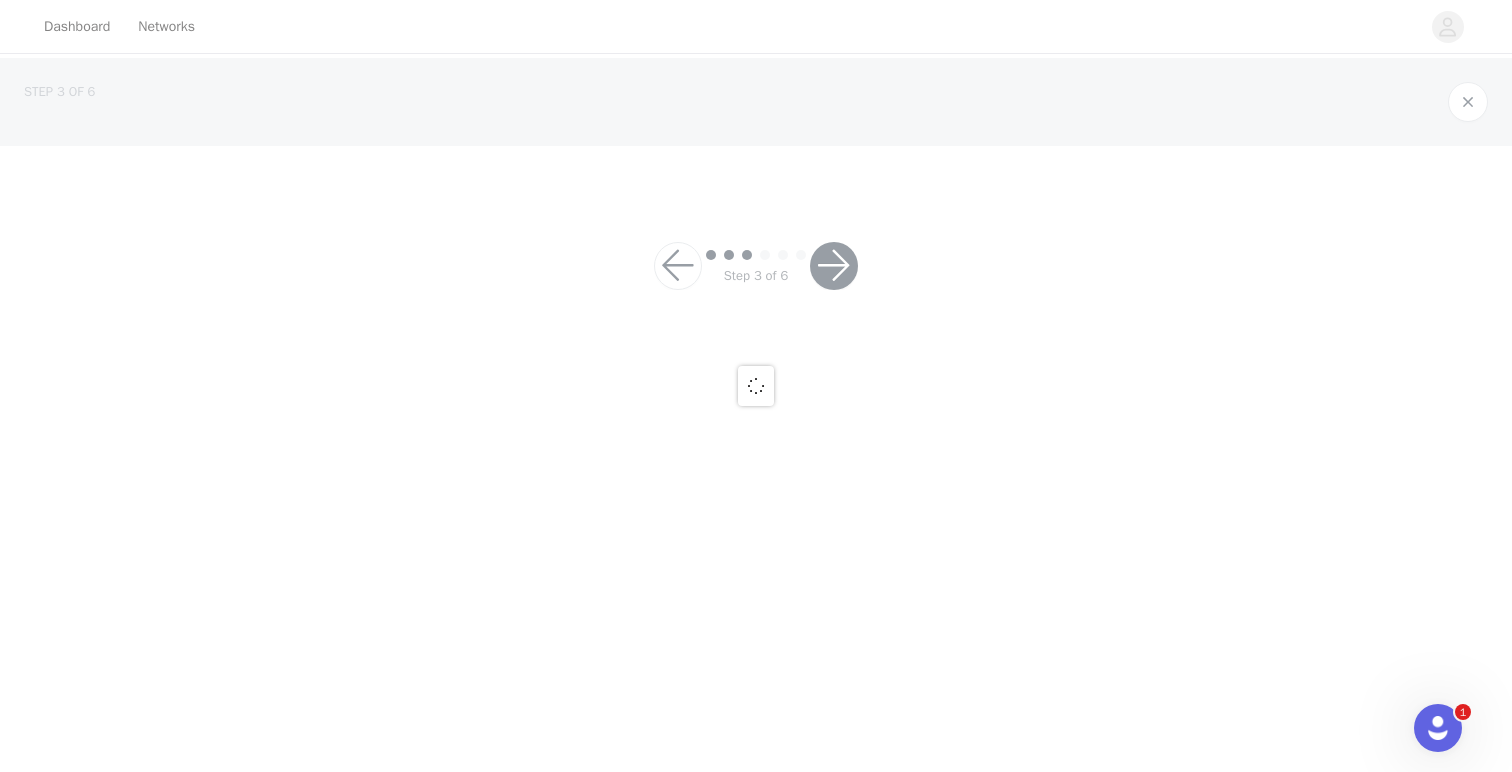 scroll, scrollTop: 0, scrollLeft: 0, axis: both 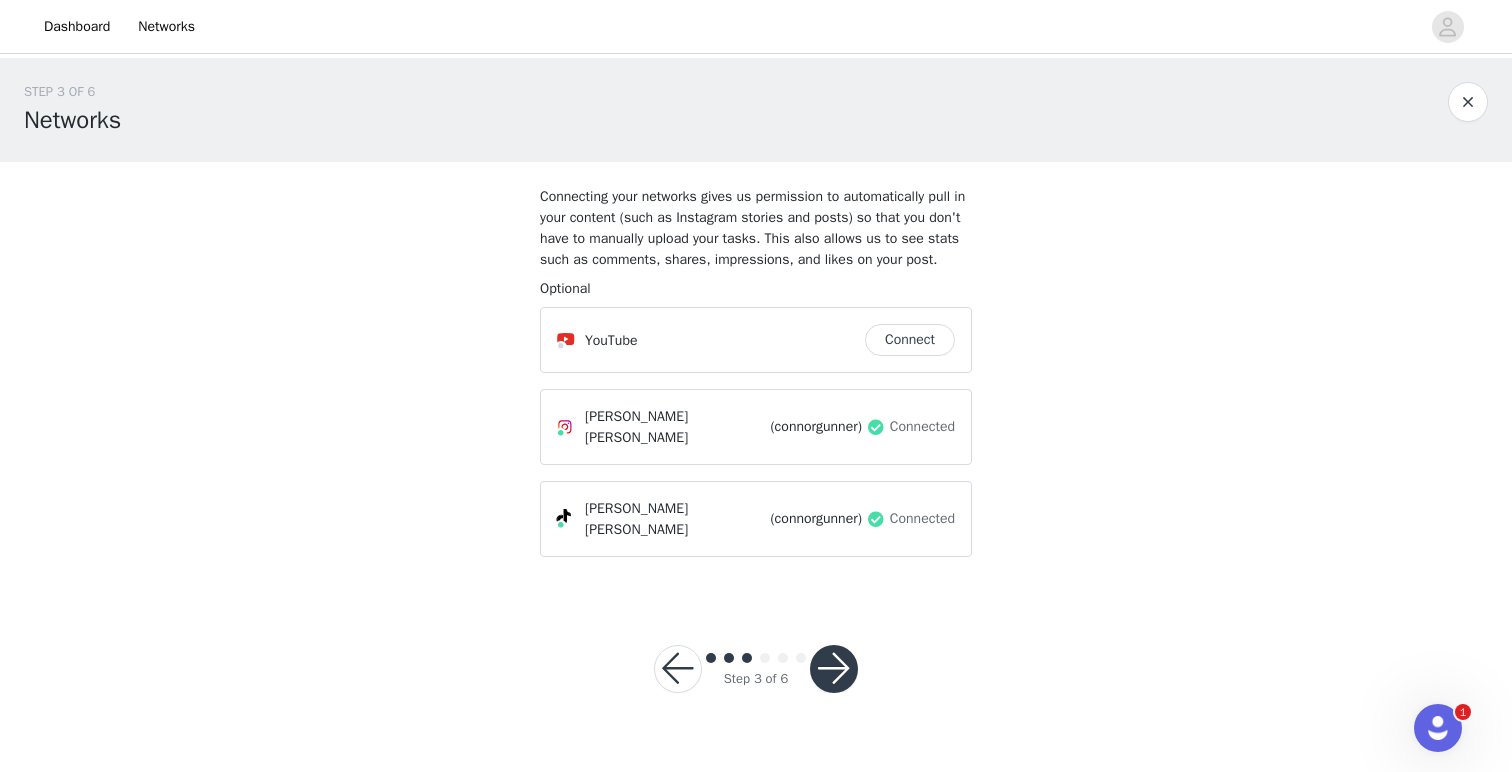 click at bounding box center (834, 669) 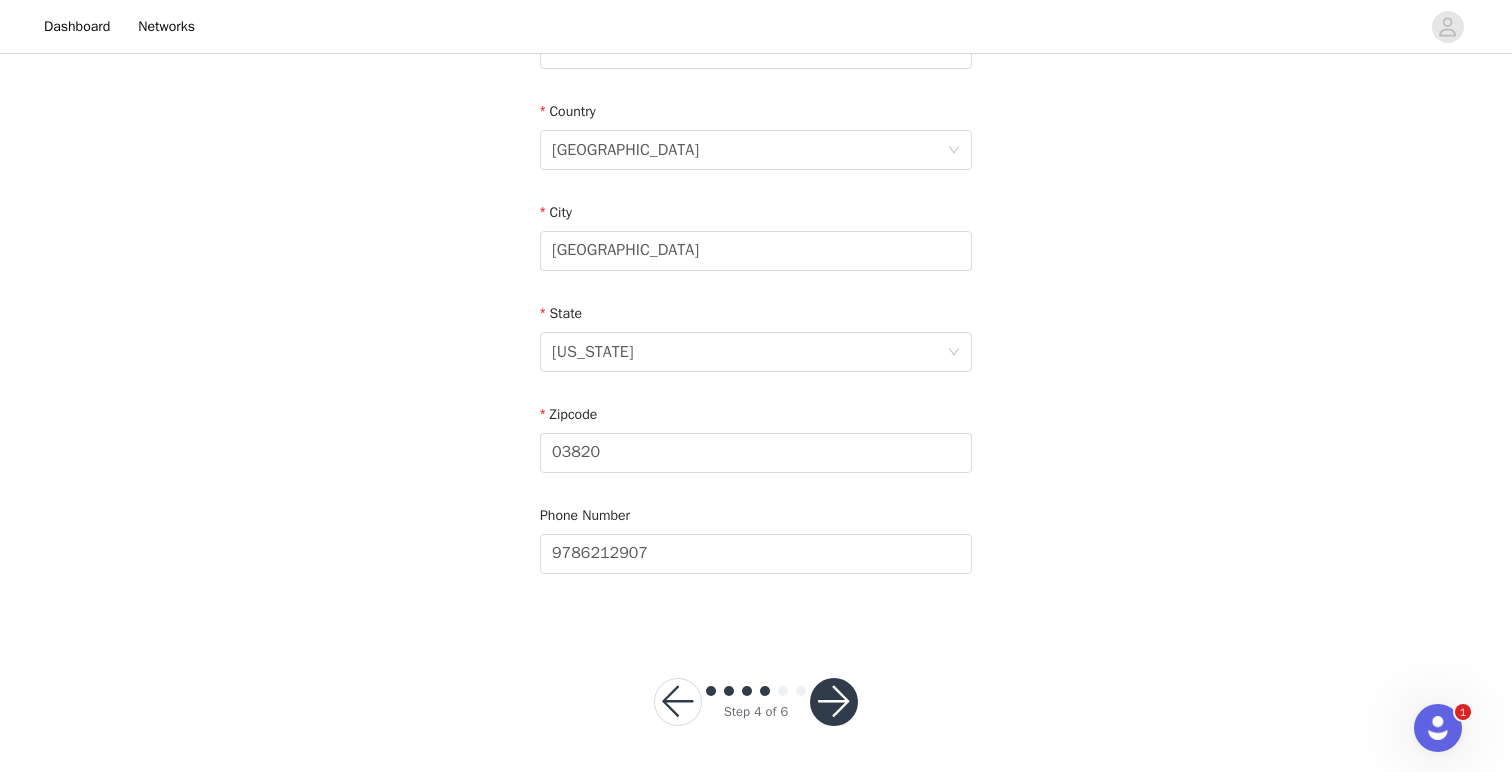 scroll, scrollTop: 591, scrollLeft: 0, axis: vertical 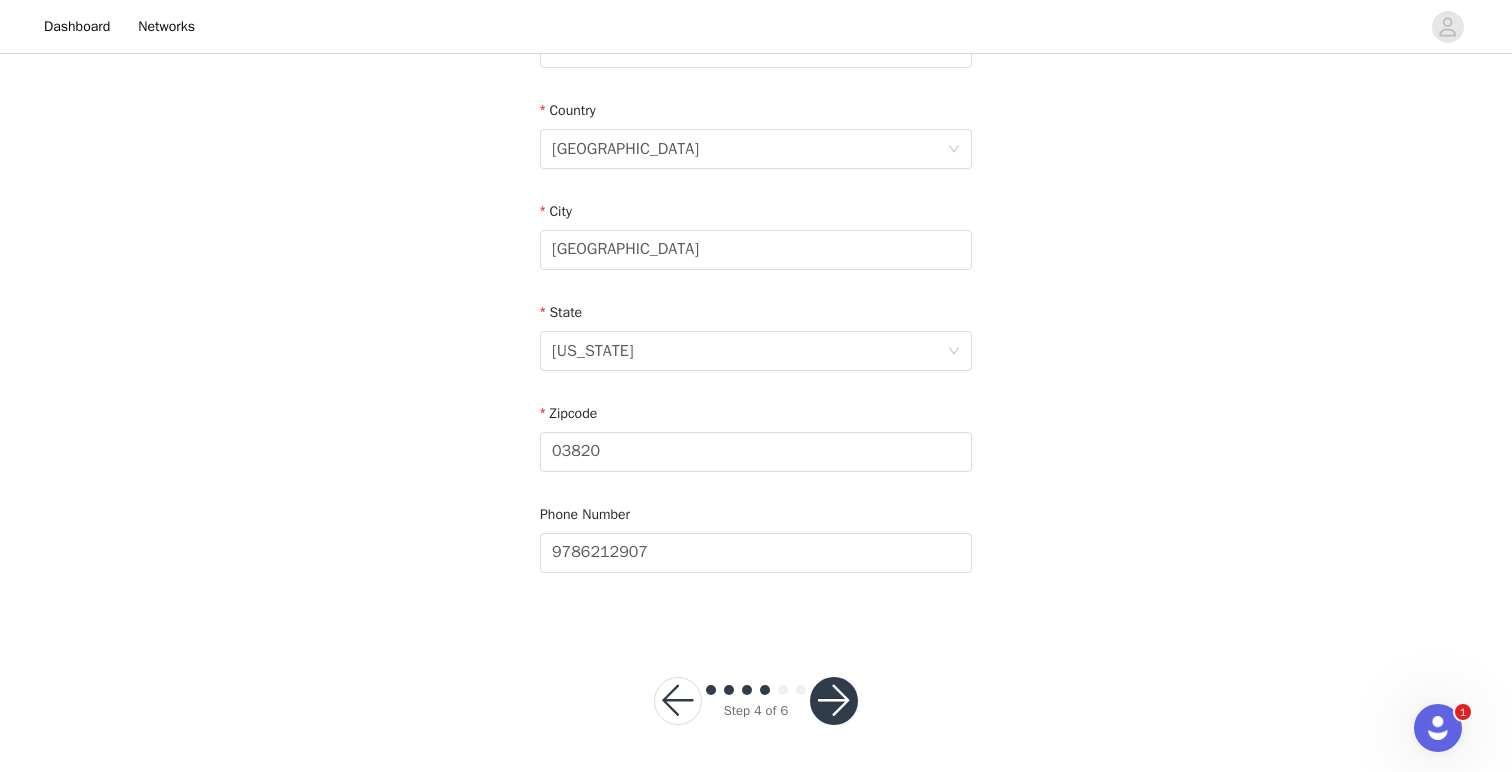 click at bounding box center (834, 701) 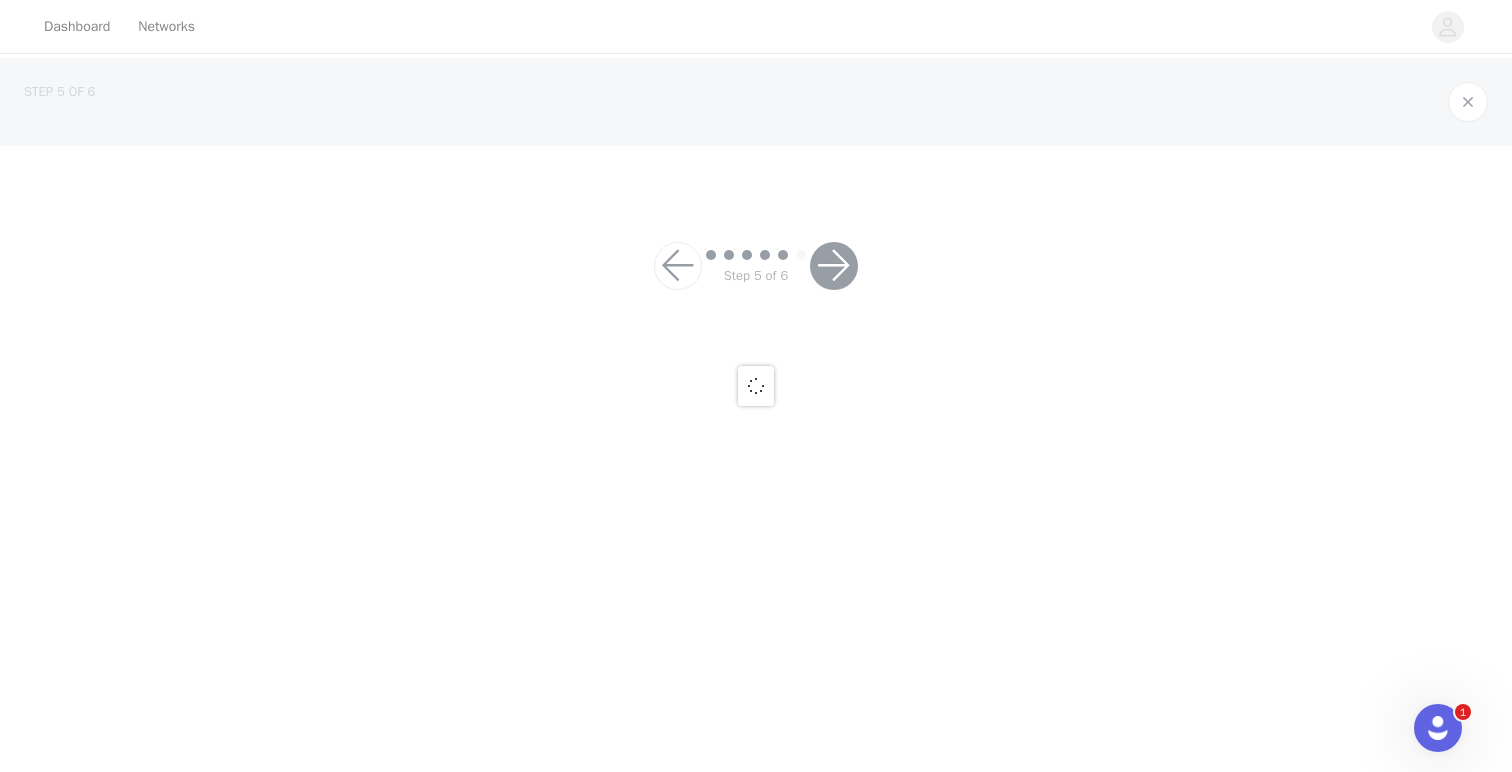 scroll, scrollTop: 0, scrollLeft: 0, axis: both 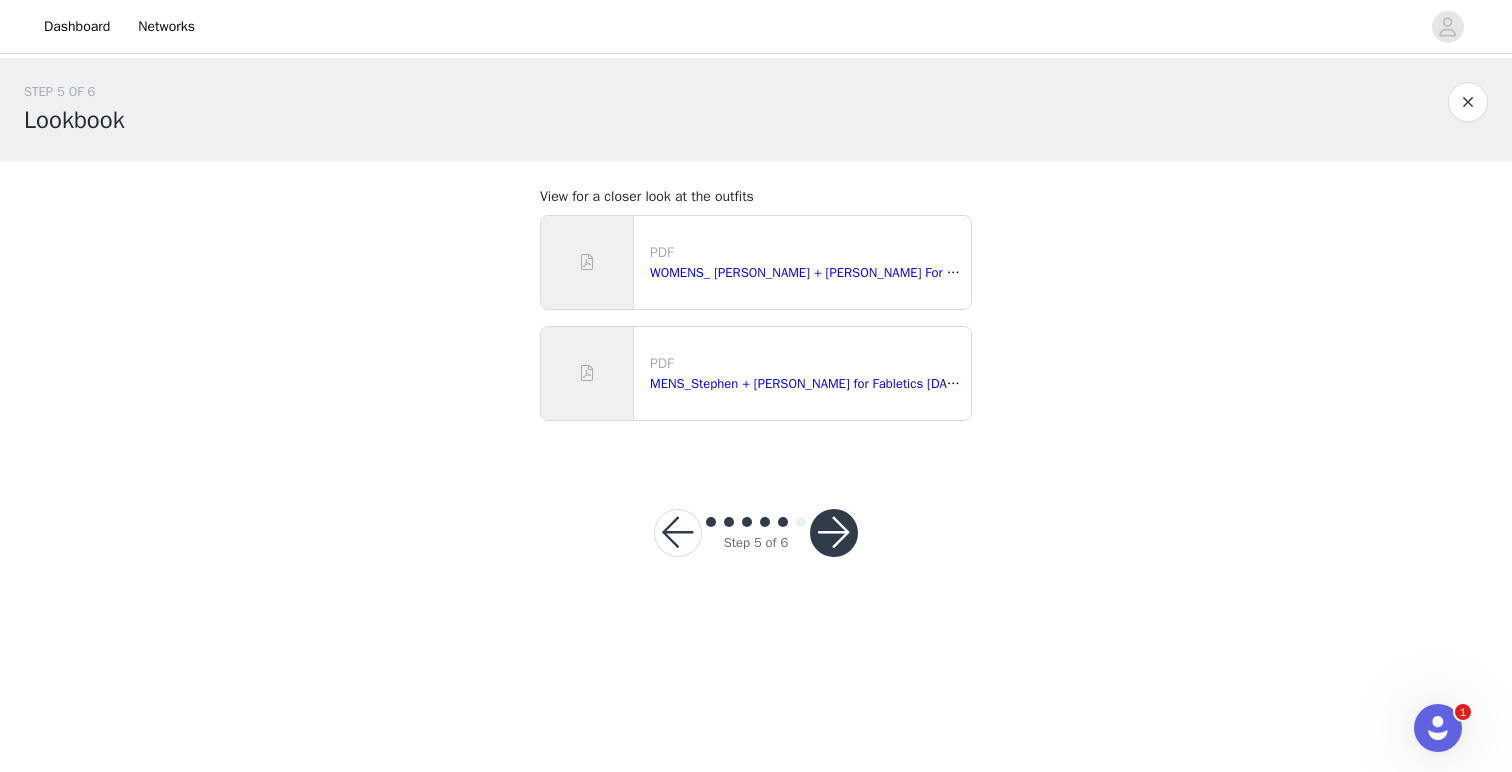 click at bounding box center (834, 533) 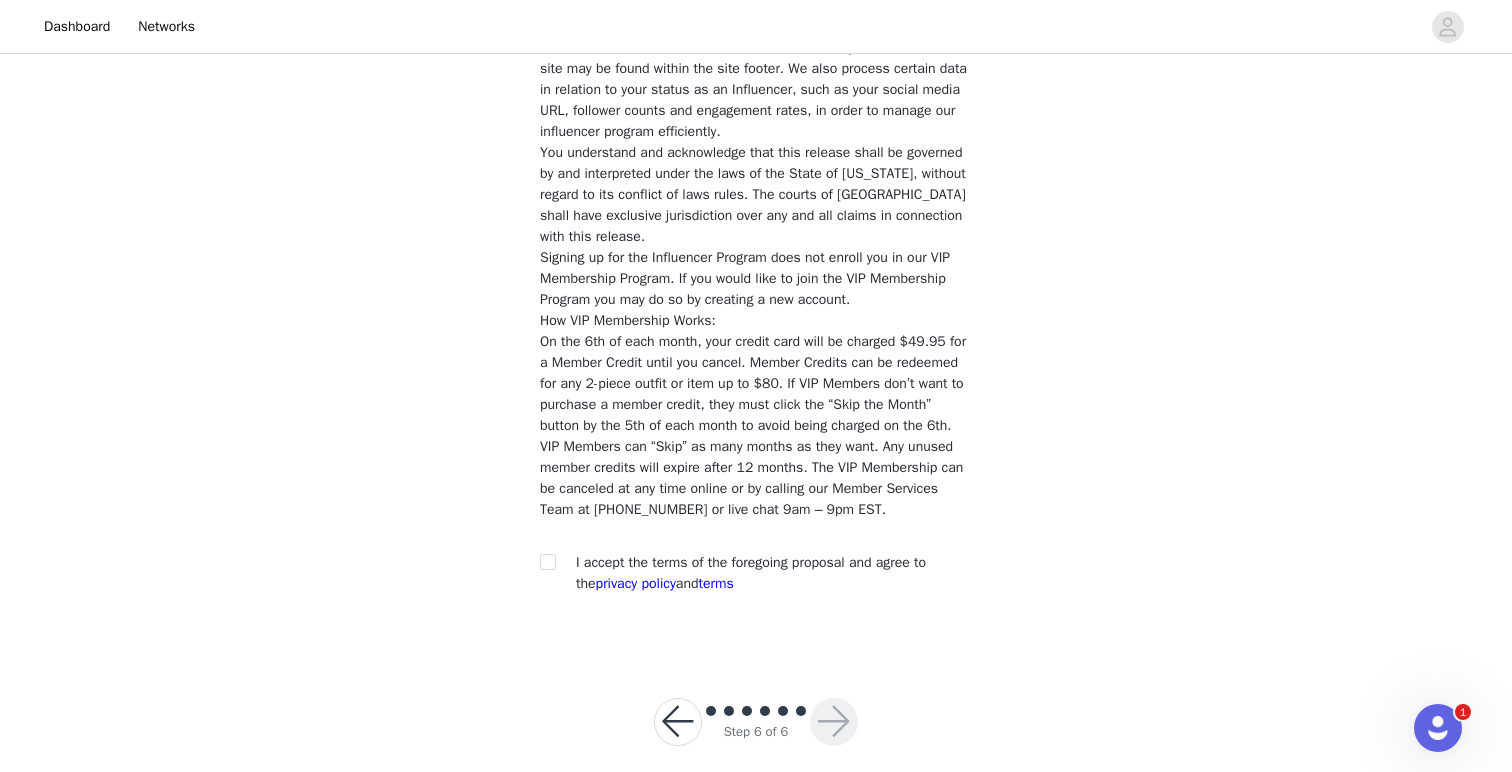 scroll, scrollTop: 1643, scrollLeft: 0, axis: vertical 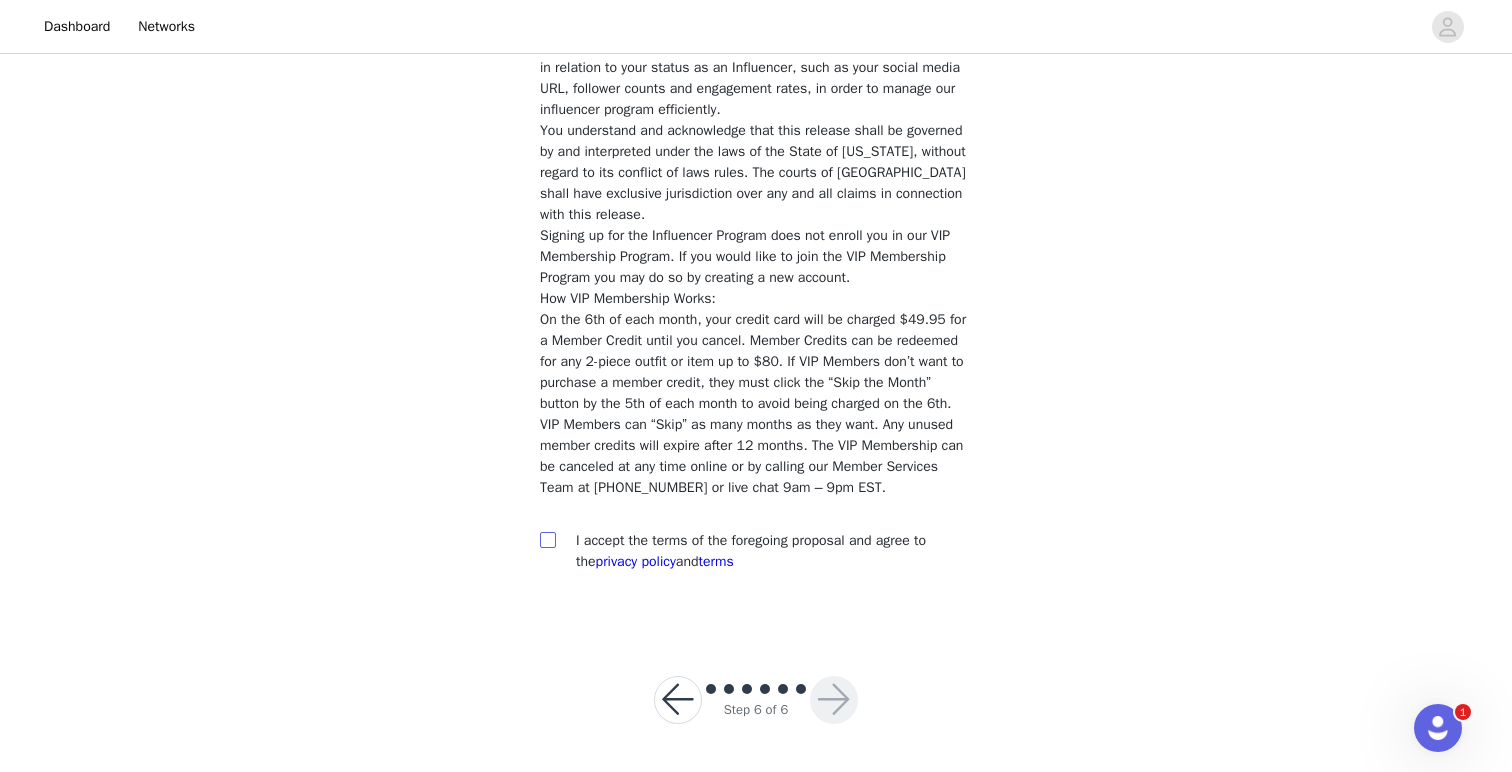 click at bounding box center (547, 539) 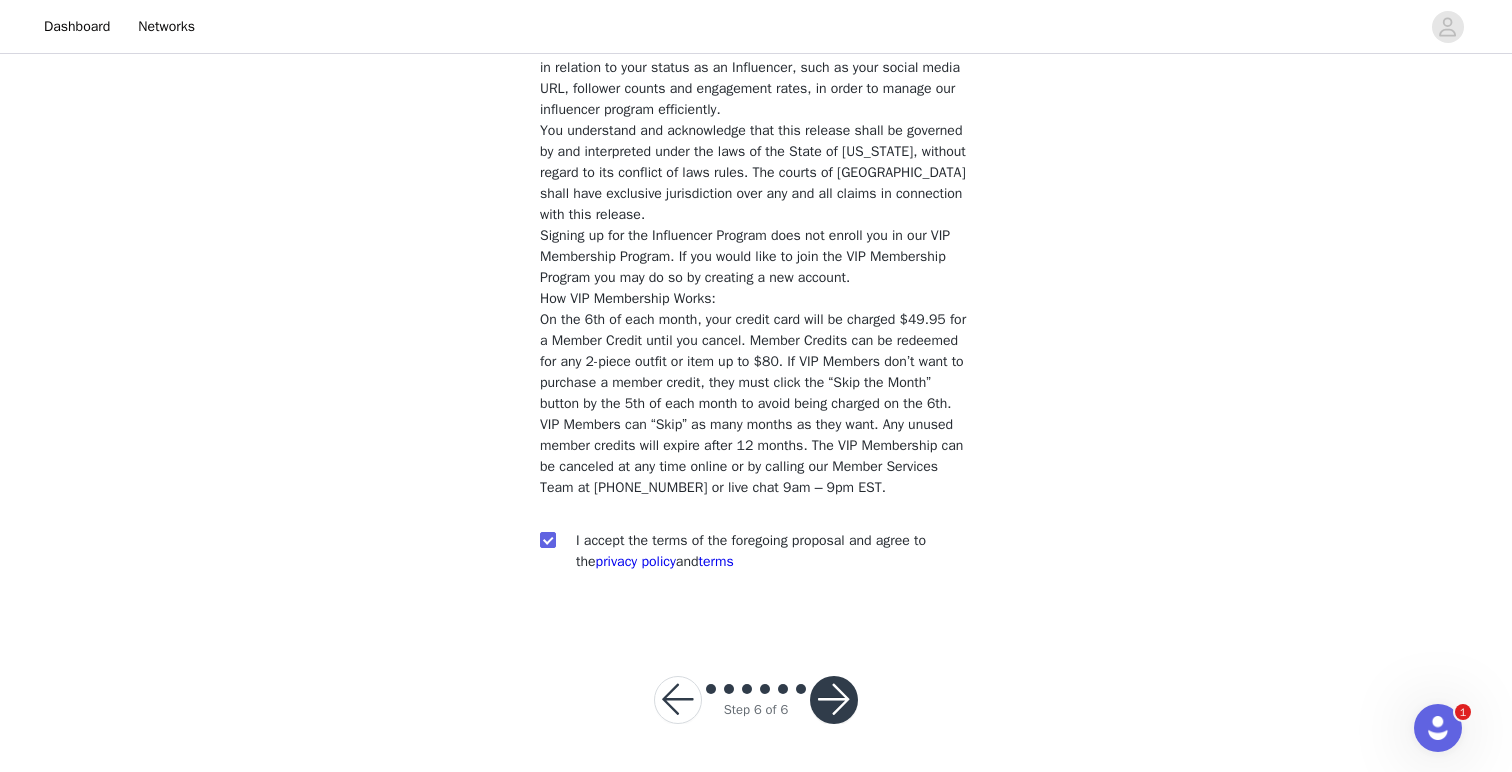click at bounding box center (834, 700) 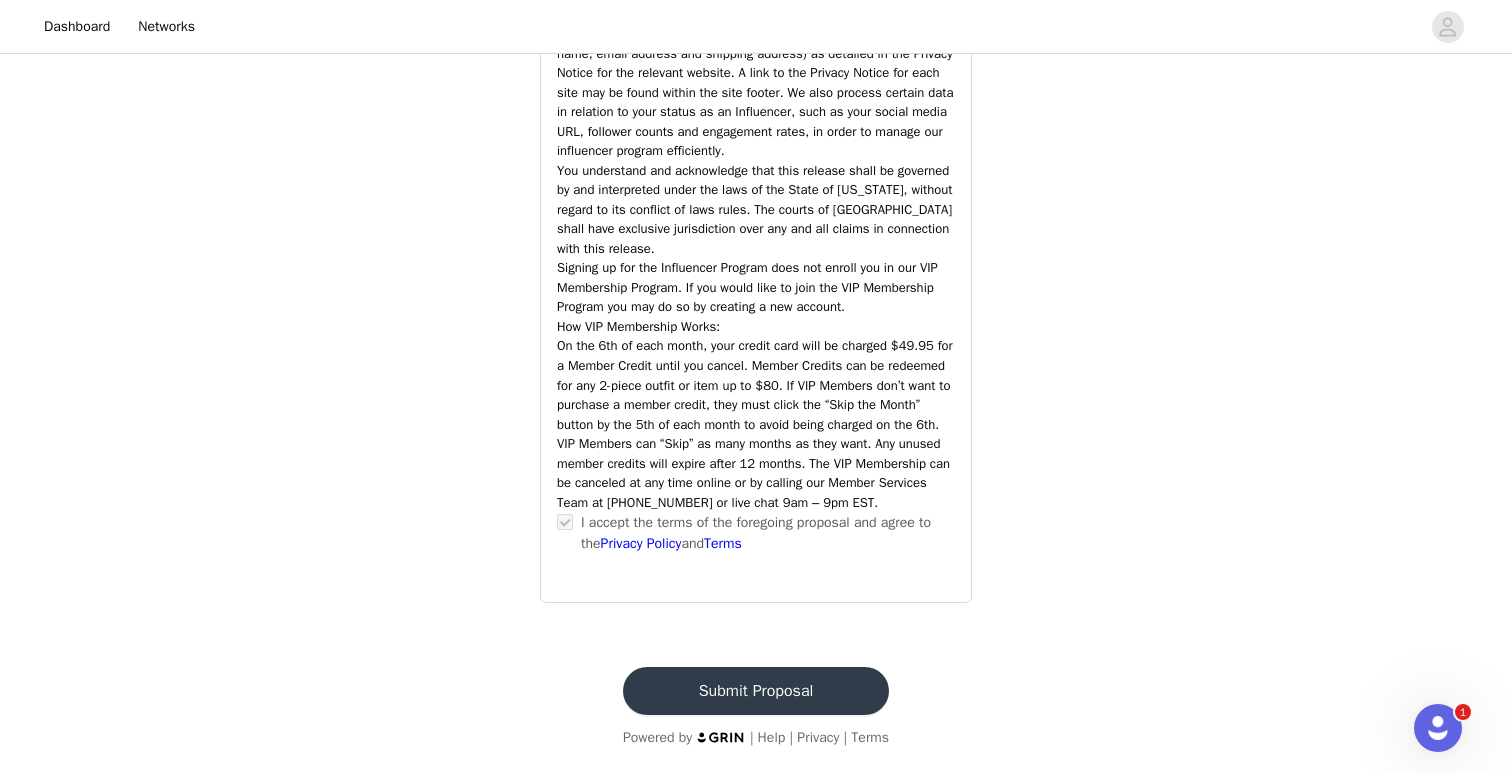scroll, scrollTop: 2548, scrollLeft: 0, axis: vertical 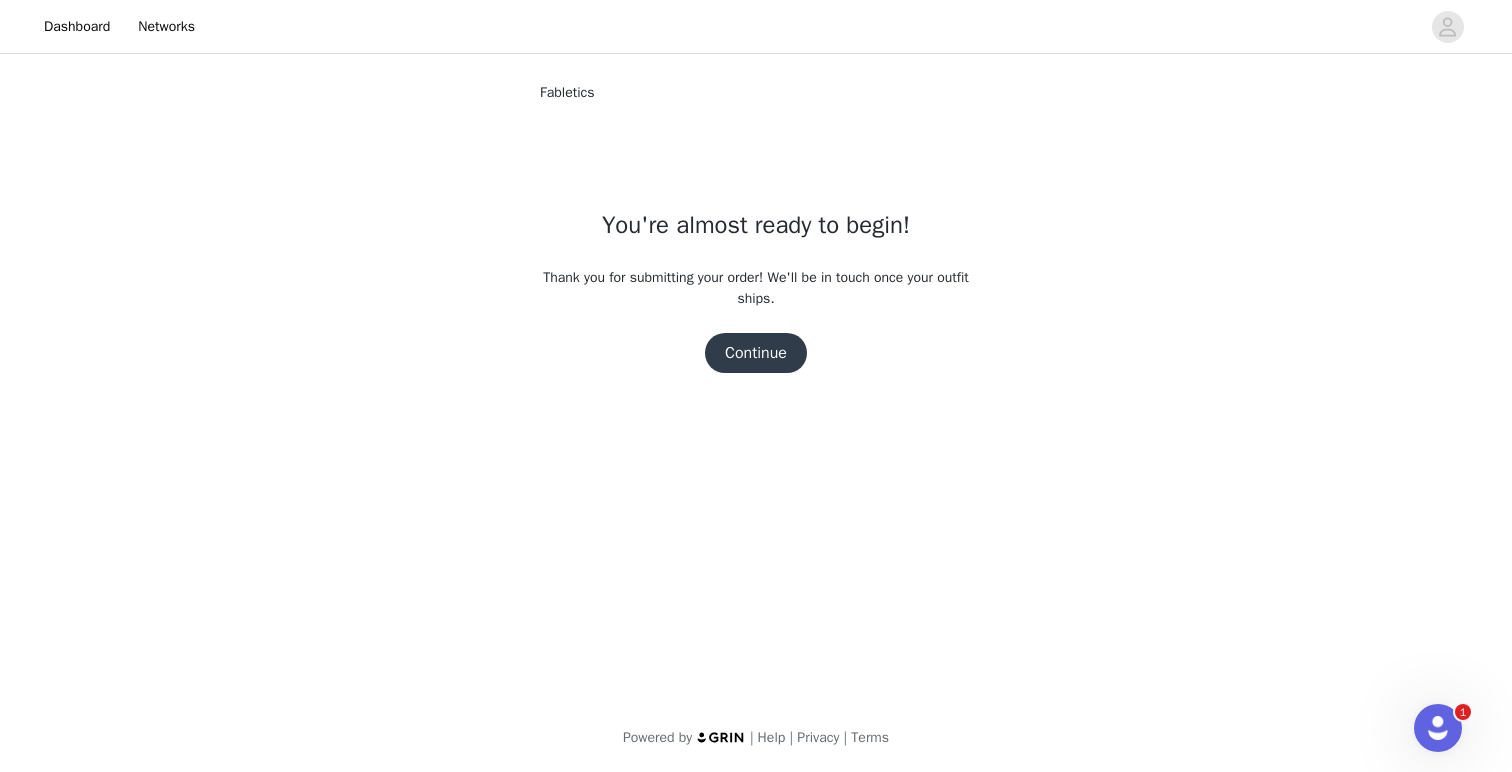 click on "Continue" at bounding box center [756, 353] 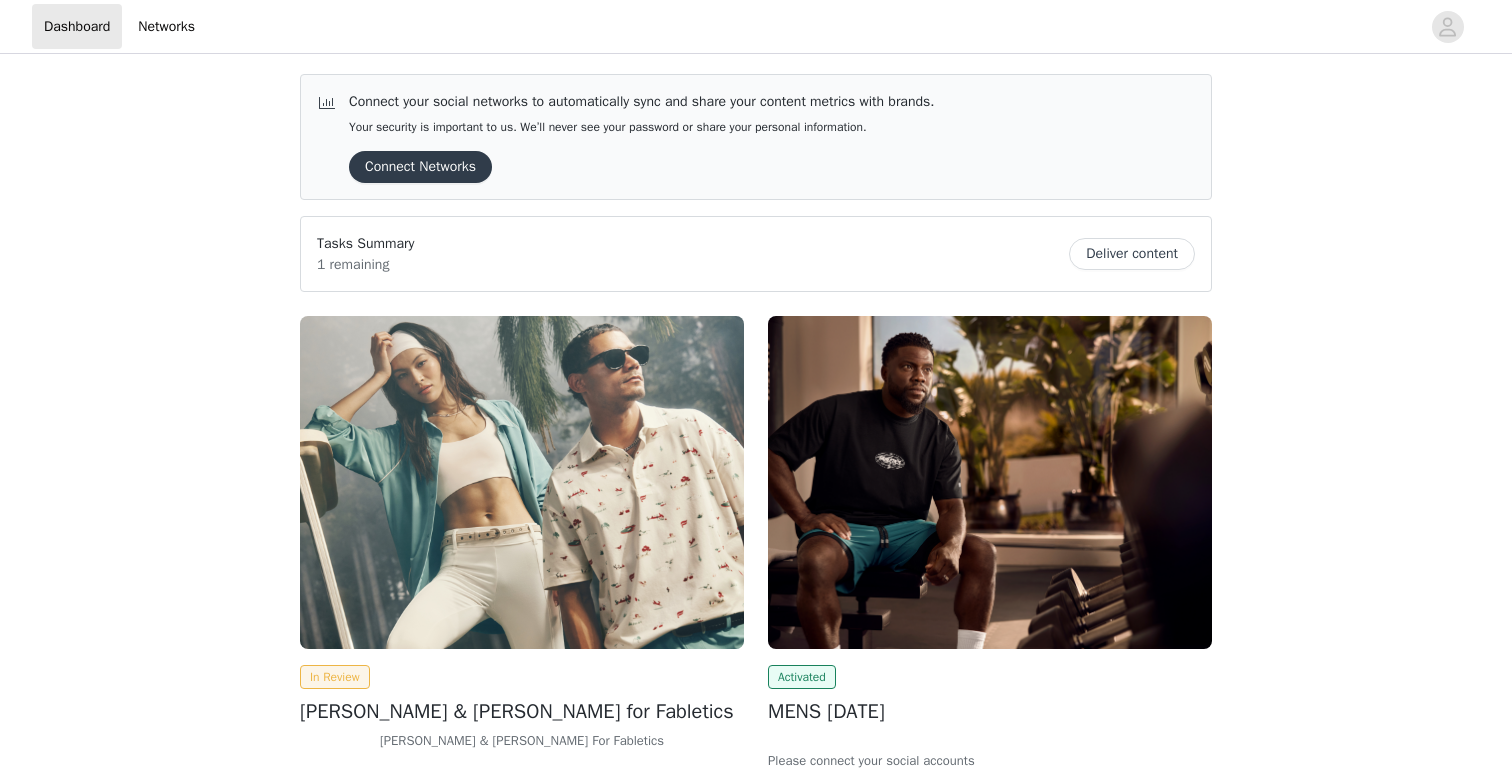 scroll, scrollTop: 0, scrollLeft: 0, axis: both 